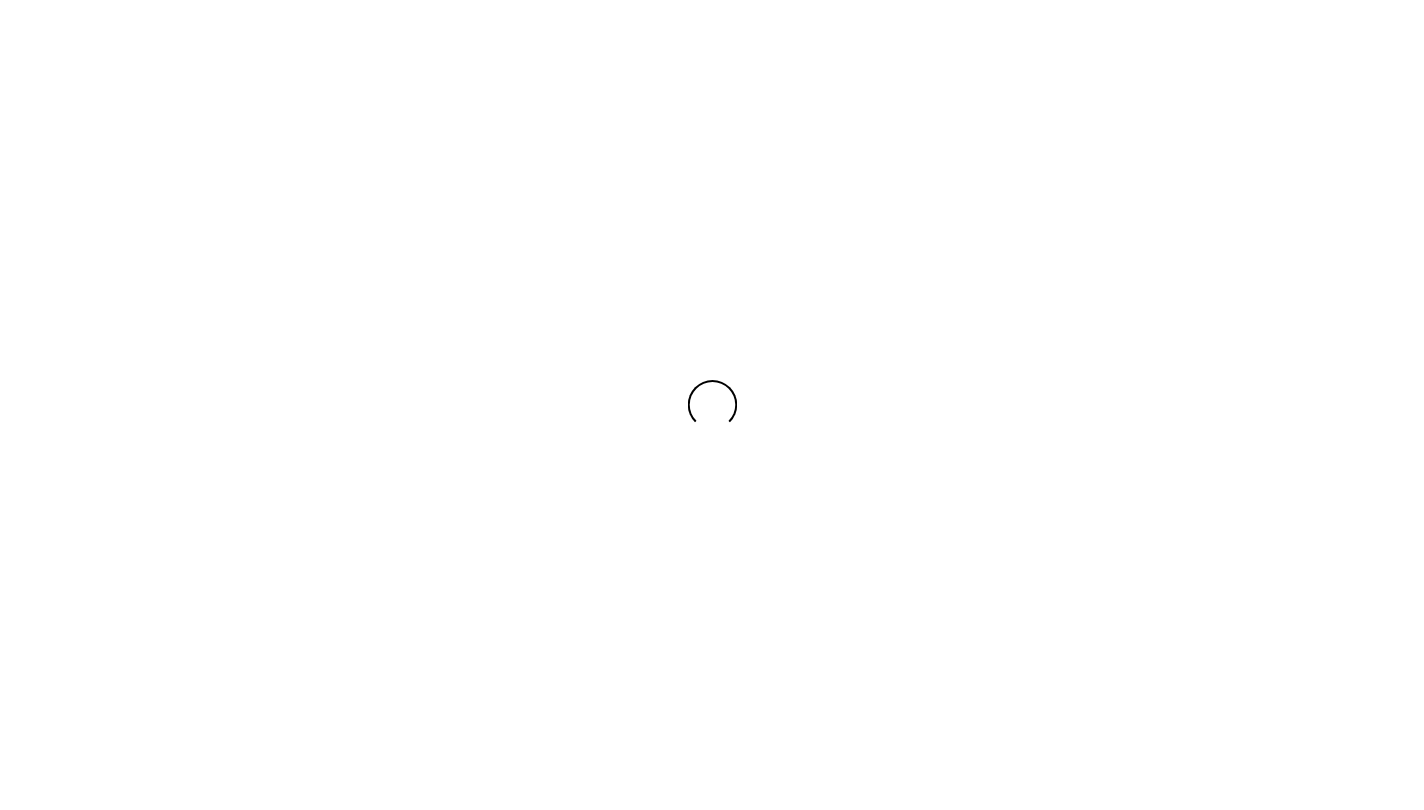 scroll, scrollTop: 0, scrollLeft: 0, axis: both 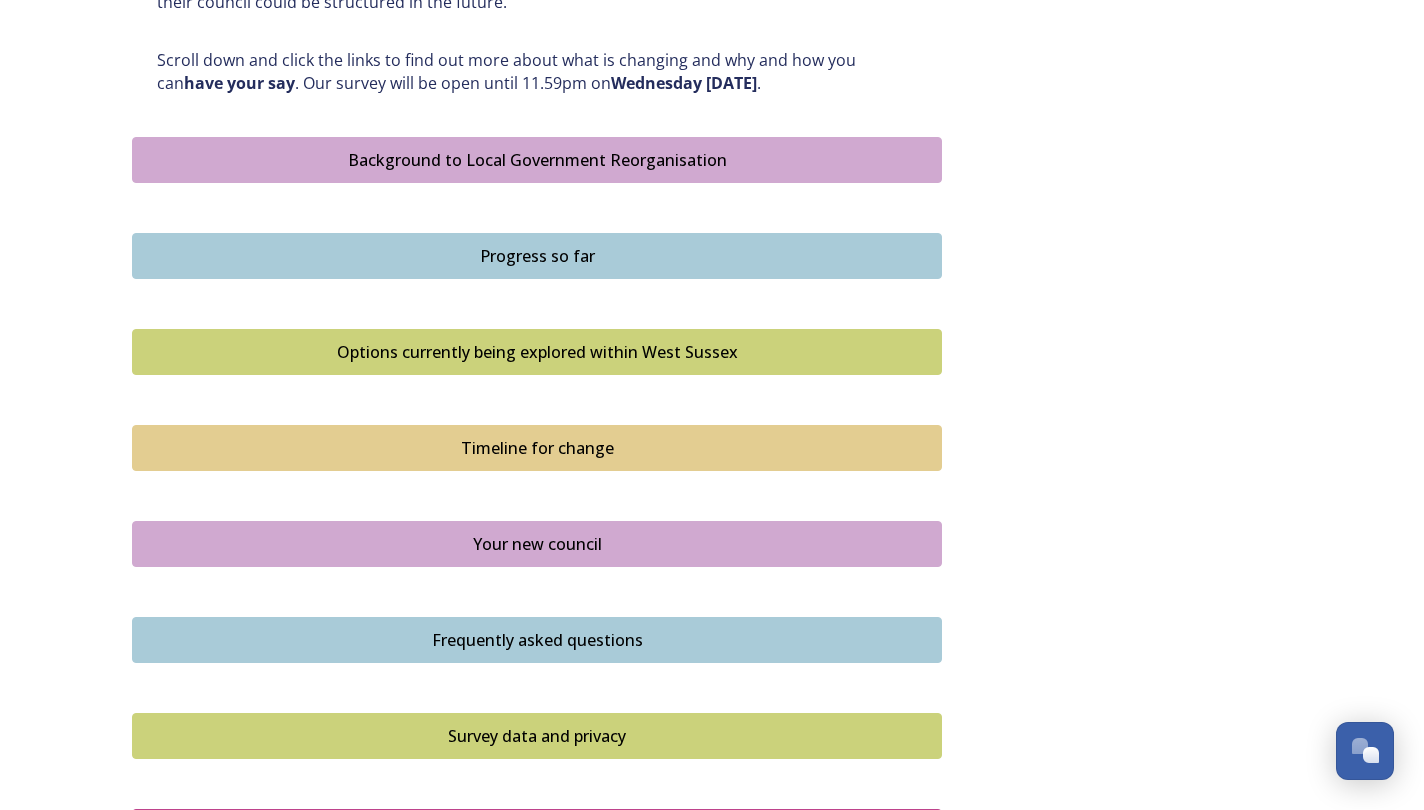 click on "Options currently being explored within West Sussex" at bounding box center [537, 352] 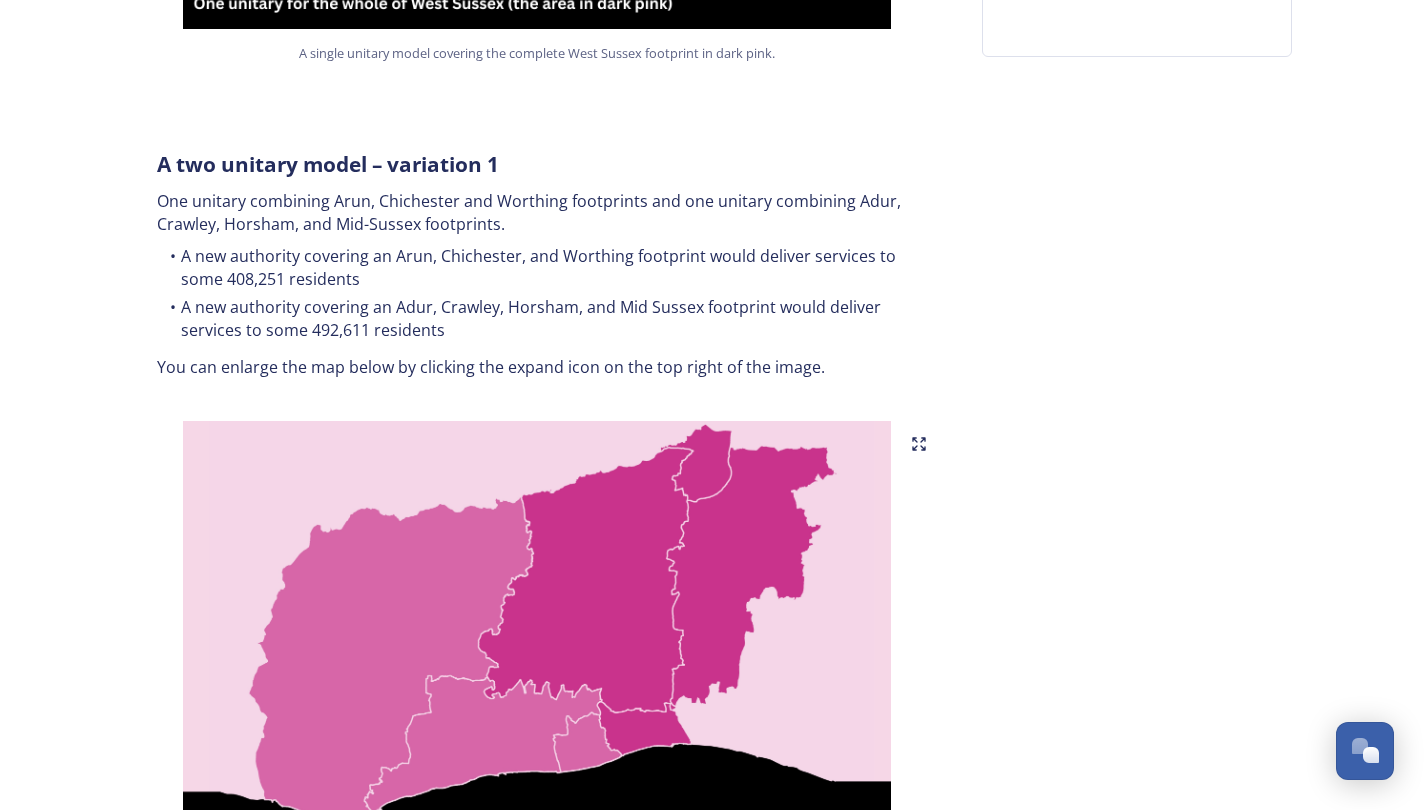 scroll, scrollTop: 939, scrollLeft: 0, axis: vertical 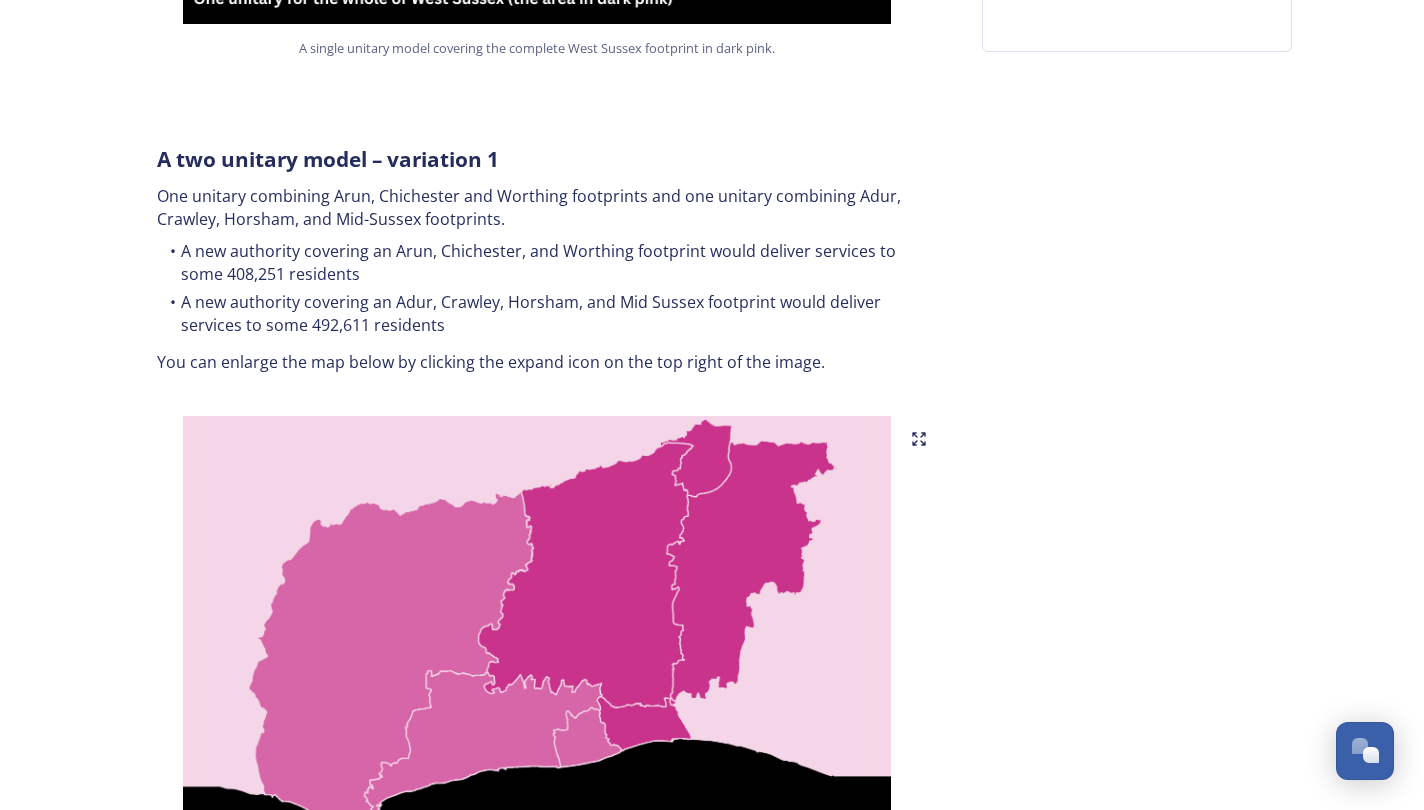 click on "Home Shaping West Sussex survey Options currently being explored within West Sussex Overview of options A single unitary model   A single county unitary would align with the current West Sussex county boundary. This would bring the County Council and all seven District and Borough Council services together to form a new unitary council for West Sussex. The single unitary would deliver services to some 900,862 residents. You can enlarge the map below by clicking the expand icon on the top right of the image. A single unitary model covering the complete West Sussex footprint in dark pink. A two unitary model – variation 1 One unitary combining Arun, Chichester and Worthing footprints and one unitary combining Adur, Crawley, Horsham, and Mid-Sussex footprints. A new authority covering an Arun, Chichester, and Worthing footprint would deliver services to some 408,251 residents   A new authority covering an Adur, Crawley, Horsham, and Mid Sussex footprint would deliver services to some 492,611 residents" at bounding box center (712, 1430) 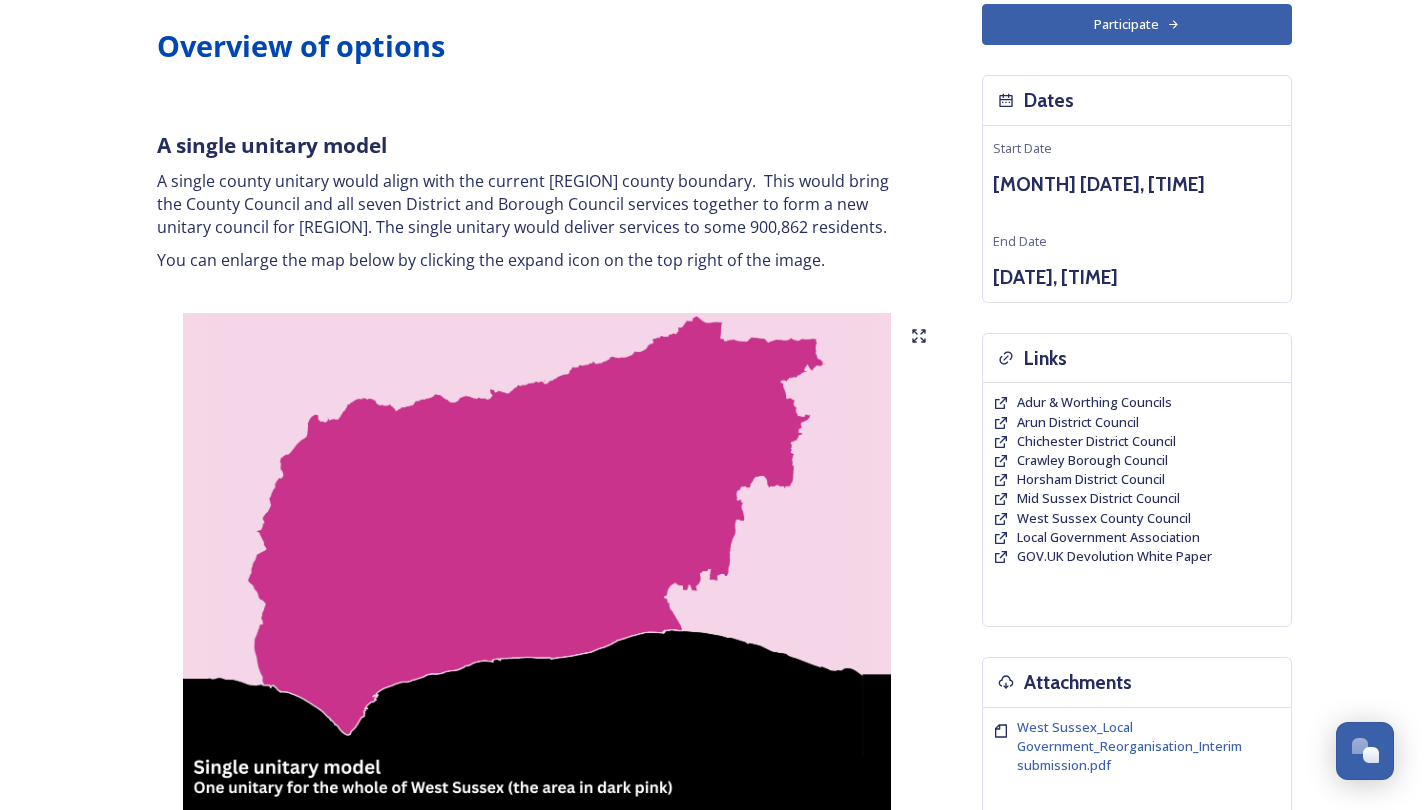 scroll, scrollTop: 0, scrollLeft: 0, axis: both 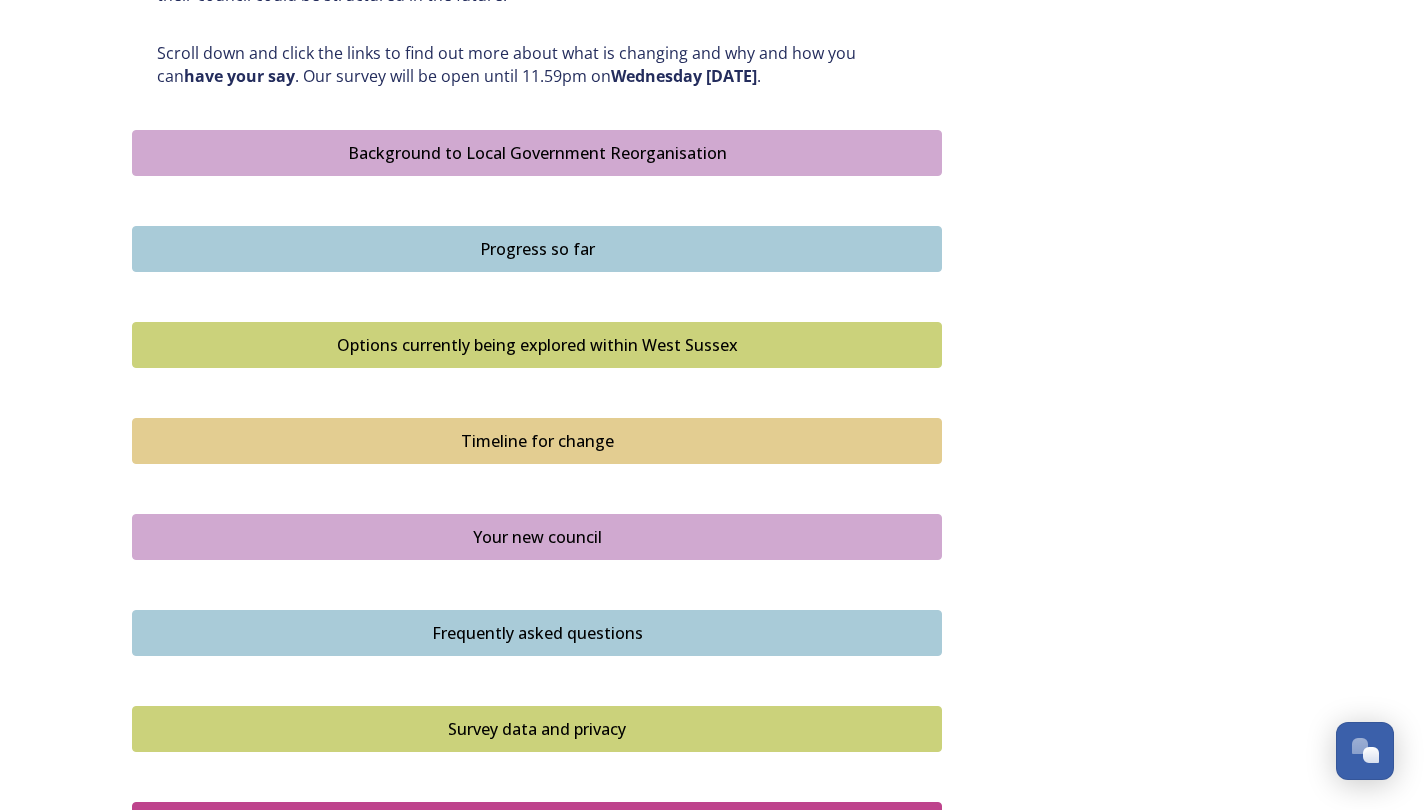 click on "Timeline for change" at bounding box center (537, 441) 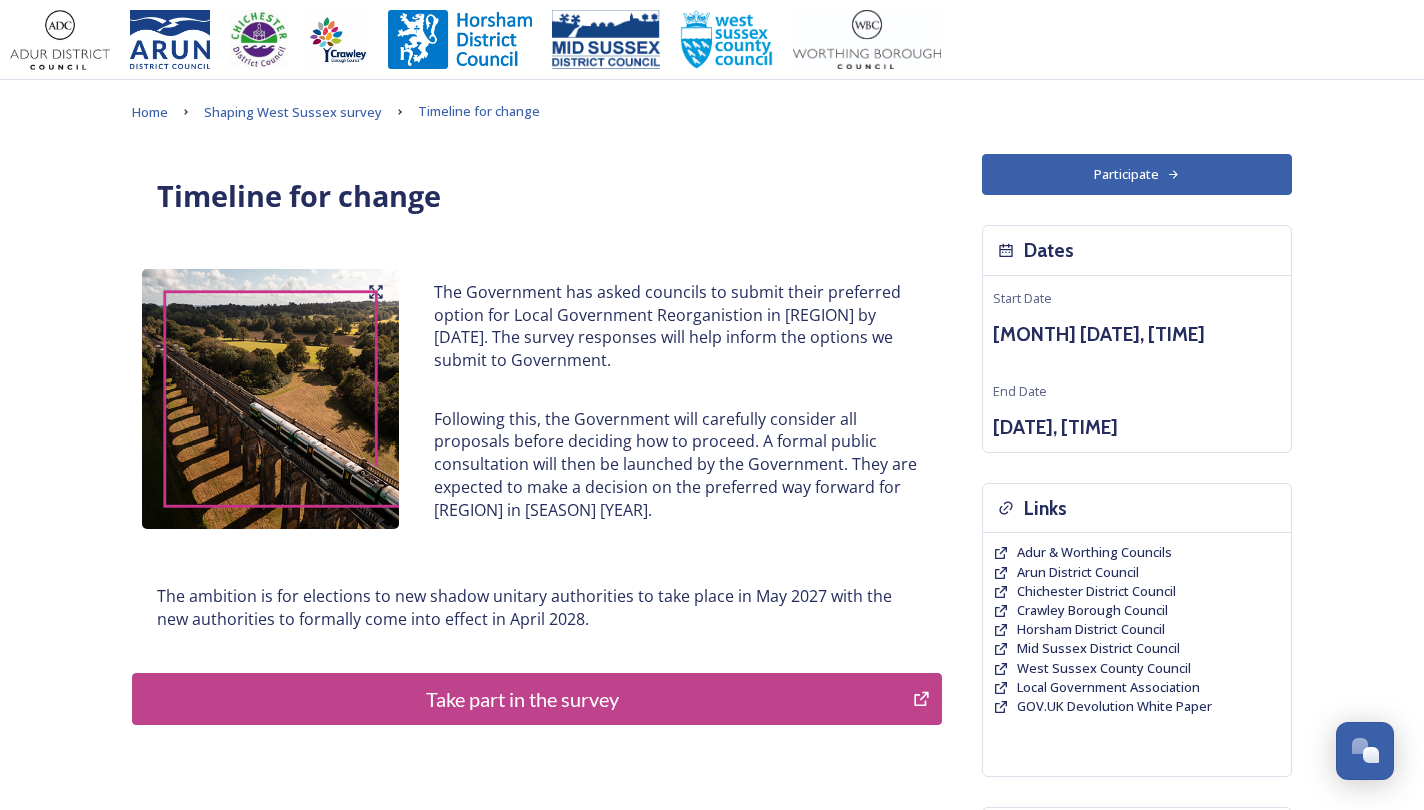 scroll, scrollTop: 368, scrollLeft: 0, axis: vertical 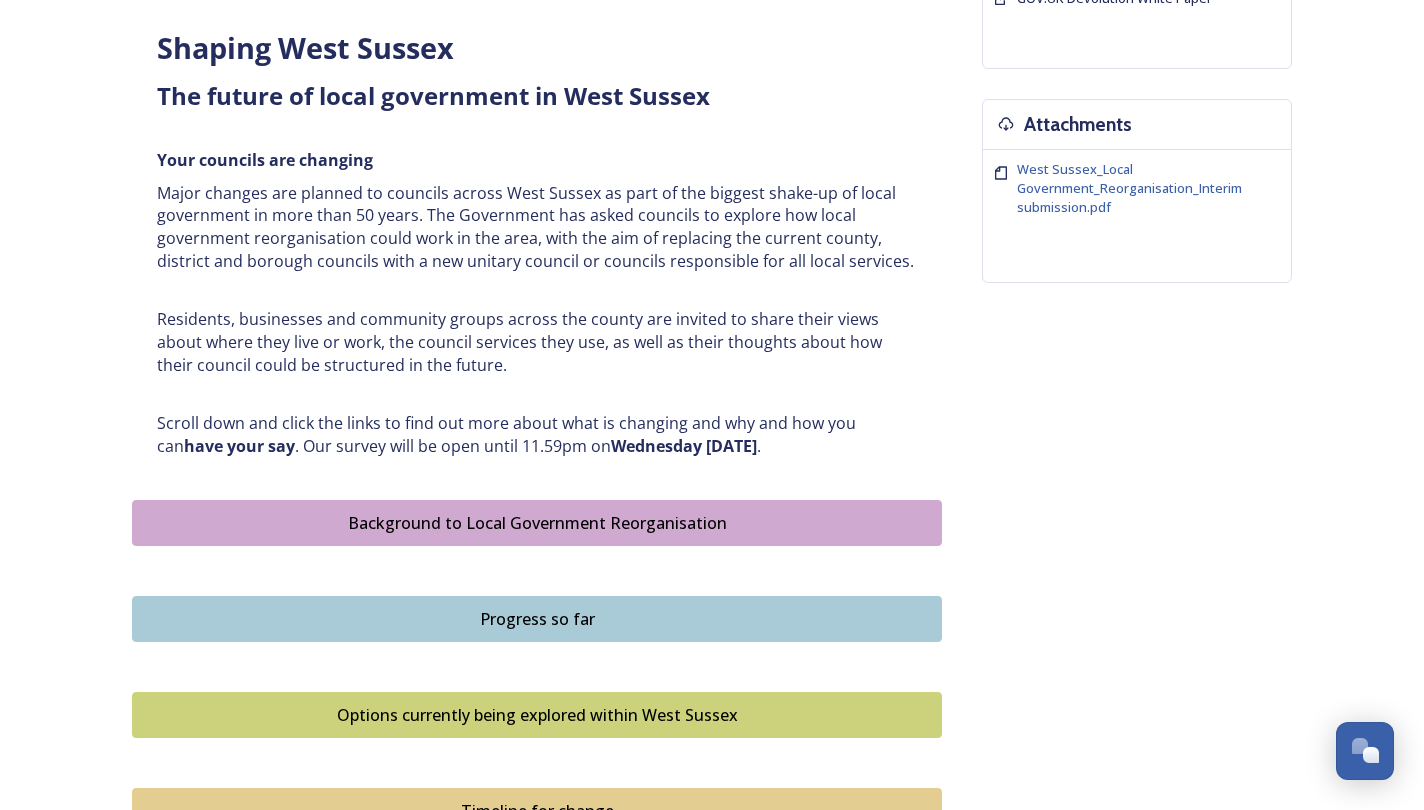 click on "Progress so far" at bounding box center [537, 619] 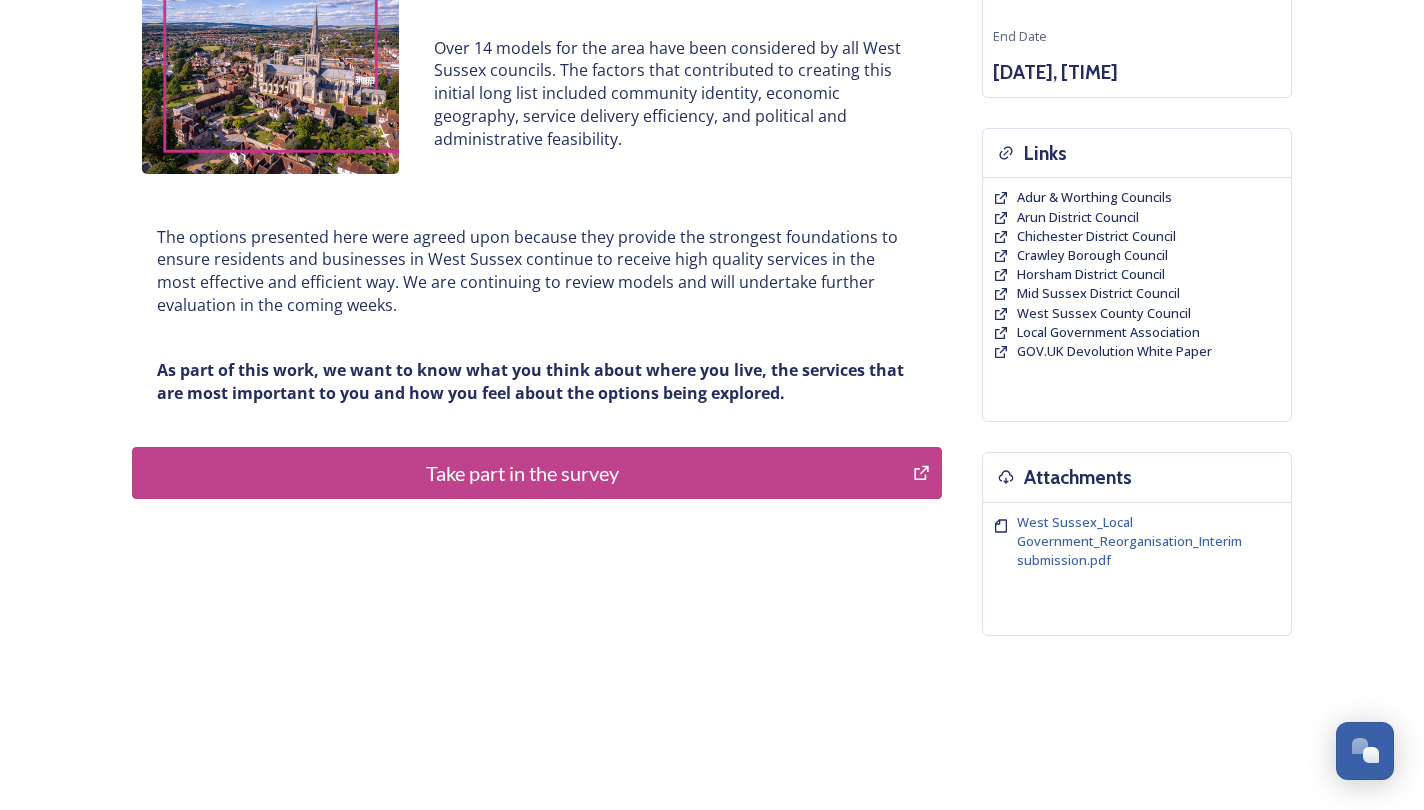 scroll, scrollTop: 368, scrollLeft: 0, axis: vertical 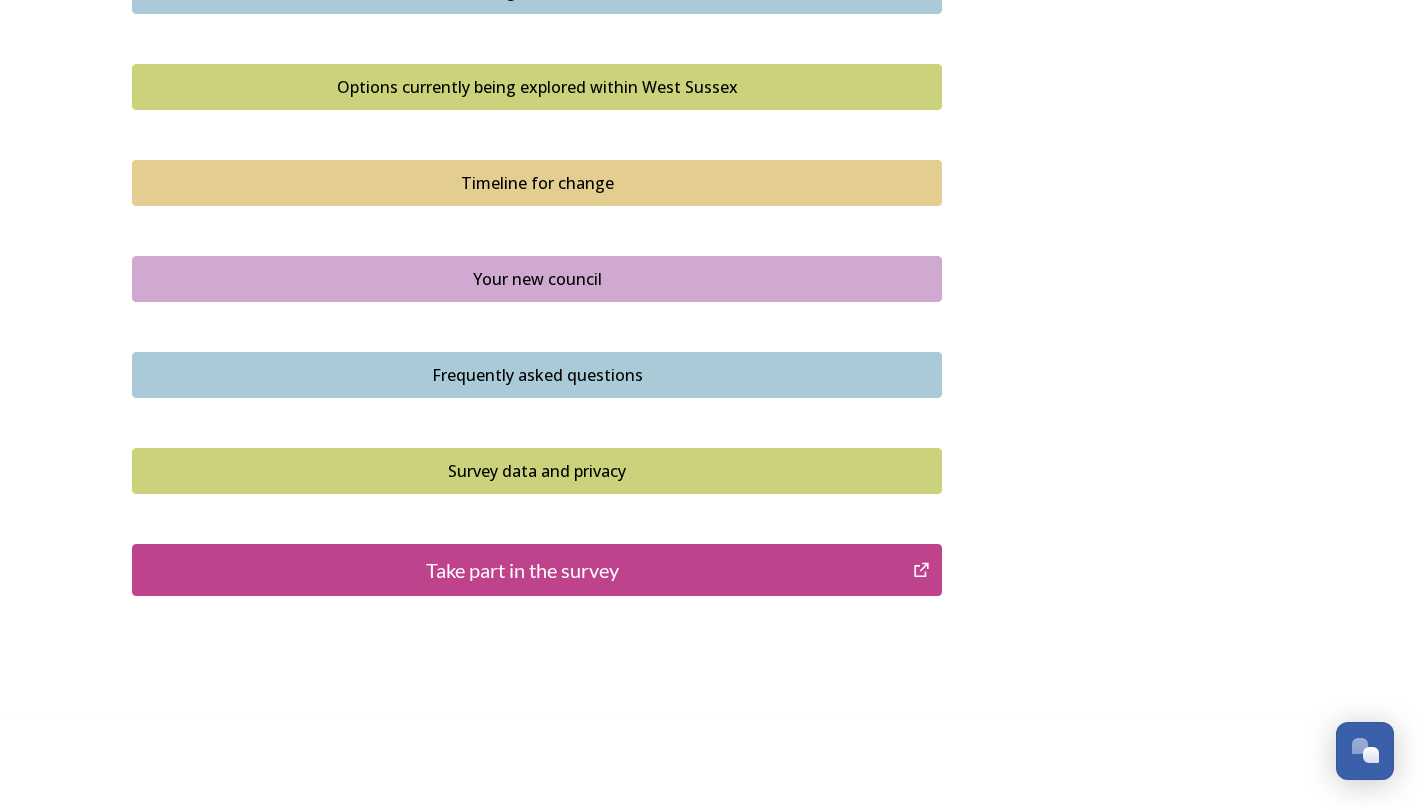click on "Your new council" at bounding box center (537, 279) 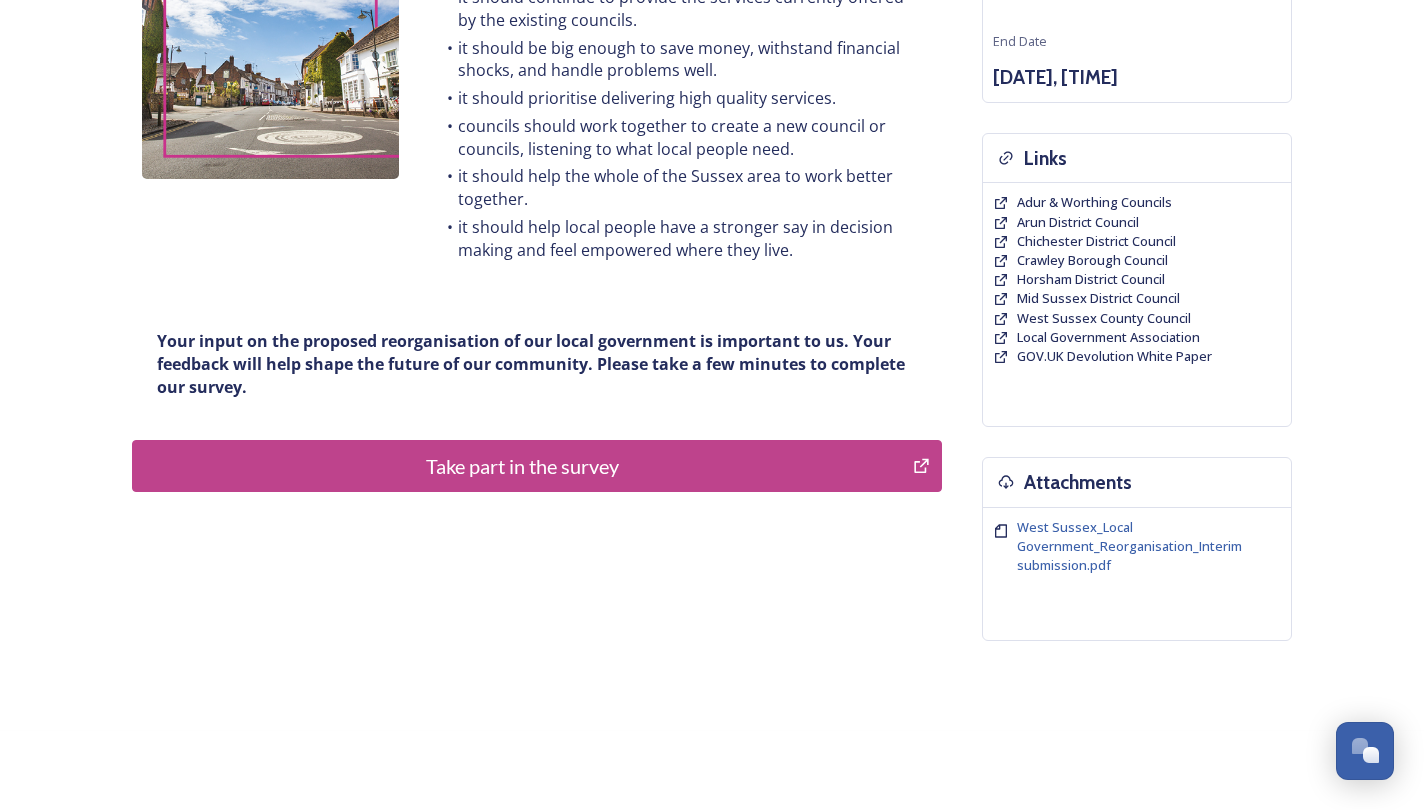 scroll, scrollTop: 368, scrollLeft: 0, axis: vertical 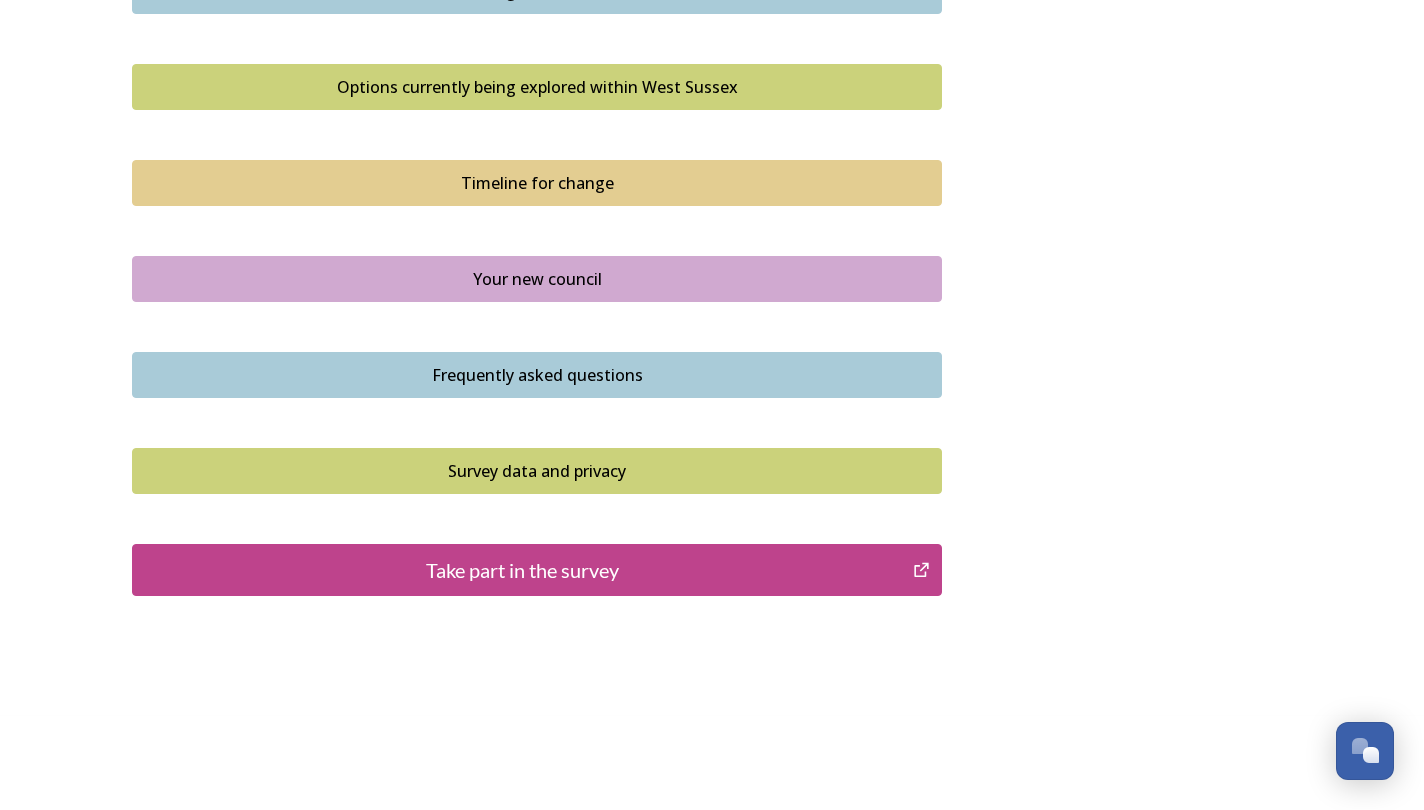 click on "Frequently asked questions" at bounding box center (537, 375) 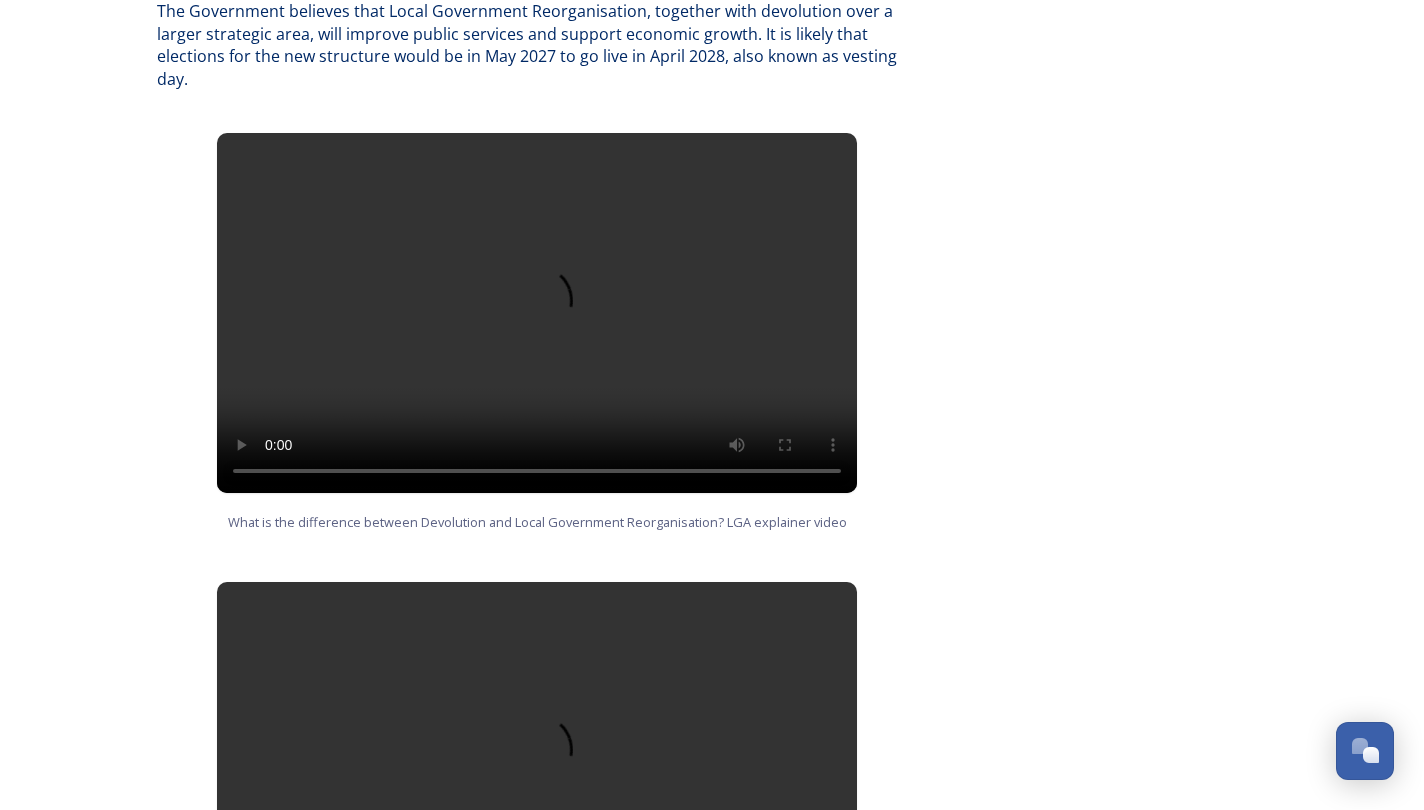 scroll, scrollTop: 1307, scrollLeft: 0, axis: vertical 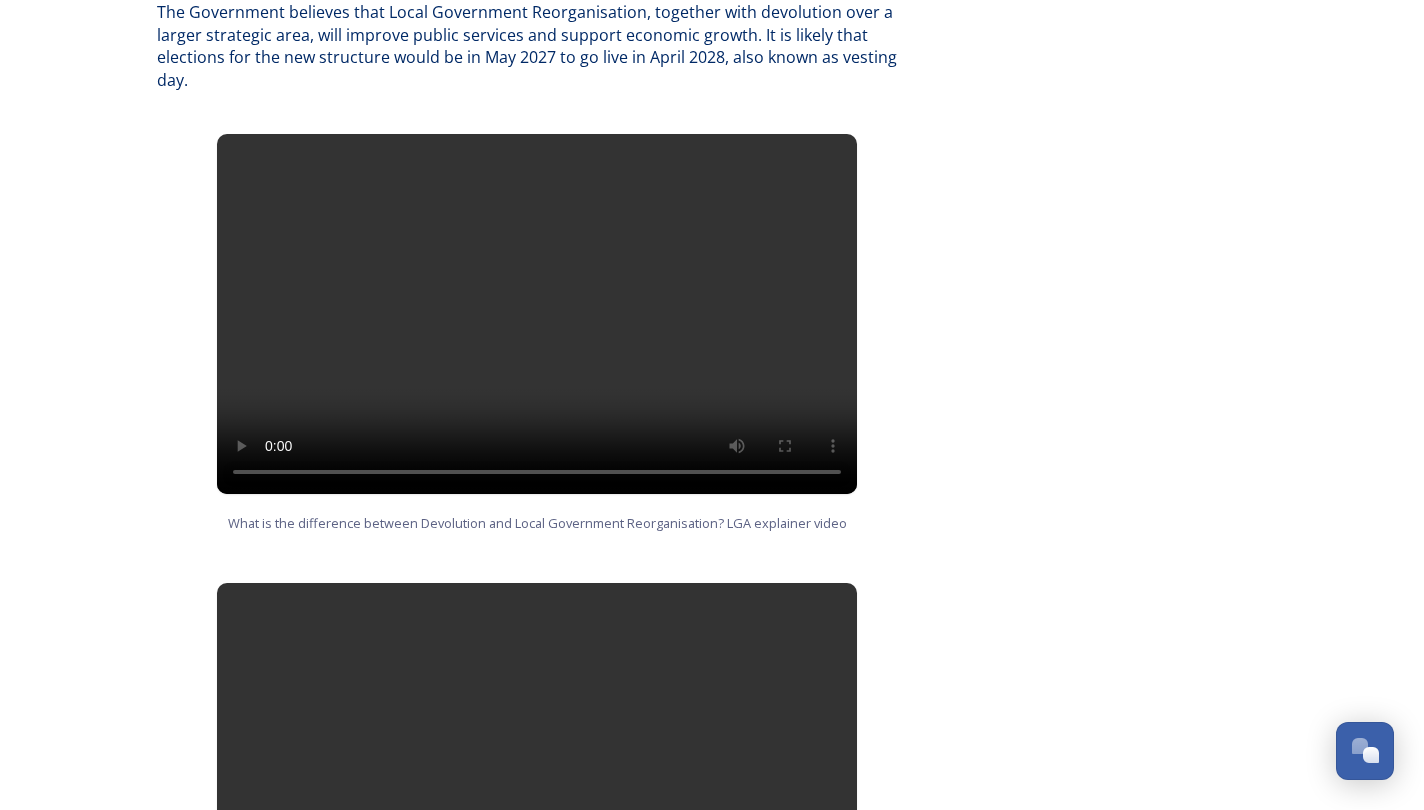 click at bounding box center (537, 314) 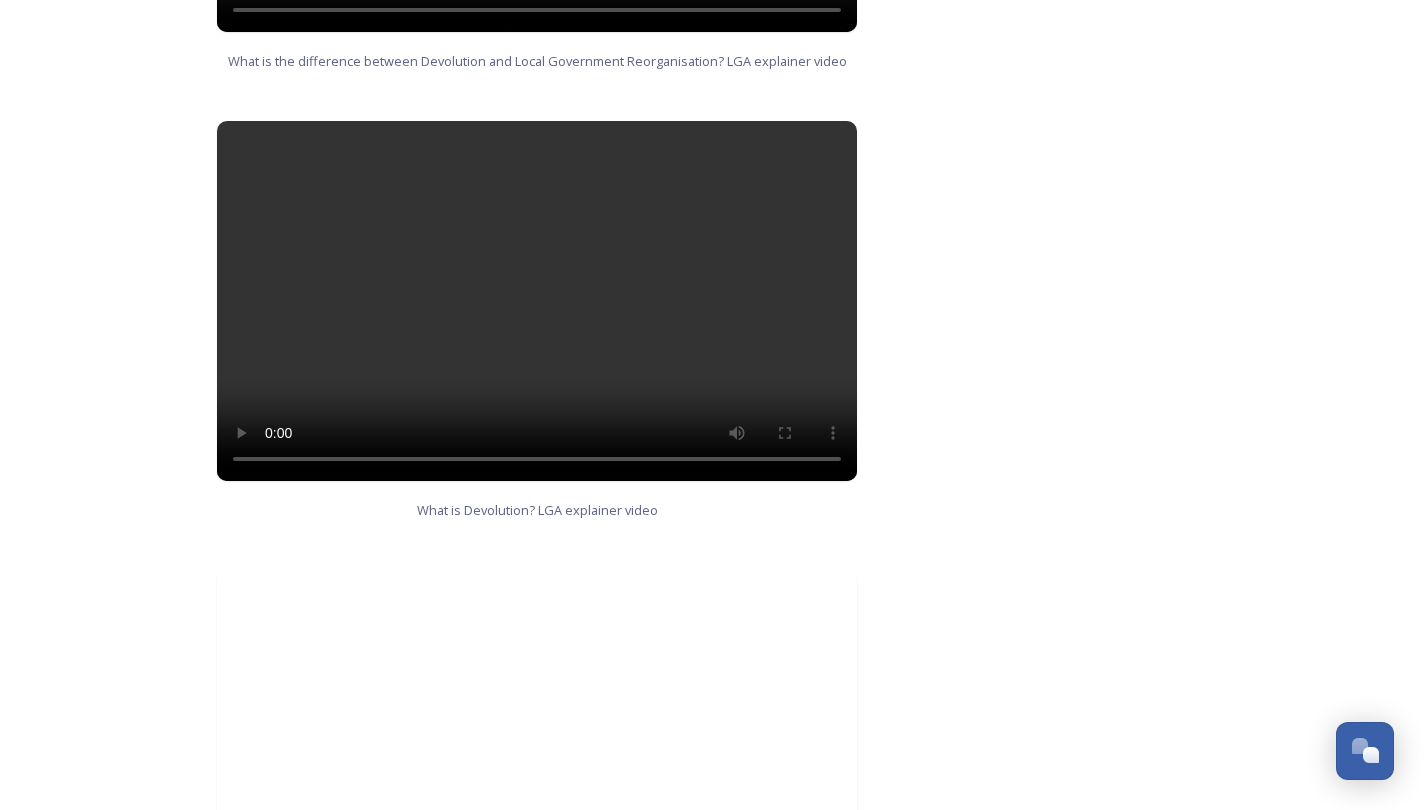 scroll, scrollTop: 1787, scrollLeft: 0, axis: vertical 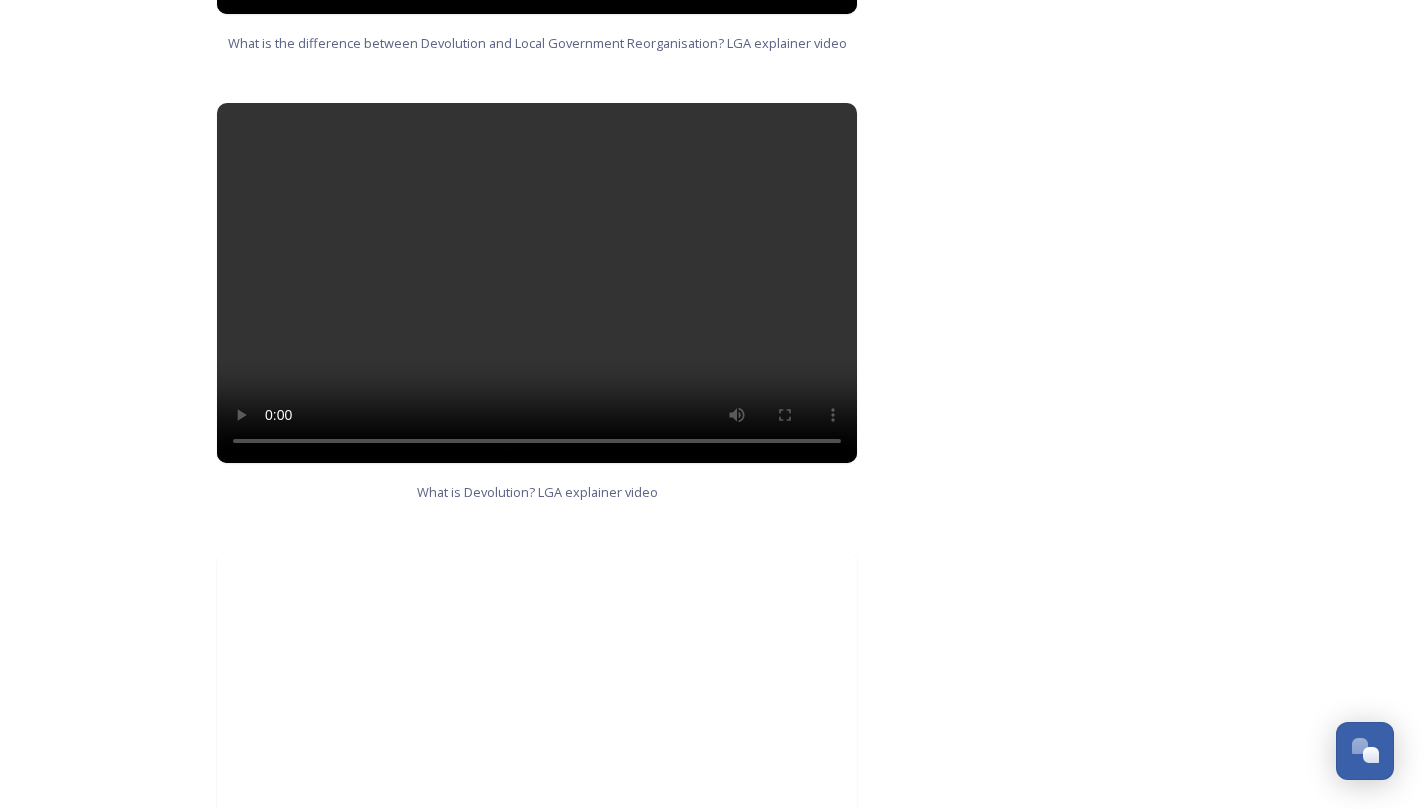 click at bounding box center [537, 283] 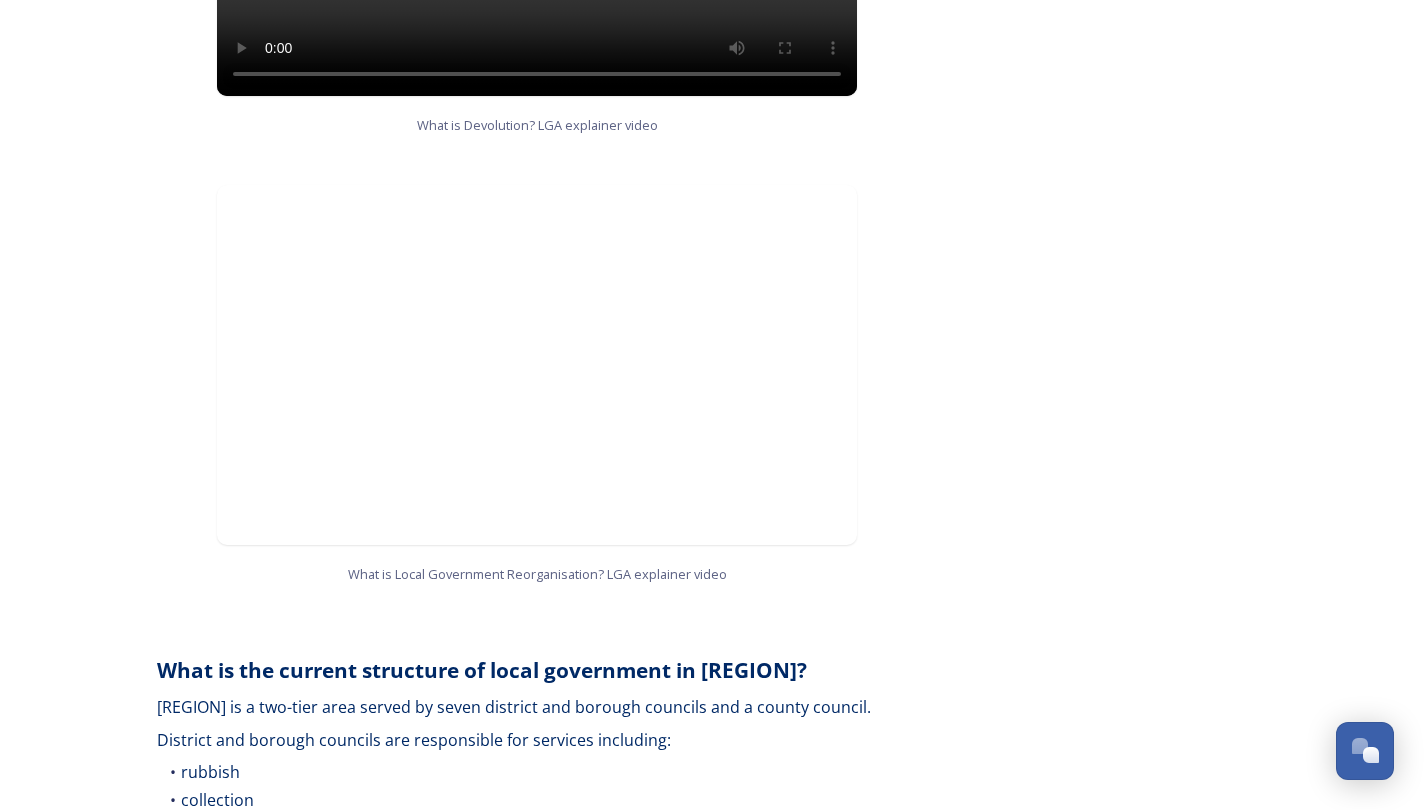 scroll, scrollTop: 2160, scrollLeft: 0, axis: vertical 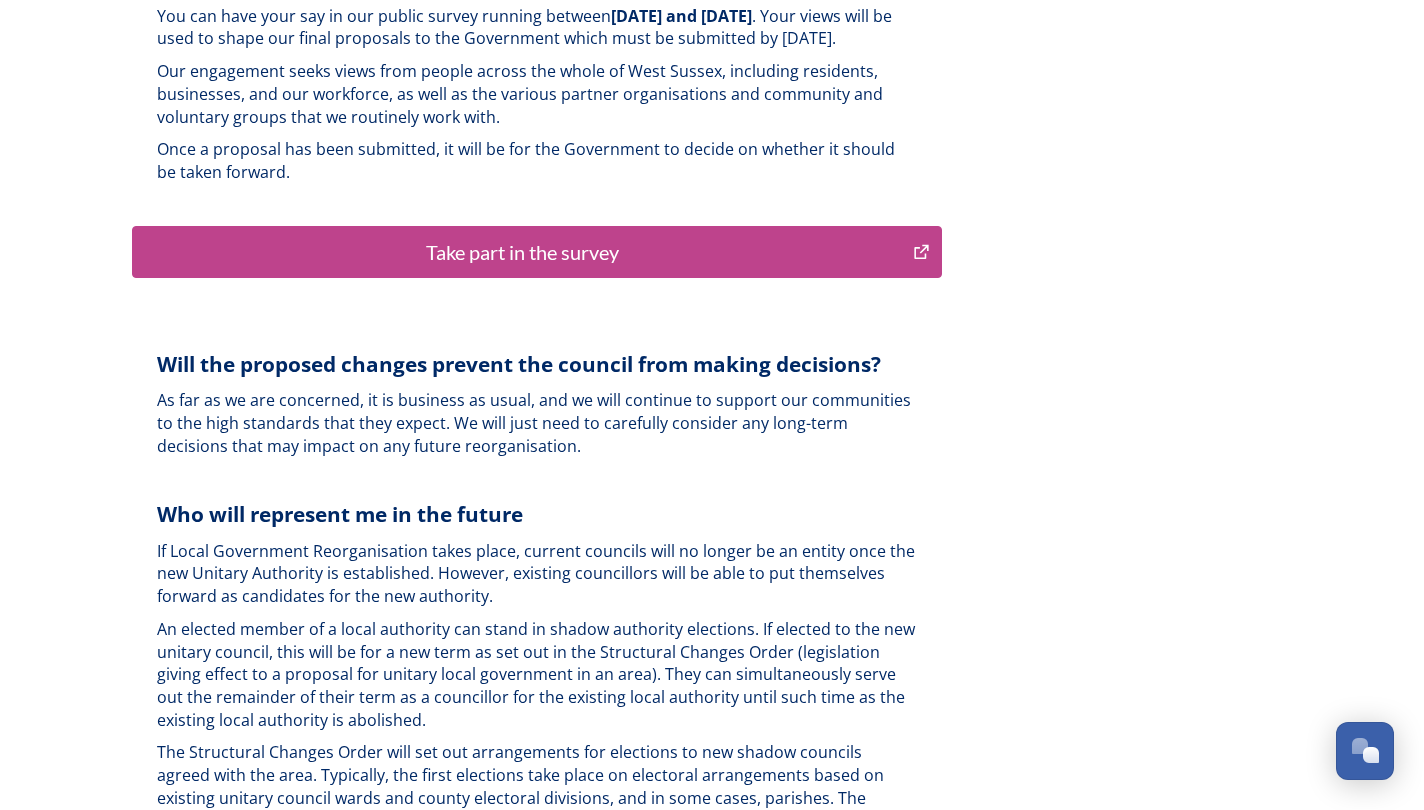 click on "Take part in the survey" at bounding box center [522, 252] 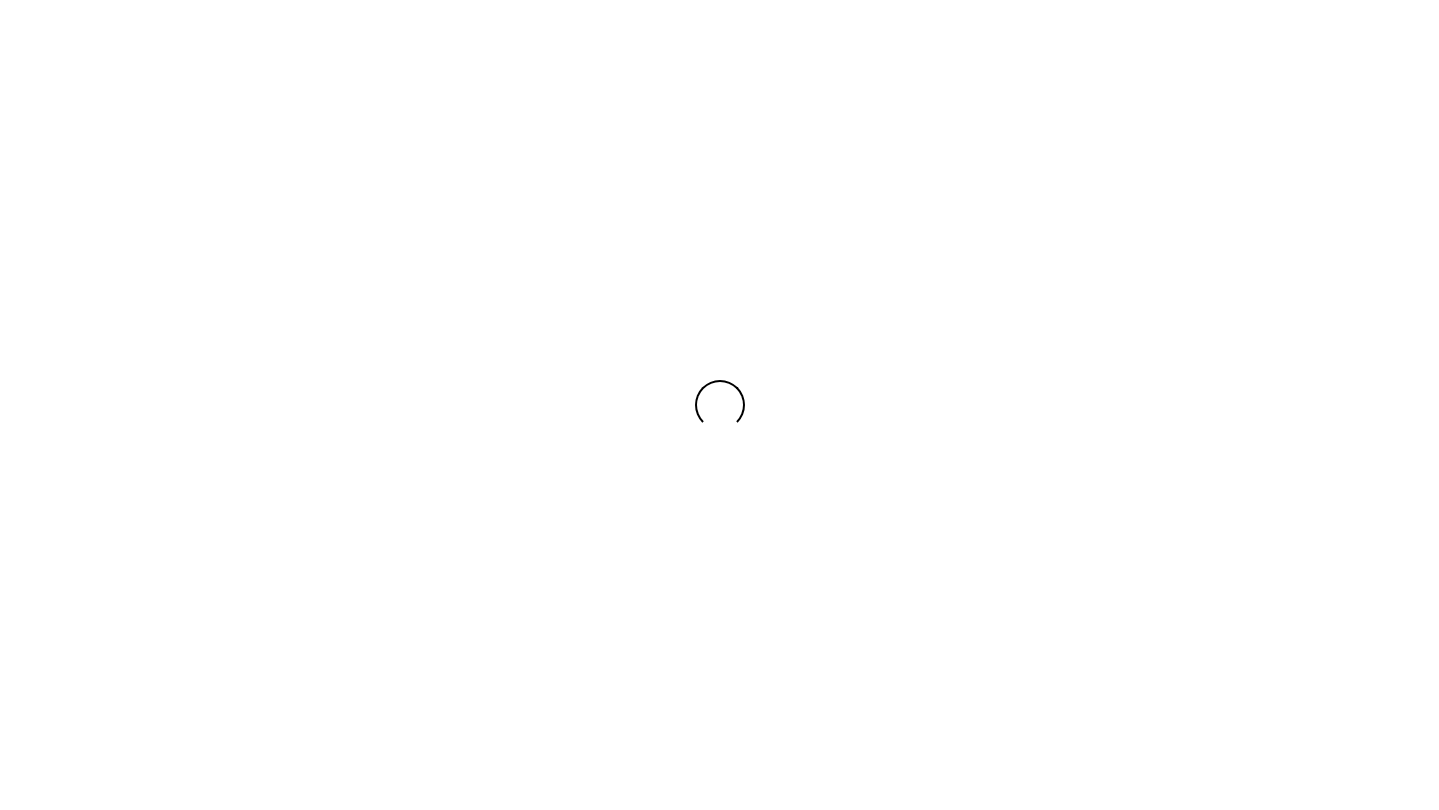 scroll, scrollTop: 0, scrollLeft: 0, axis: both 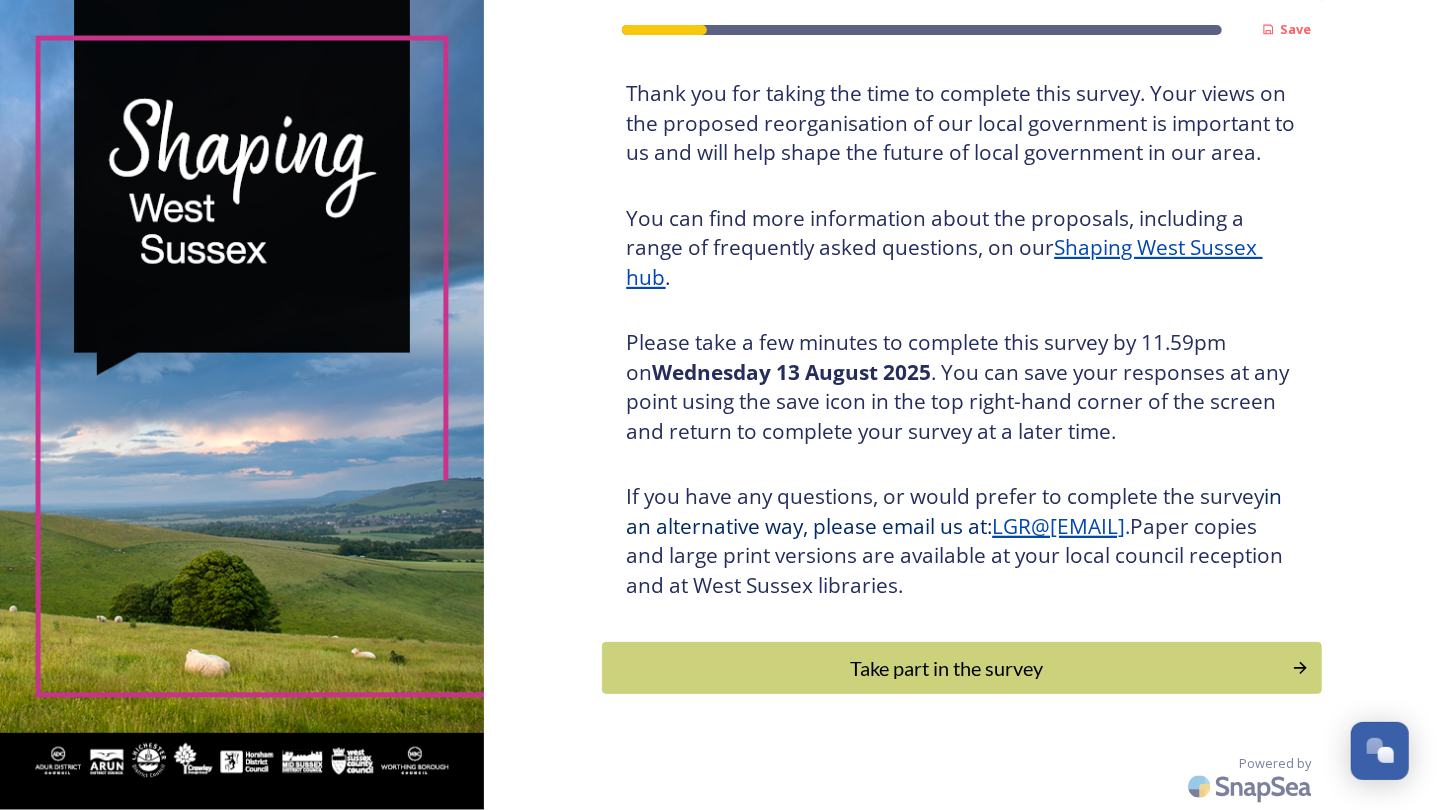click on "Take part in the survey" at bounding box center [947, 668] 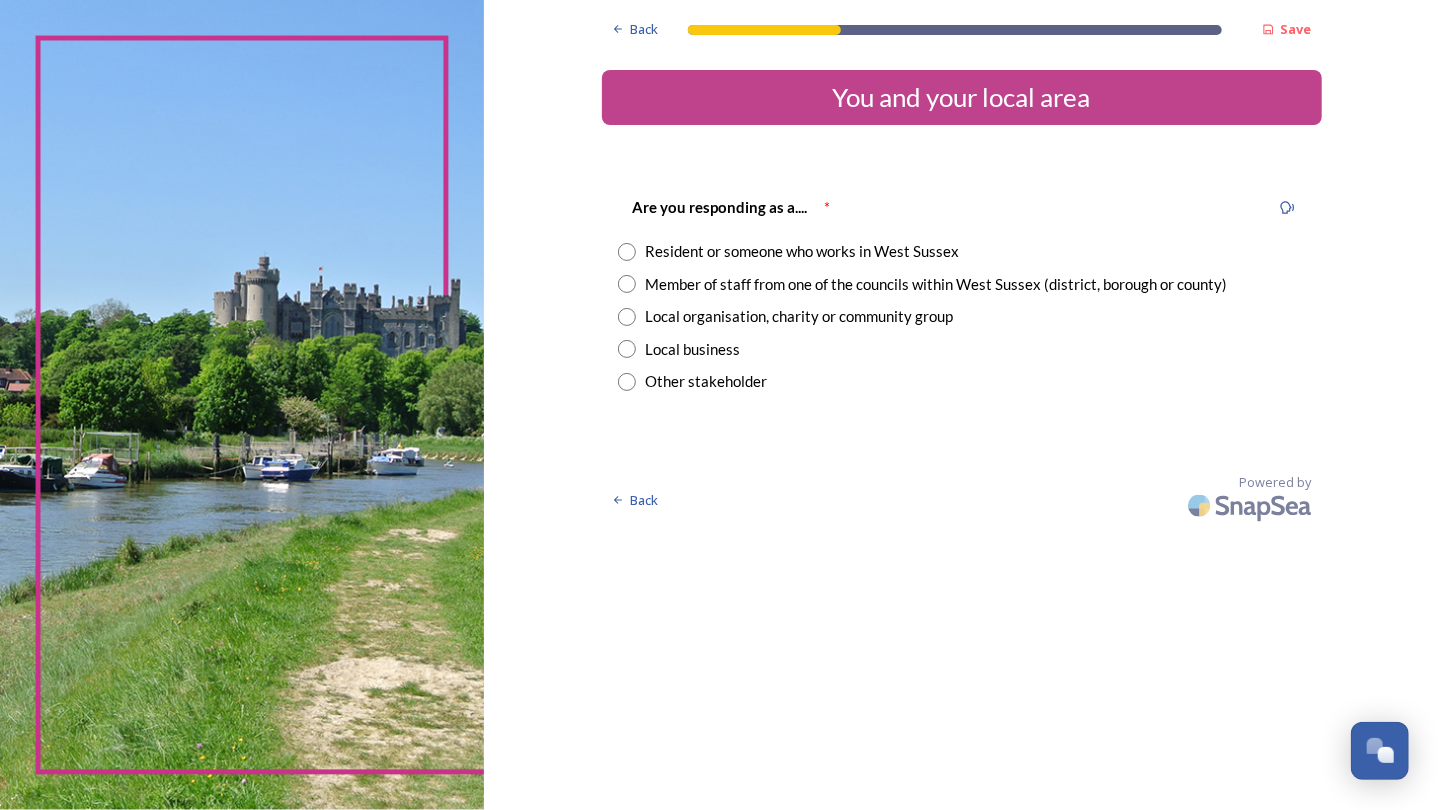 click at bounding box center (627, 252) 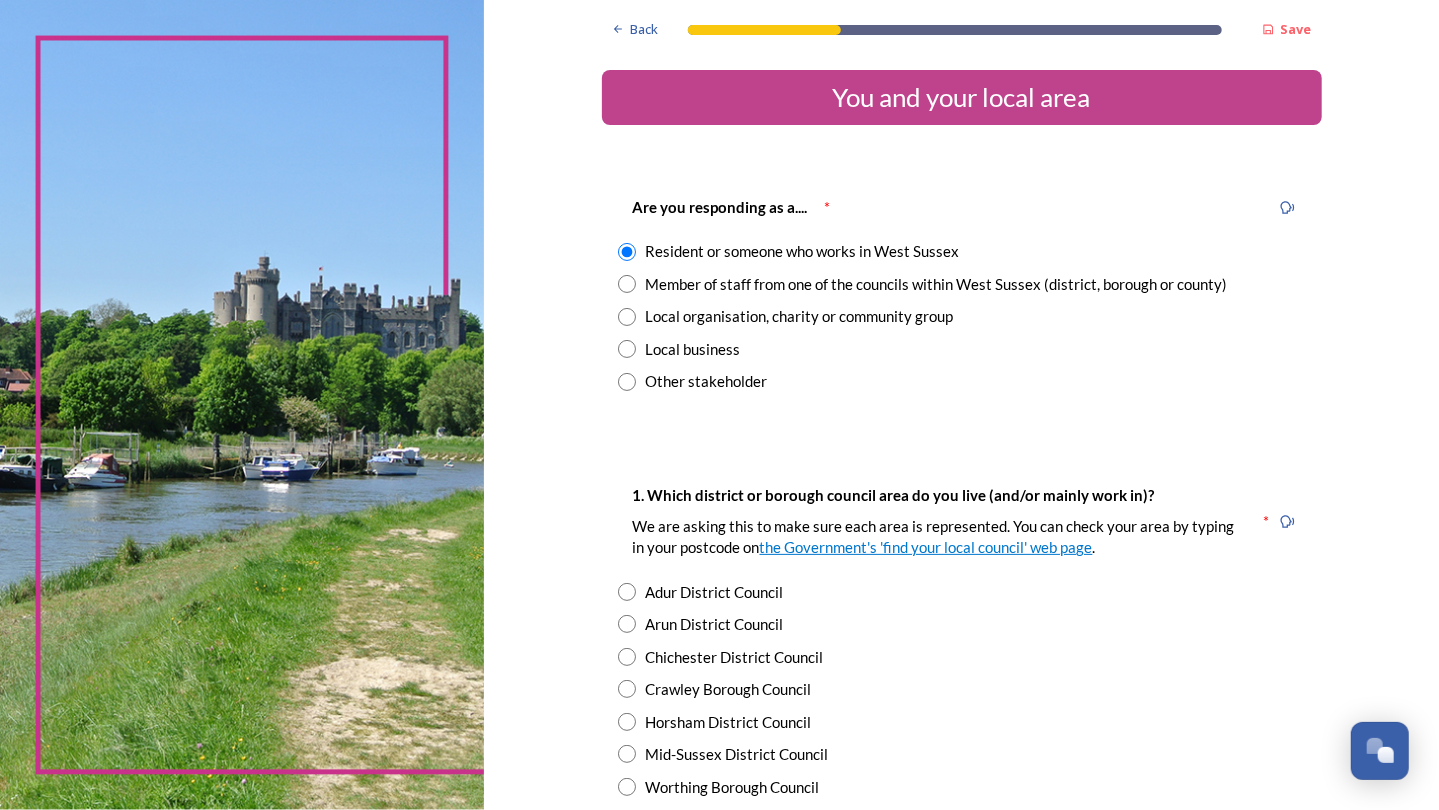 click at bounding box center [627, 624] 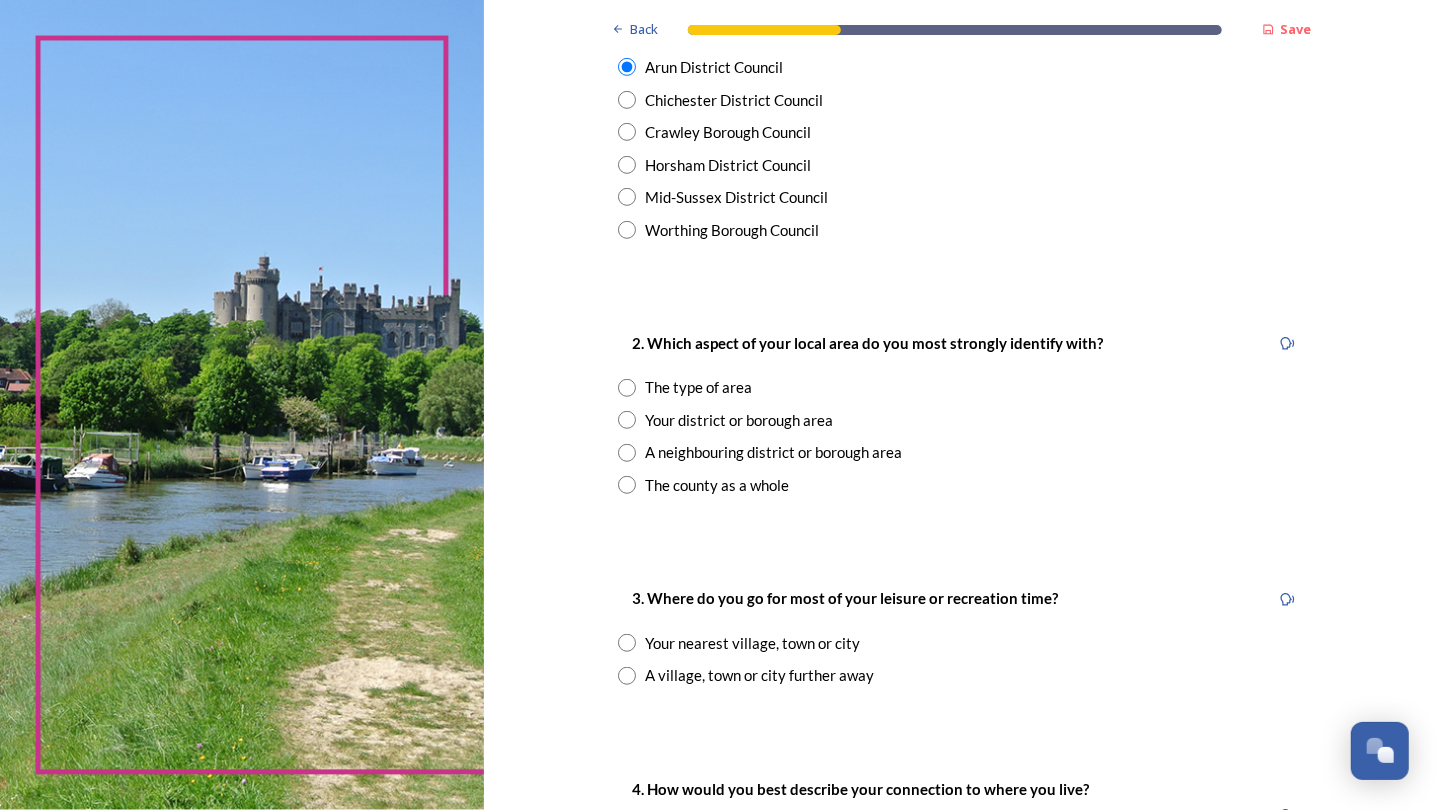 scroll, scrollTop: 561, scrollLeft: 0, axis: vertical 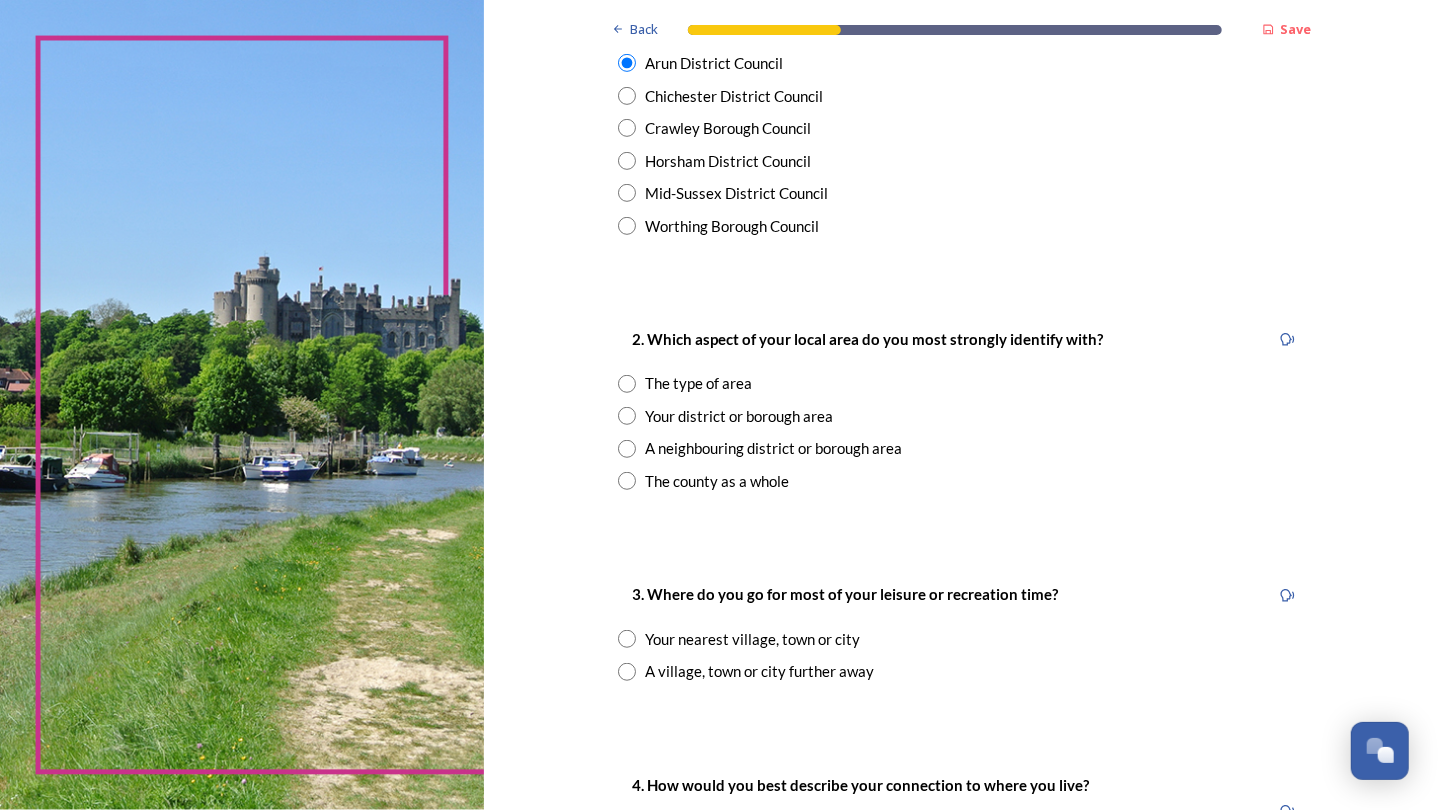 click at bounding box center (627, 481) 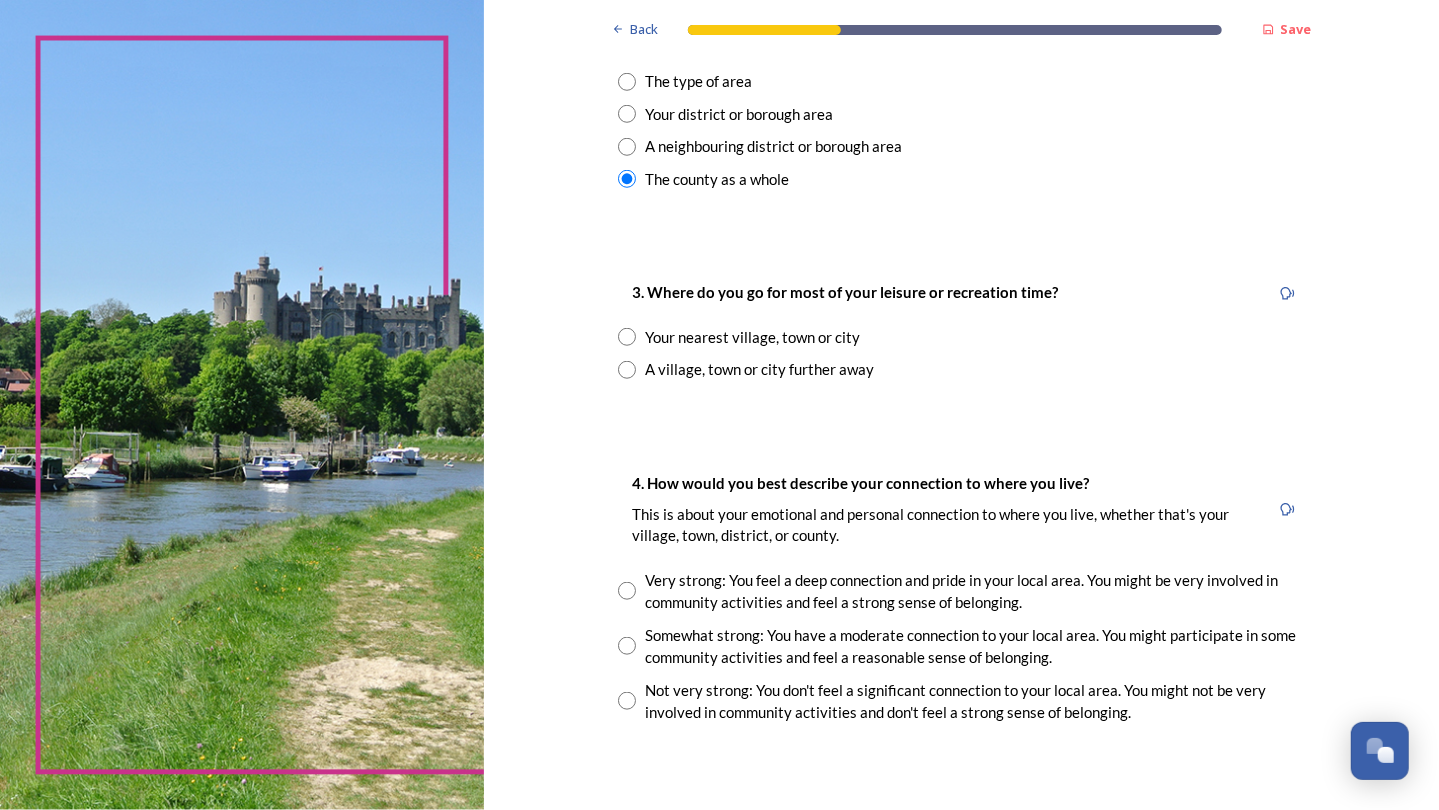 scroll, scrollTop: 867, scrollLeft: 0, axis: vertical 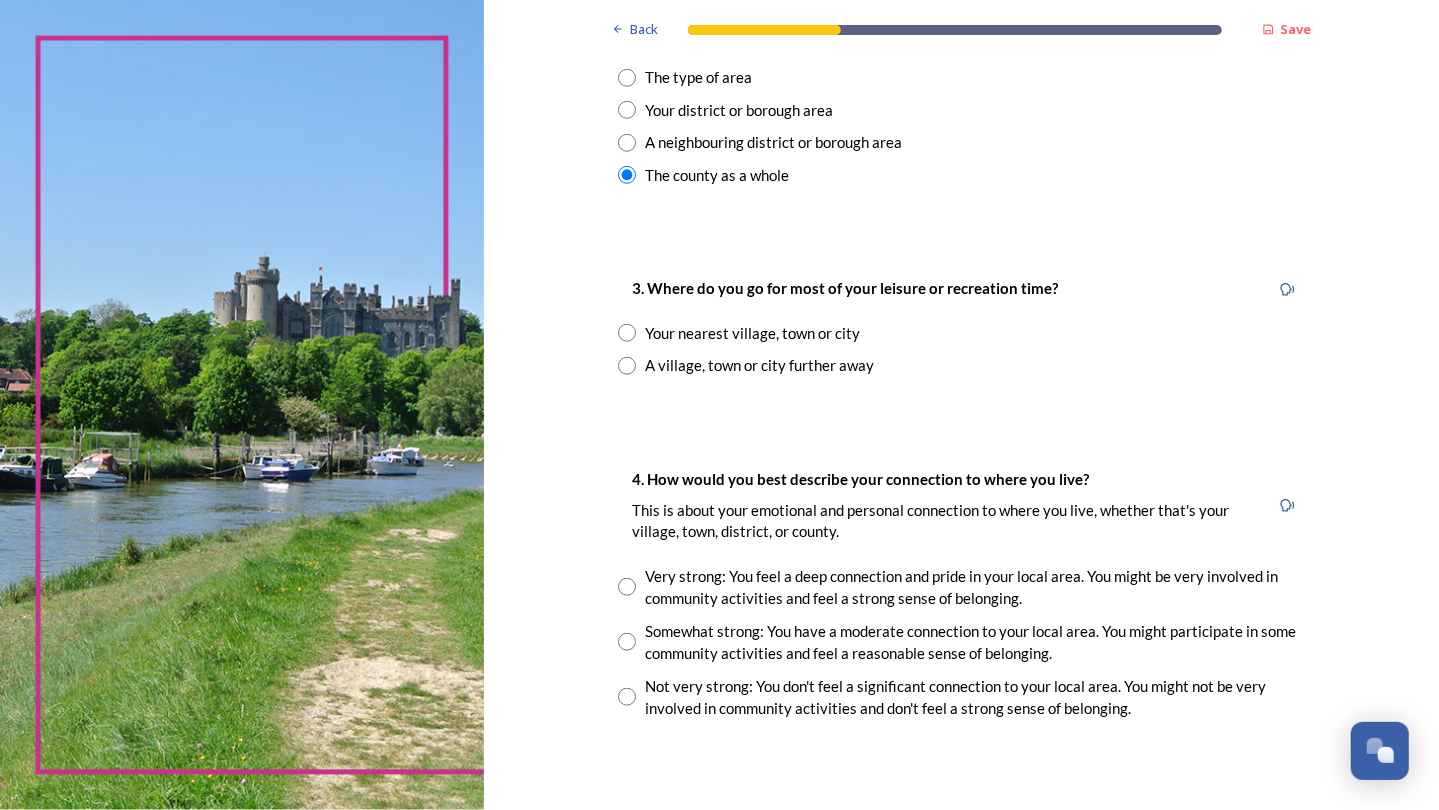 click at bounding box center (627, 366) 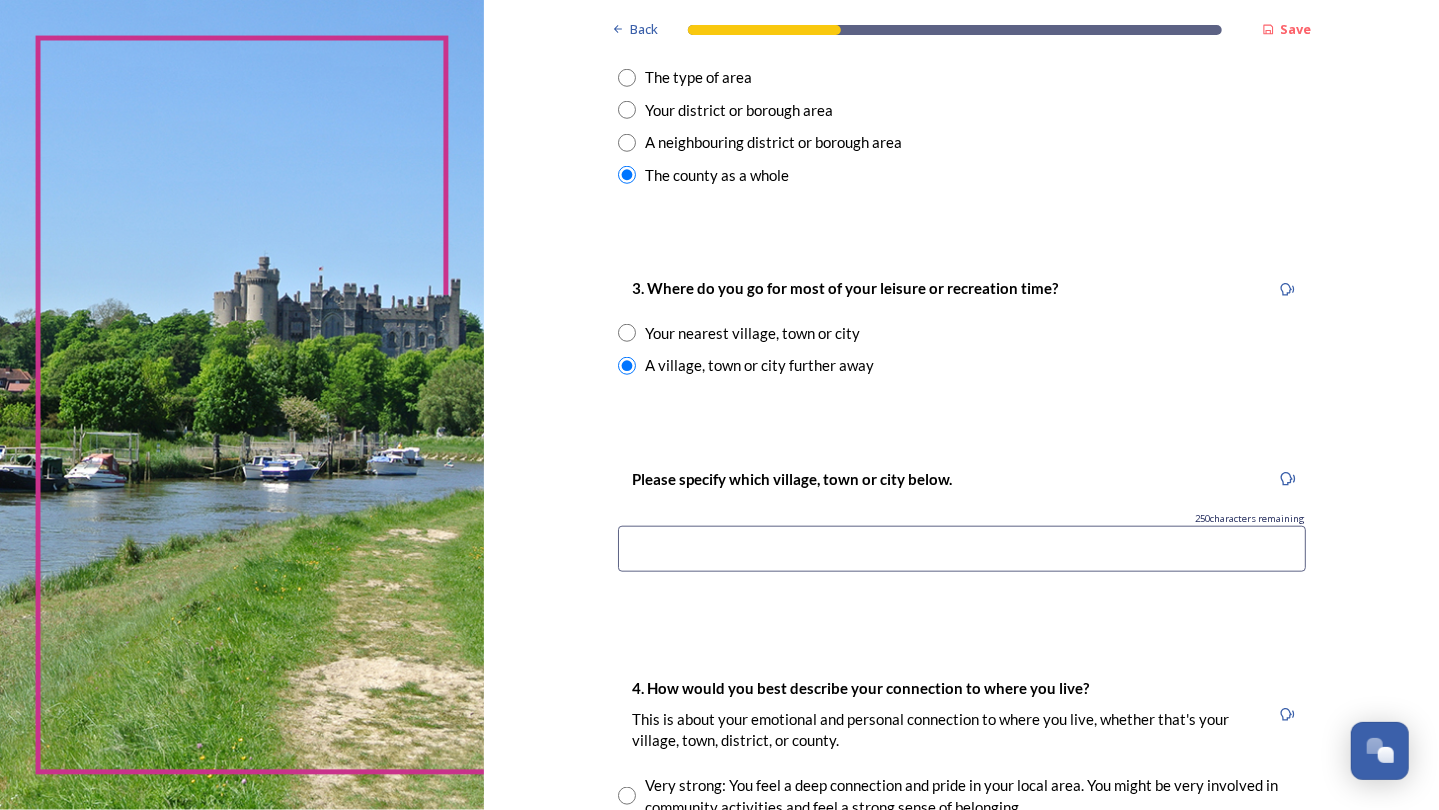 click at bounding box center [962, 549] 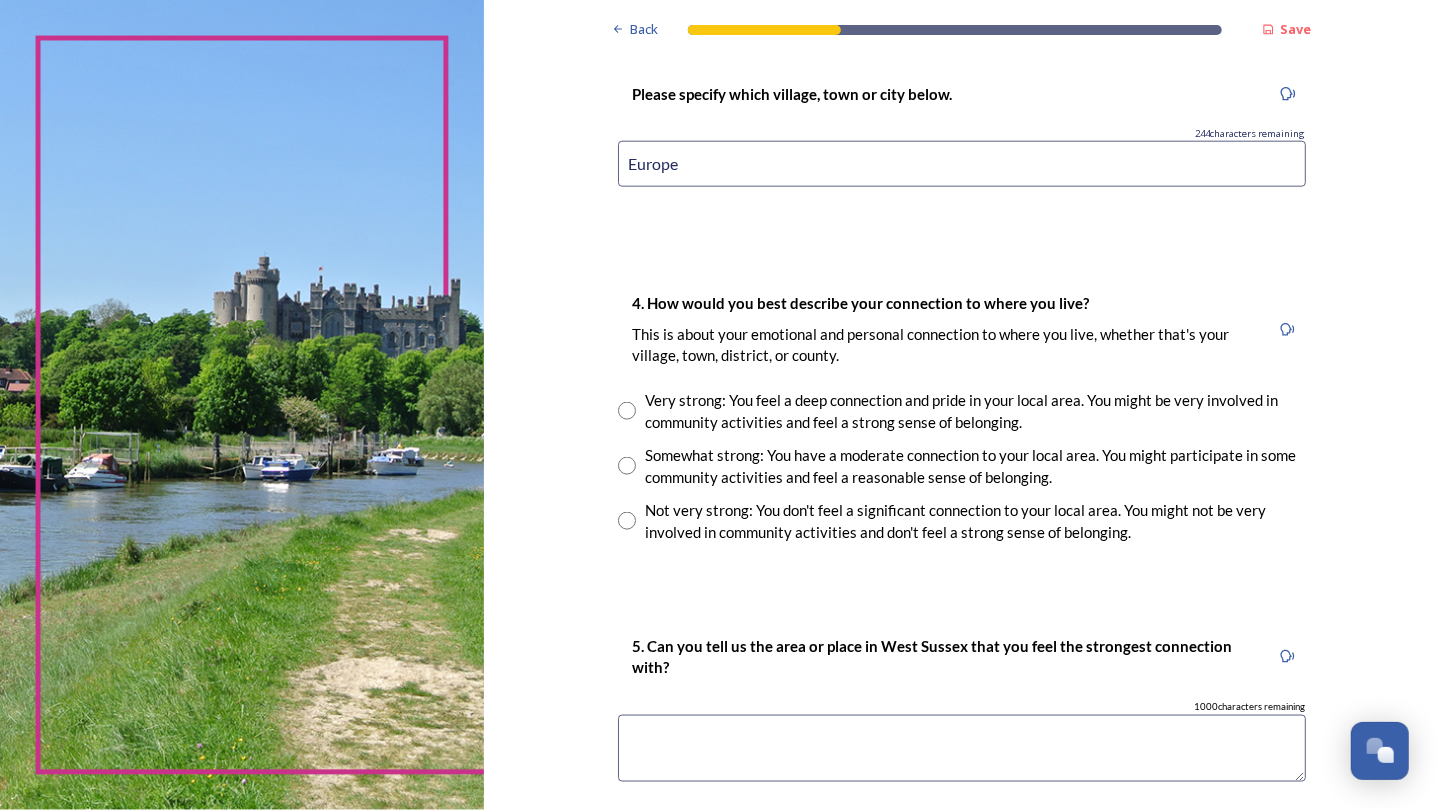 scroll, scrollTop: 1254, scrollLeft: 0, axis: vertical 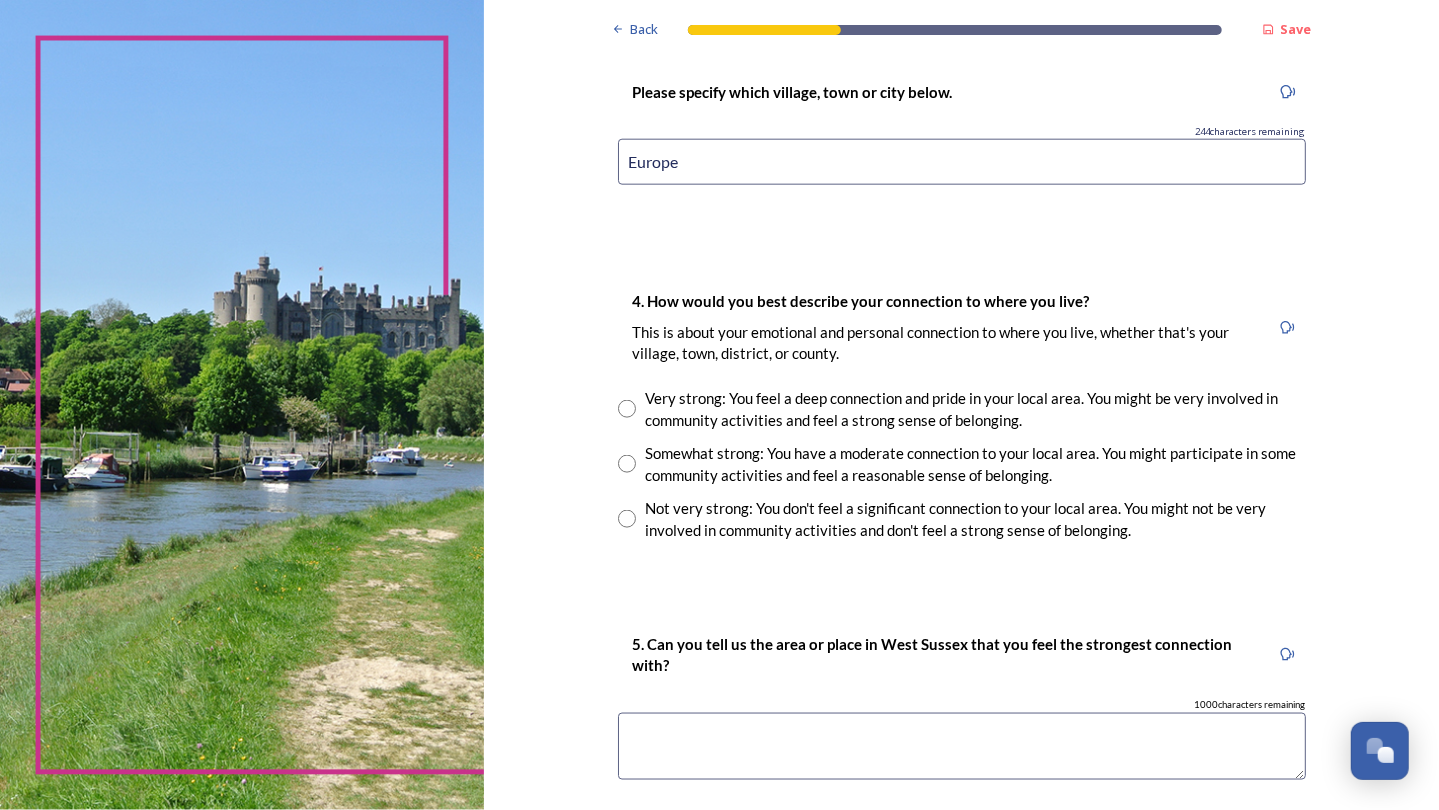 type on "Europe" 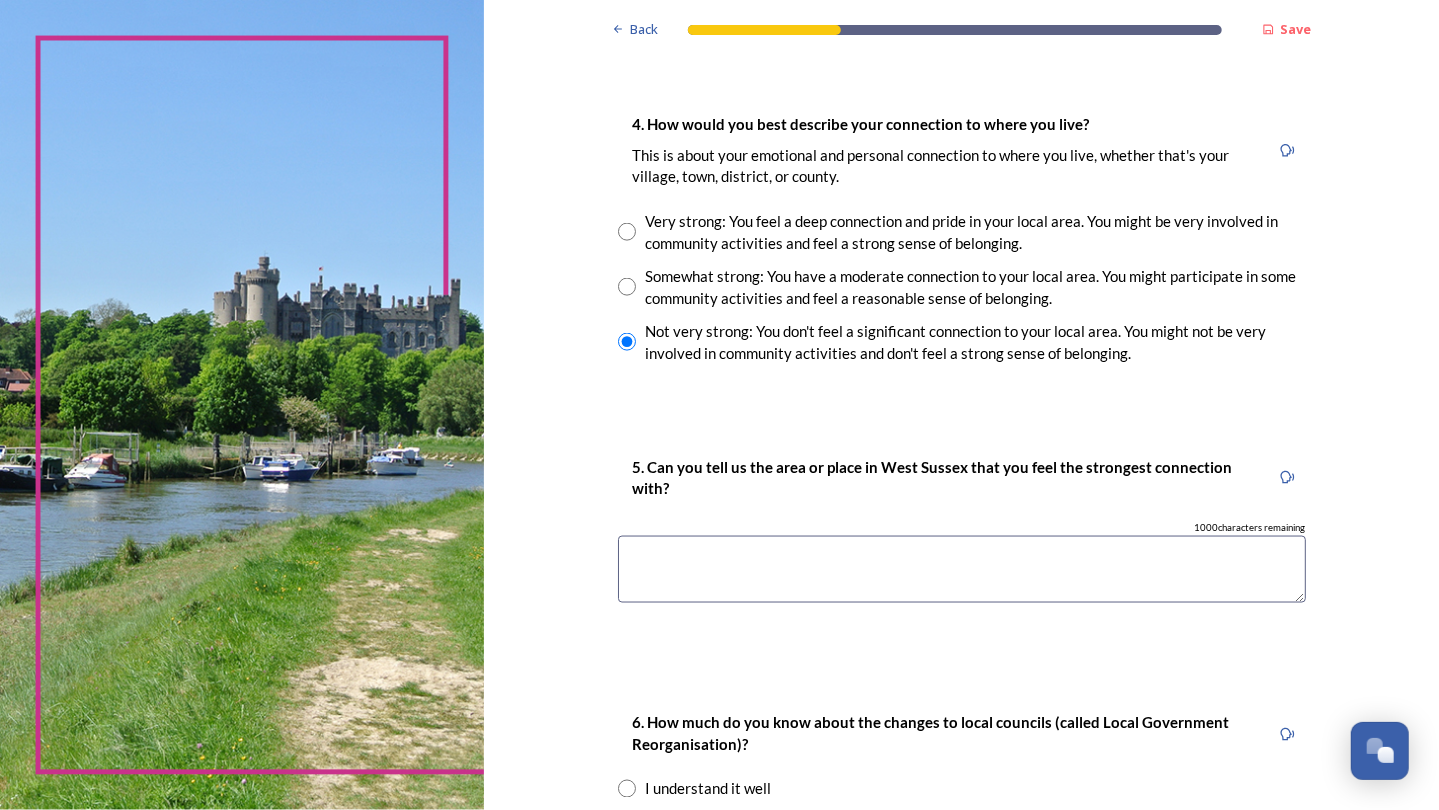 scroll, scrollTop: 1440, scrollLeft: 0, axis: vertical 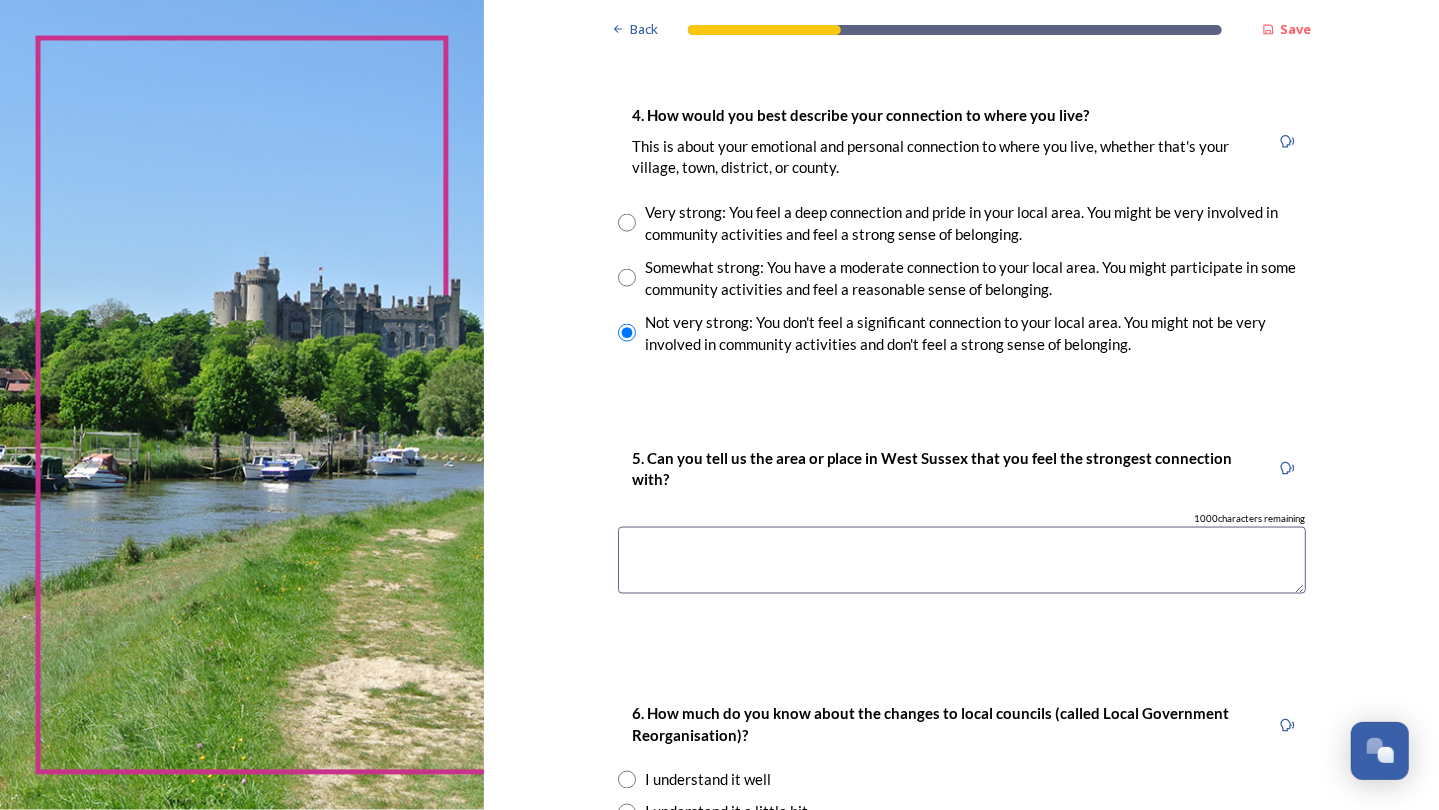 click at bounding box center [962, 560] 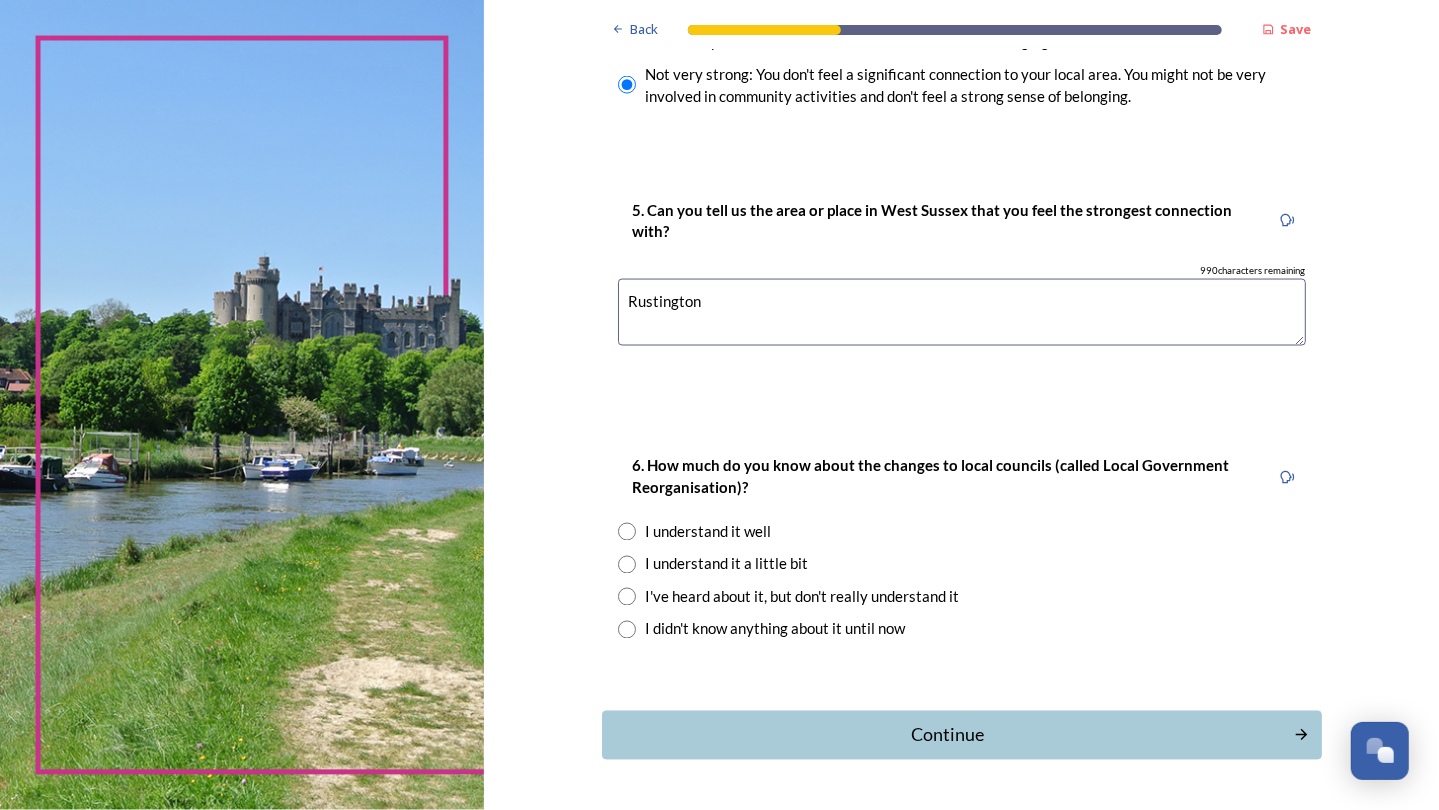 scroll, scrollTop: 1693, scrollLeft: 0, axis: vertical 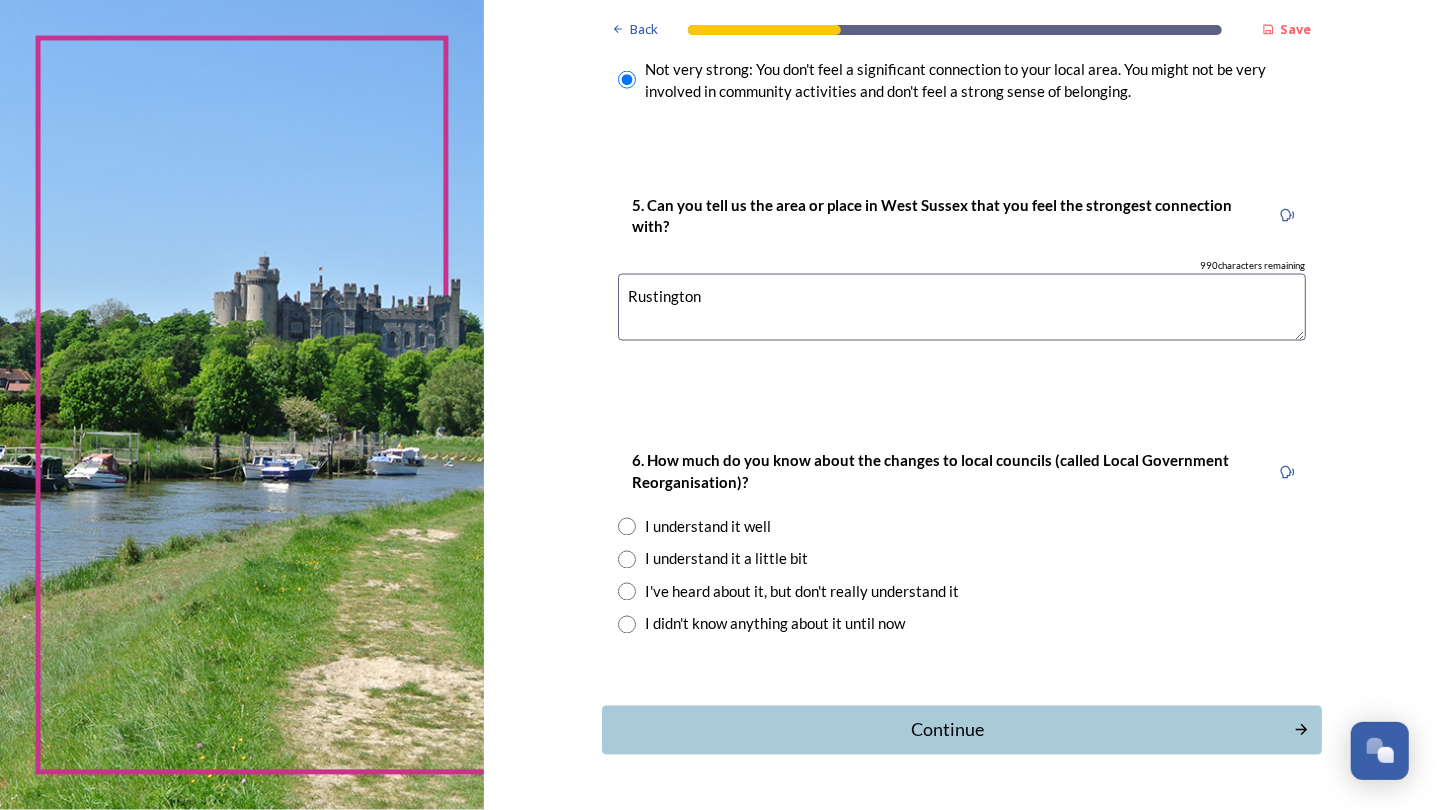 type on "Rustington" 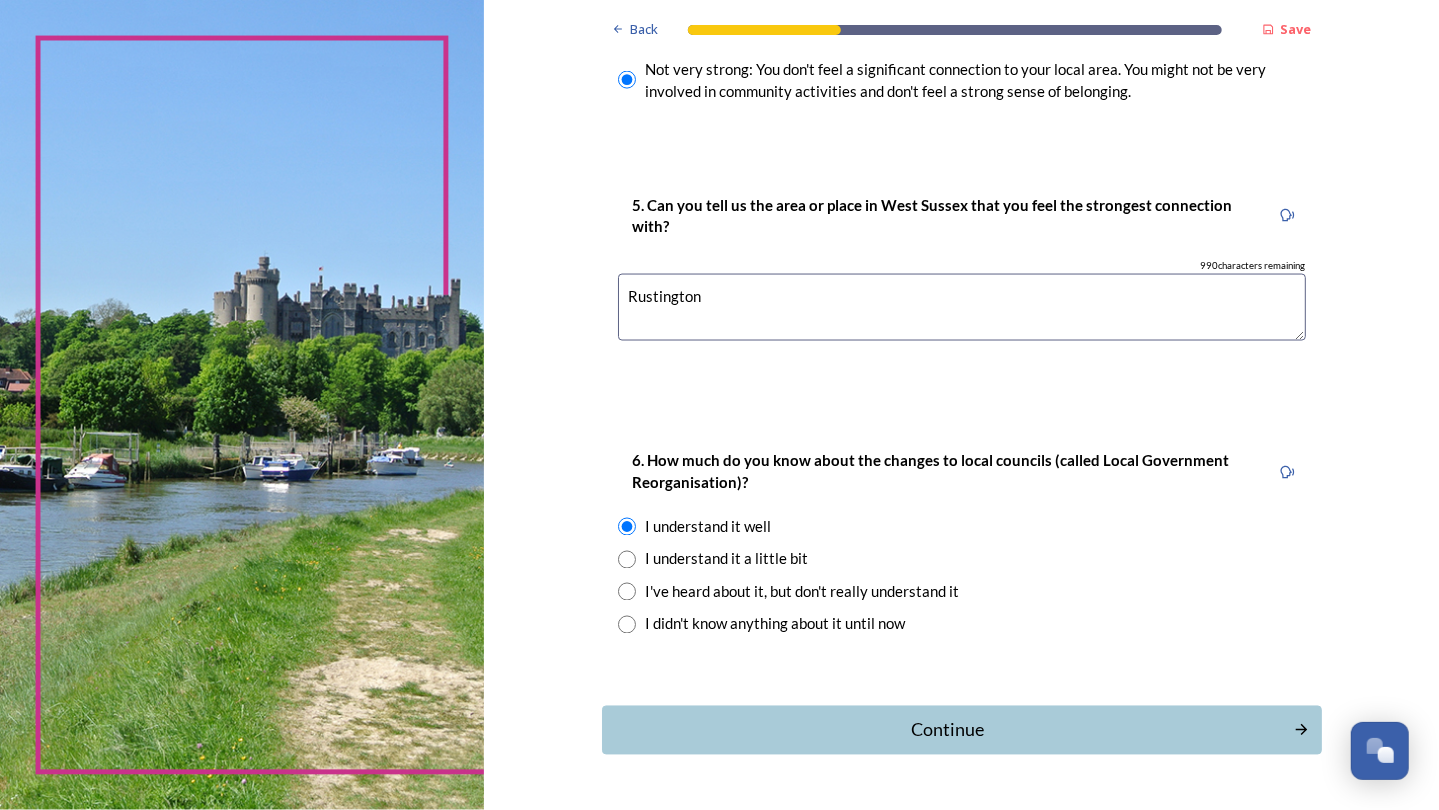 click on "Continue" at bounding box center (948, 730) 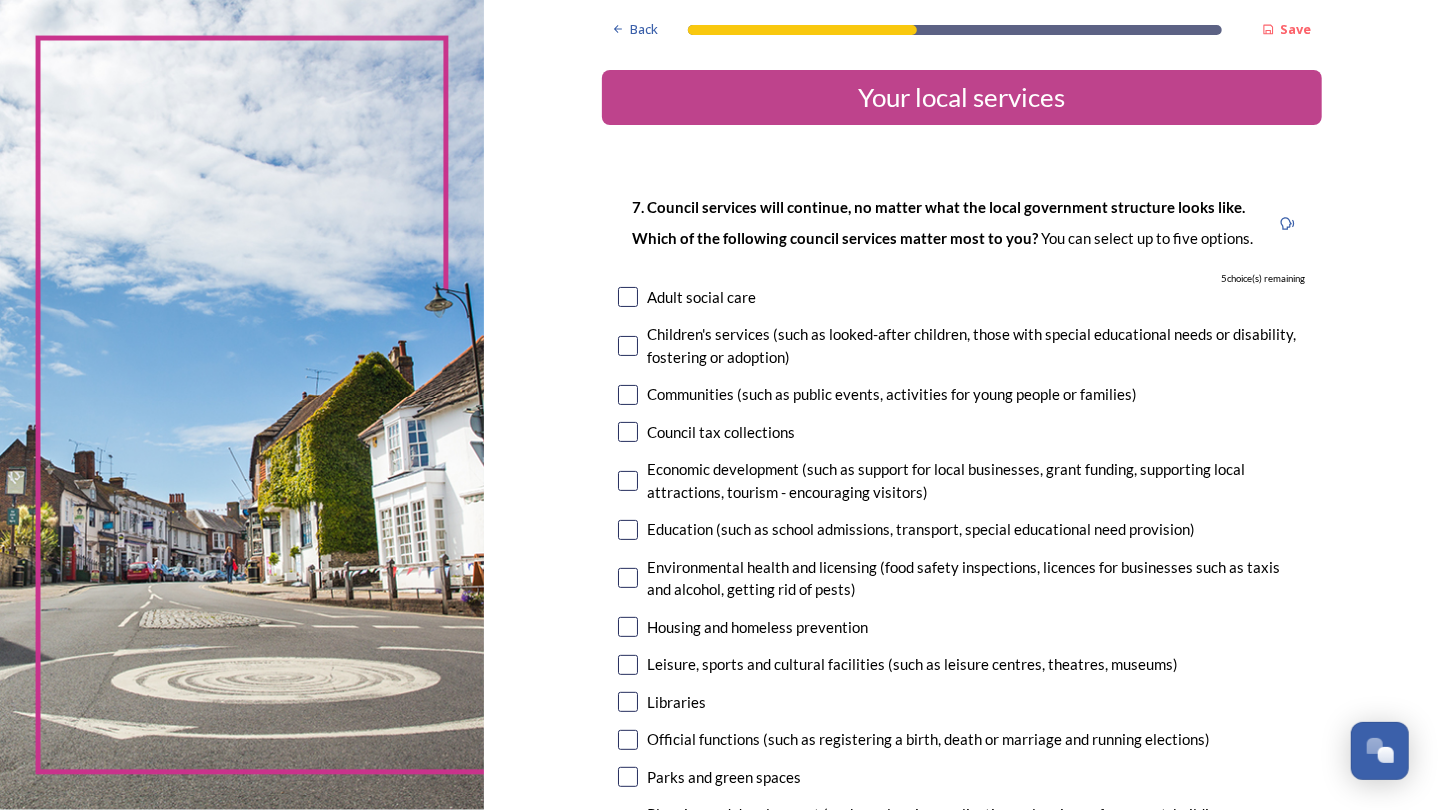 click at bounding box center (628, 432) 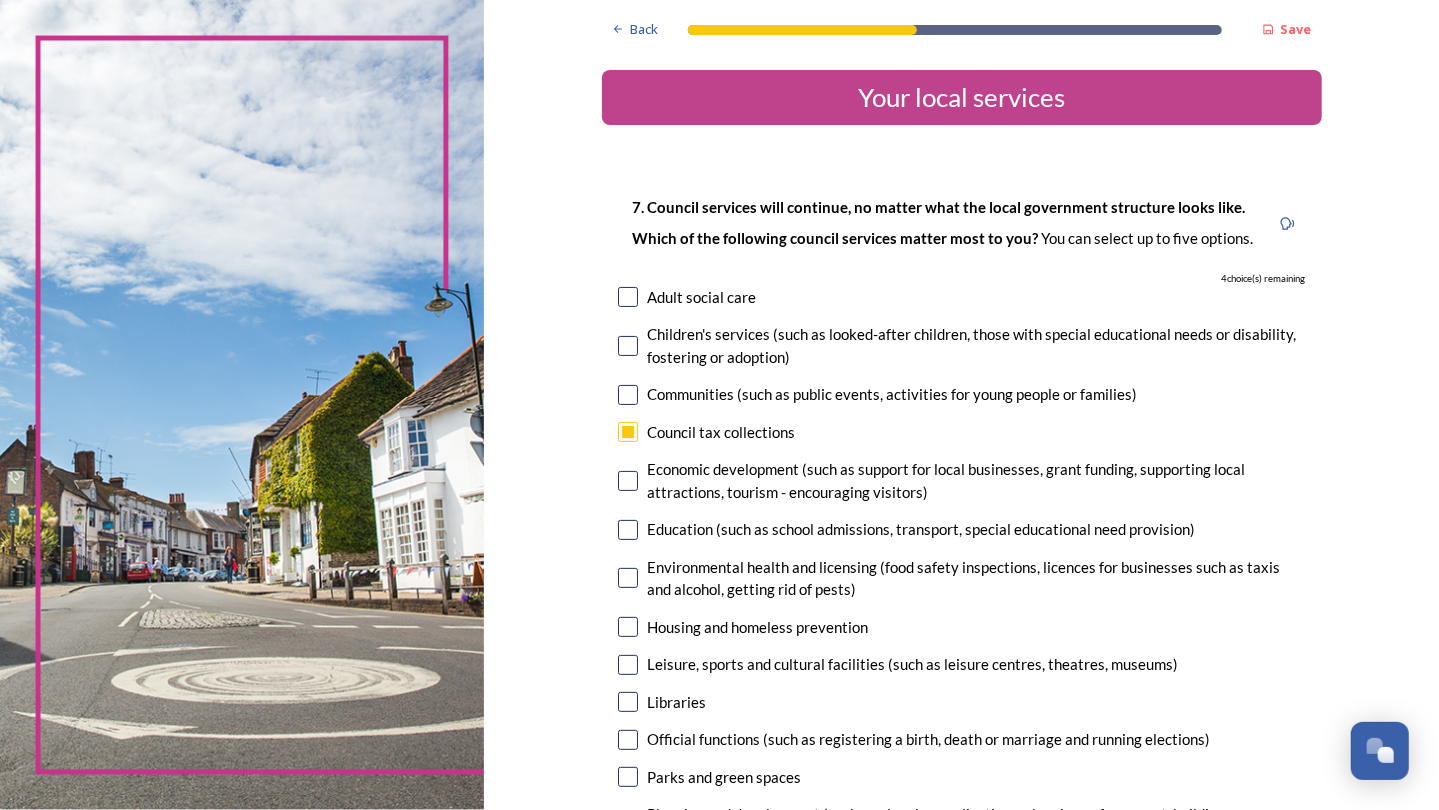 click at bounding box center (628, 481) 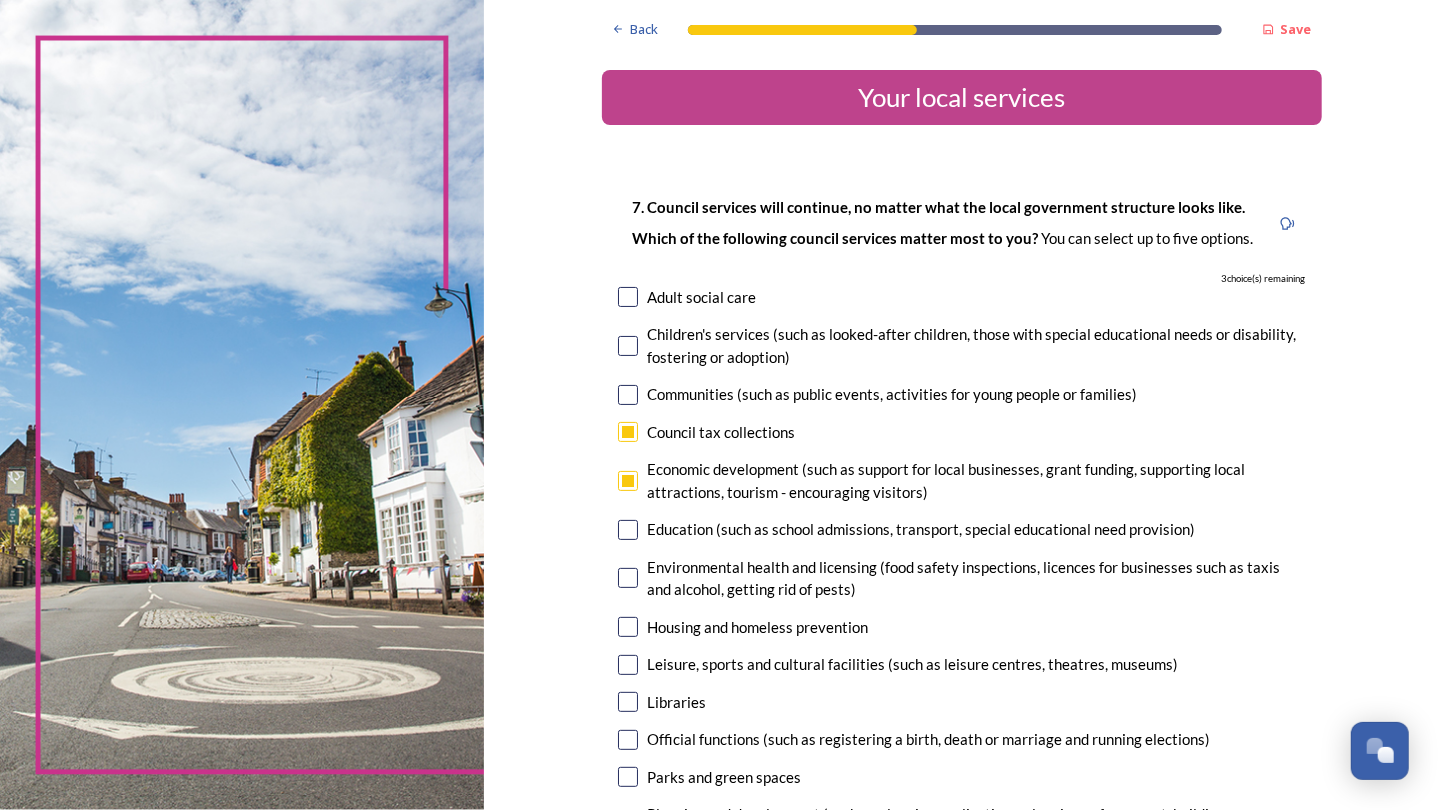 click at bounding box center [628, 702] 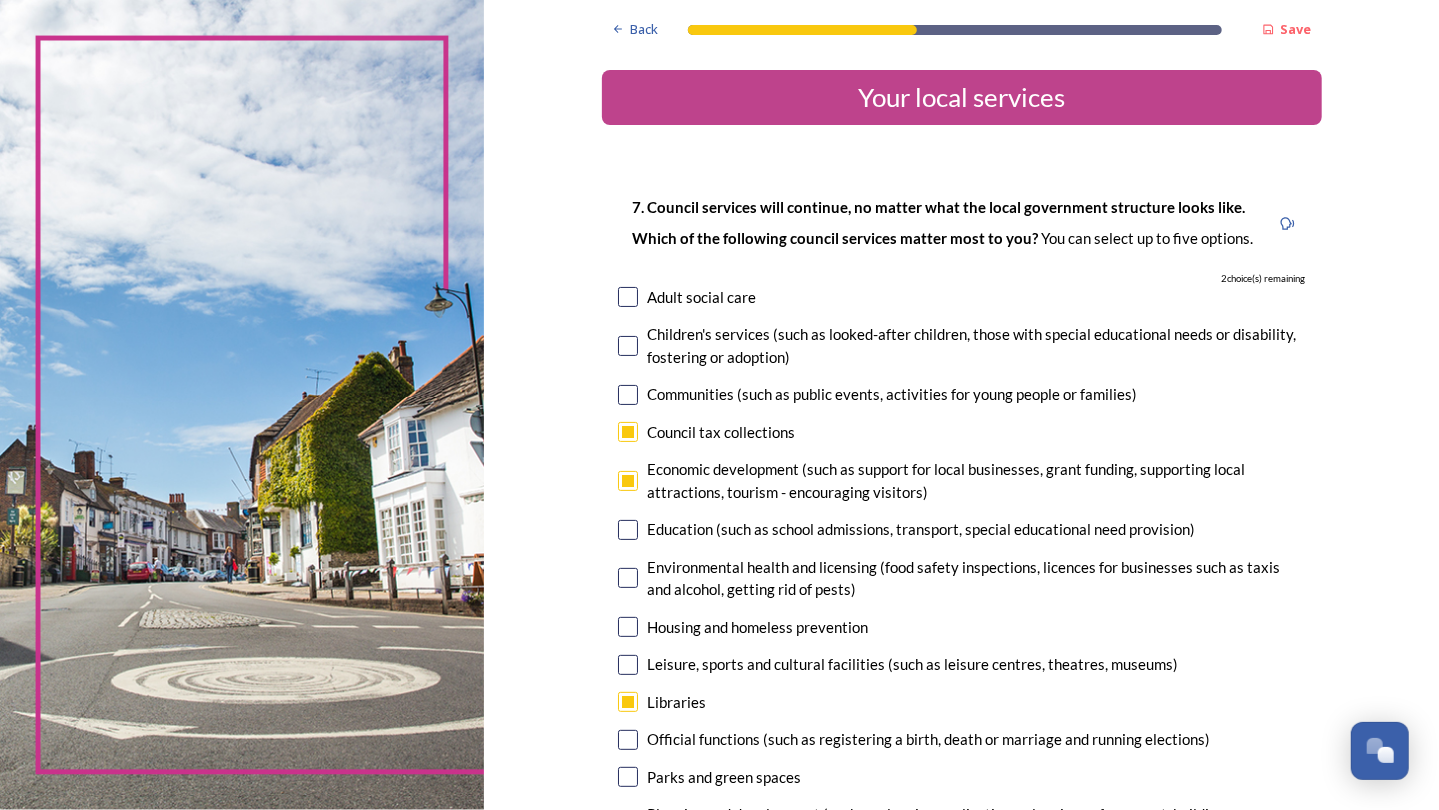click on "7. Council services will continue, no matter what the local government structure looks like. ﻿﻿Which of the following council services matter most to you? You can select up to five options. 2 choice(s) remaining Adult social care Children's services (such as looked-after children, those with special educational needs or disability, fostering or adoption) Communities (such as public events, activities for young people or families) Council tax collections Economic development (such as support for local businesses, grant funding, supporting local attractions, tourism - encouraging visitors) Education (such as school admissions, transport, special educational need provision) Environmental health and licensing (food safety inspections, licences for businesses such as taxis and alcohol, getting rid of pests) Housing and homeless prevention Leisure, sports and cultural facilities (such as leisure centres, theatres, museums) Libraries Parks and green spaces Public safety Trading standards" at bounding box center [962, 648] 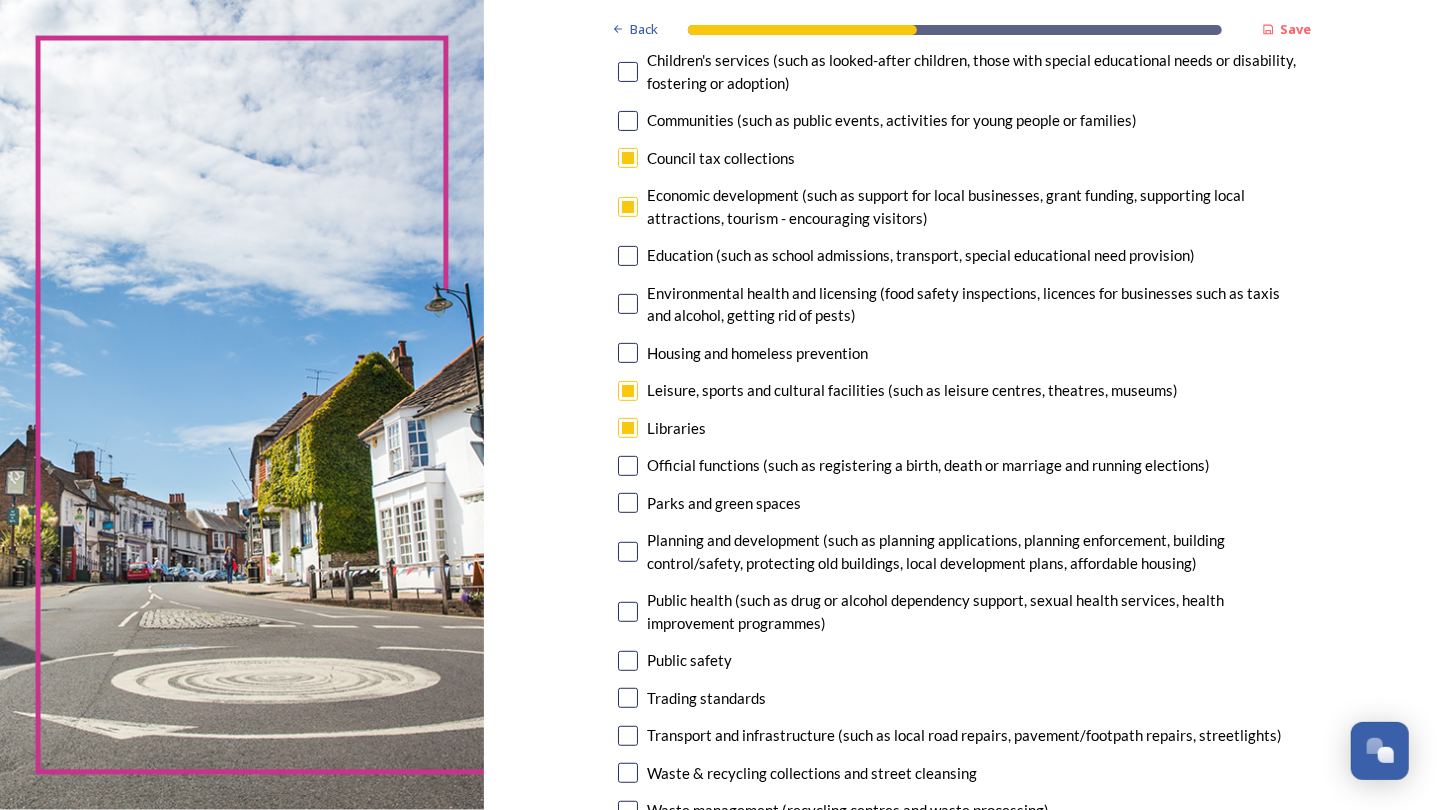 scroll, scrollTop: 278, scrollLeft: 0, axis: vertical 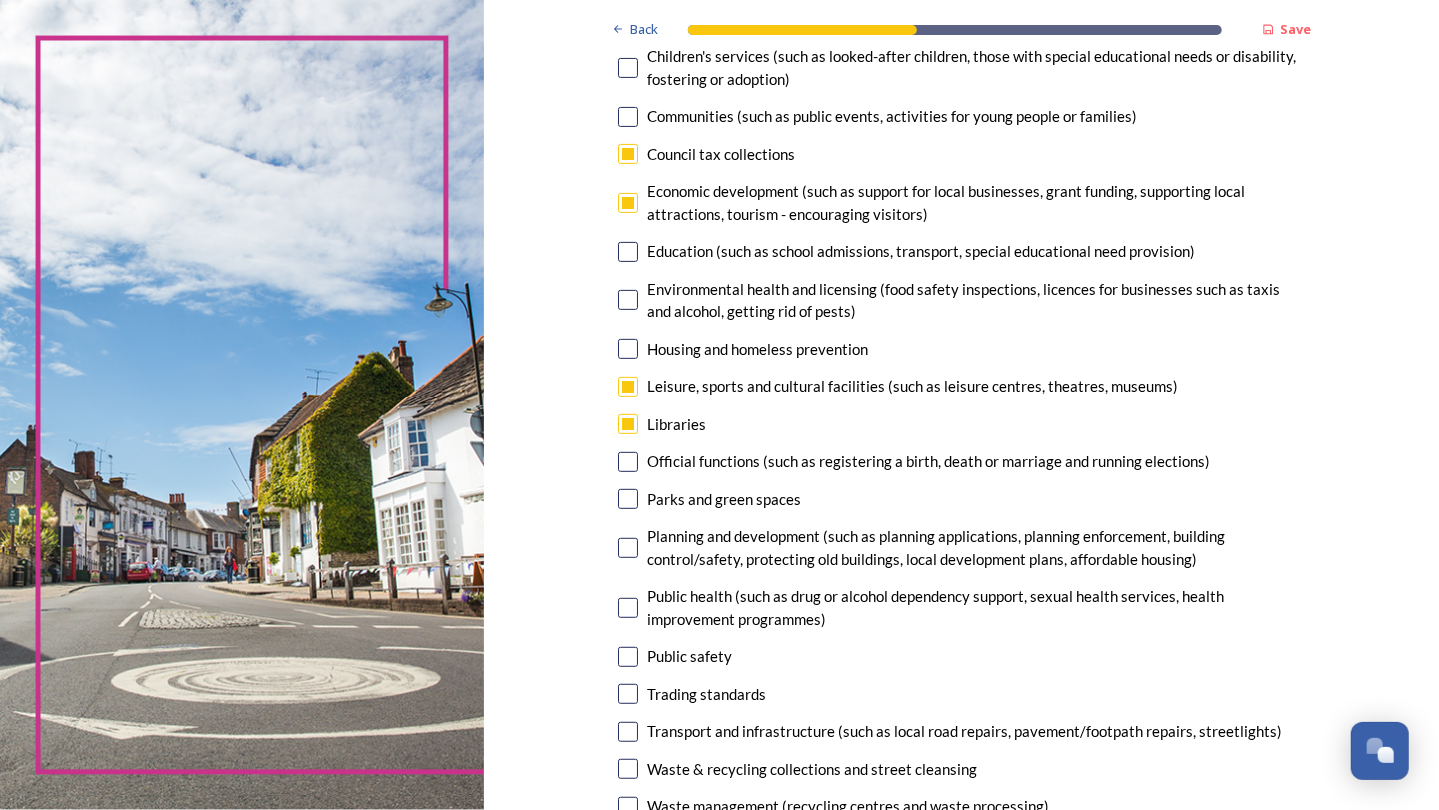 click at bounding box center [628, 548] 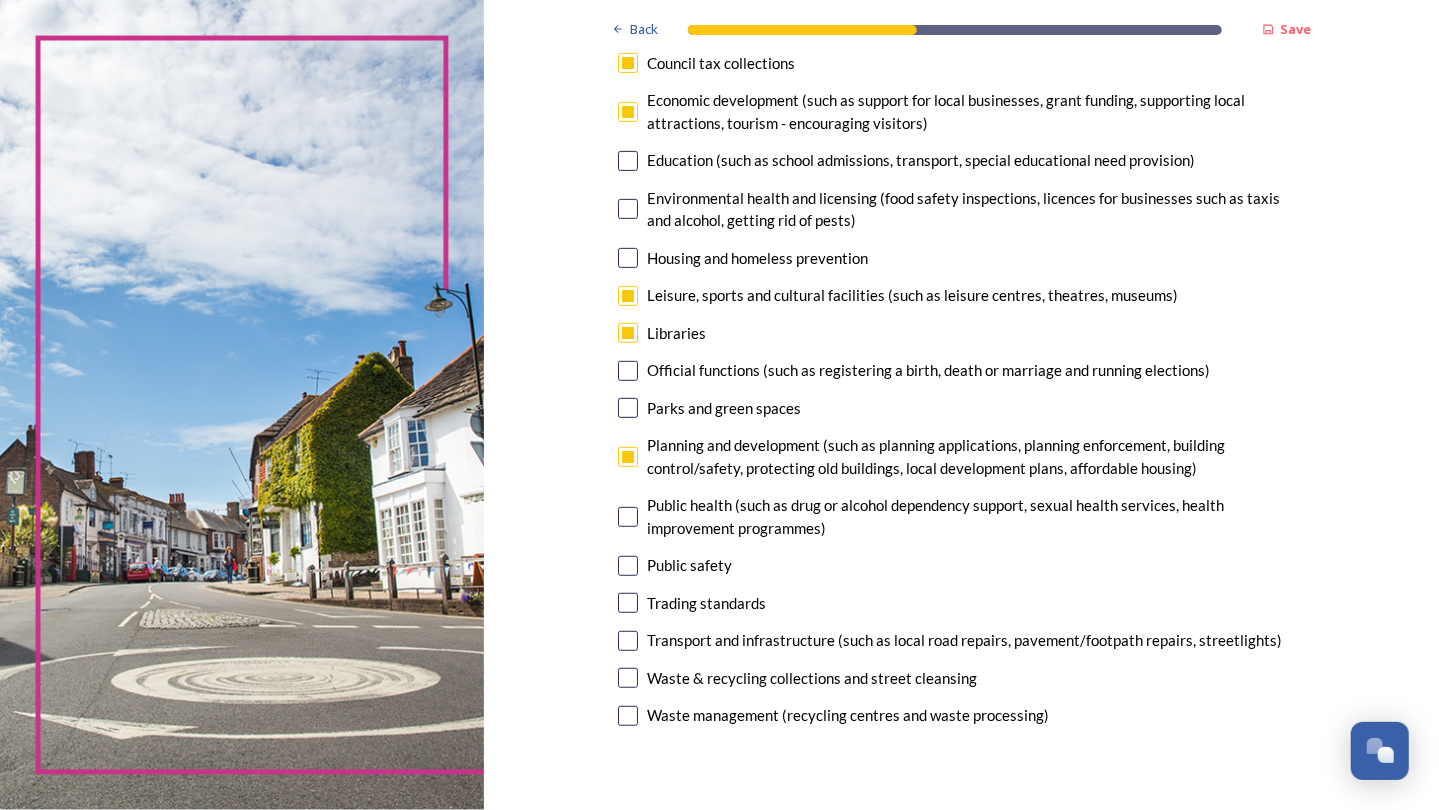 scroll, scrollTop: 373, scrollLeft: 0, axis: vertical 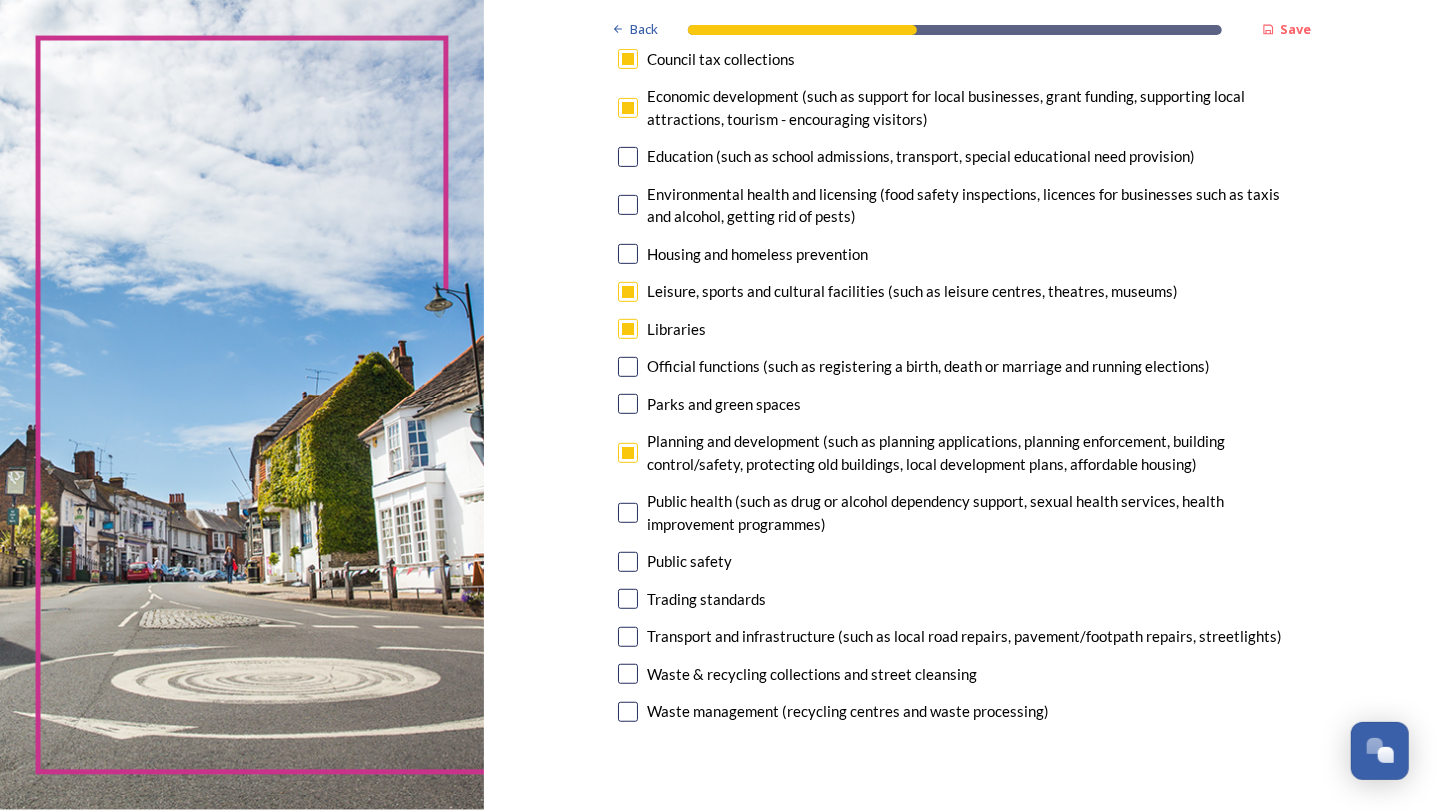 click at bounding box center (628, 292) 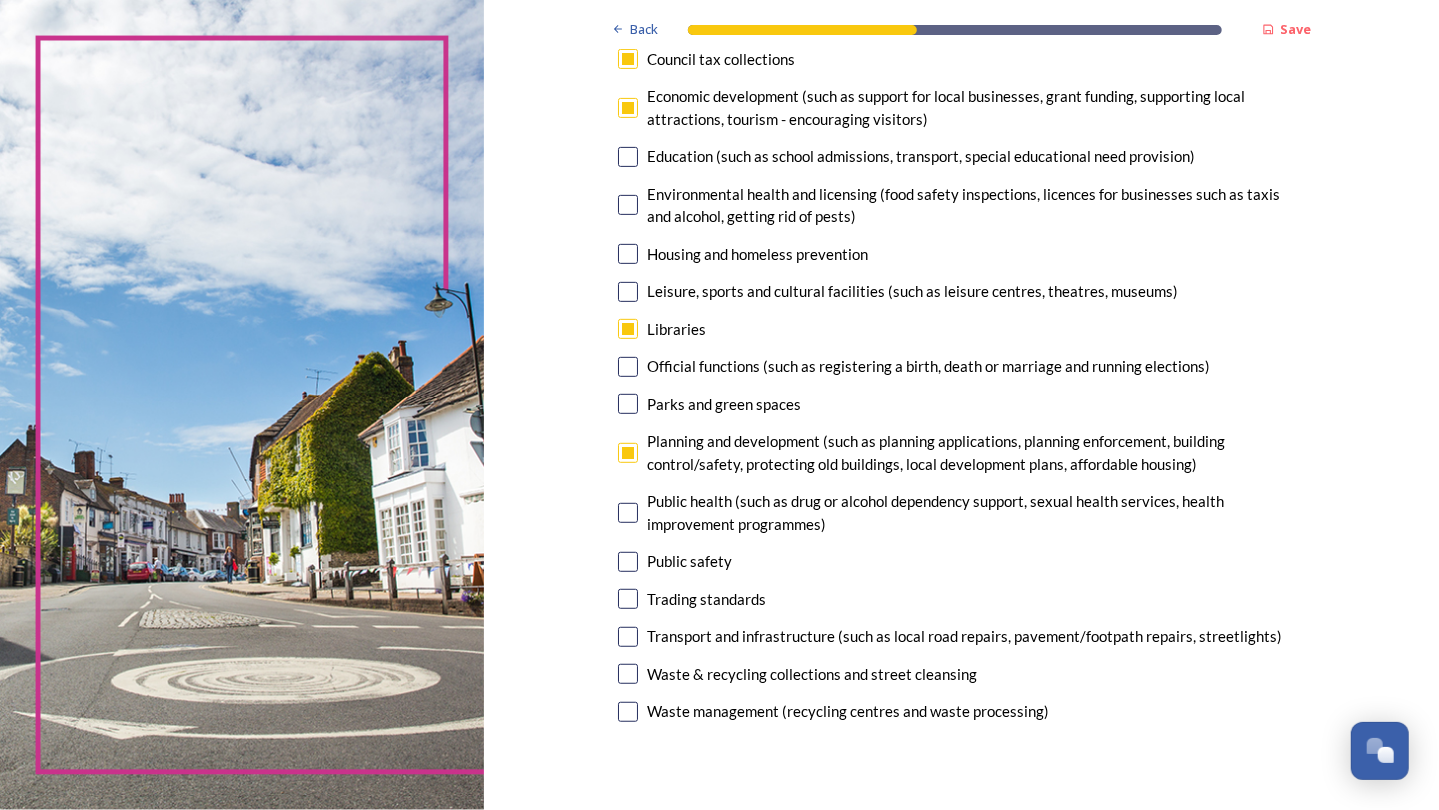 click at bounding box center (628, 637) 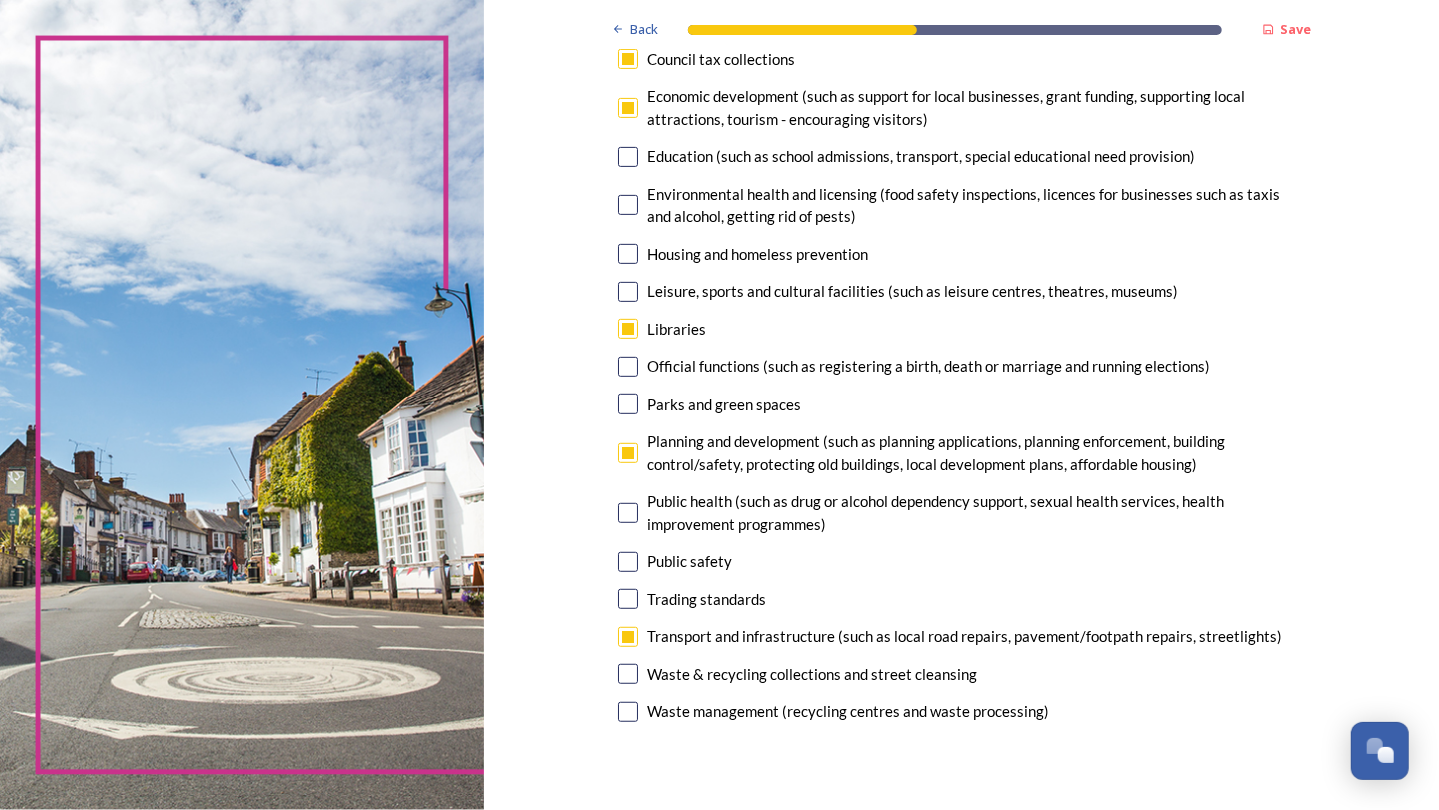 click at bounding box center (628, 59) 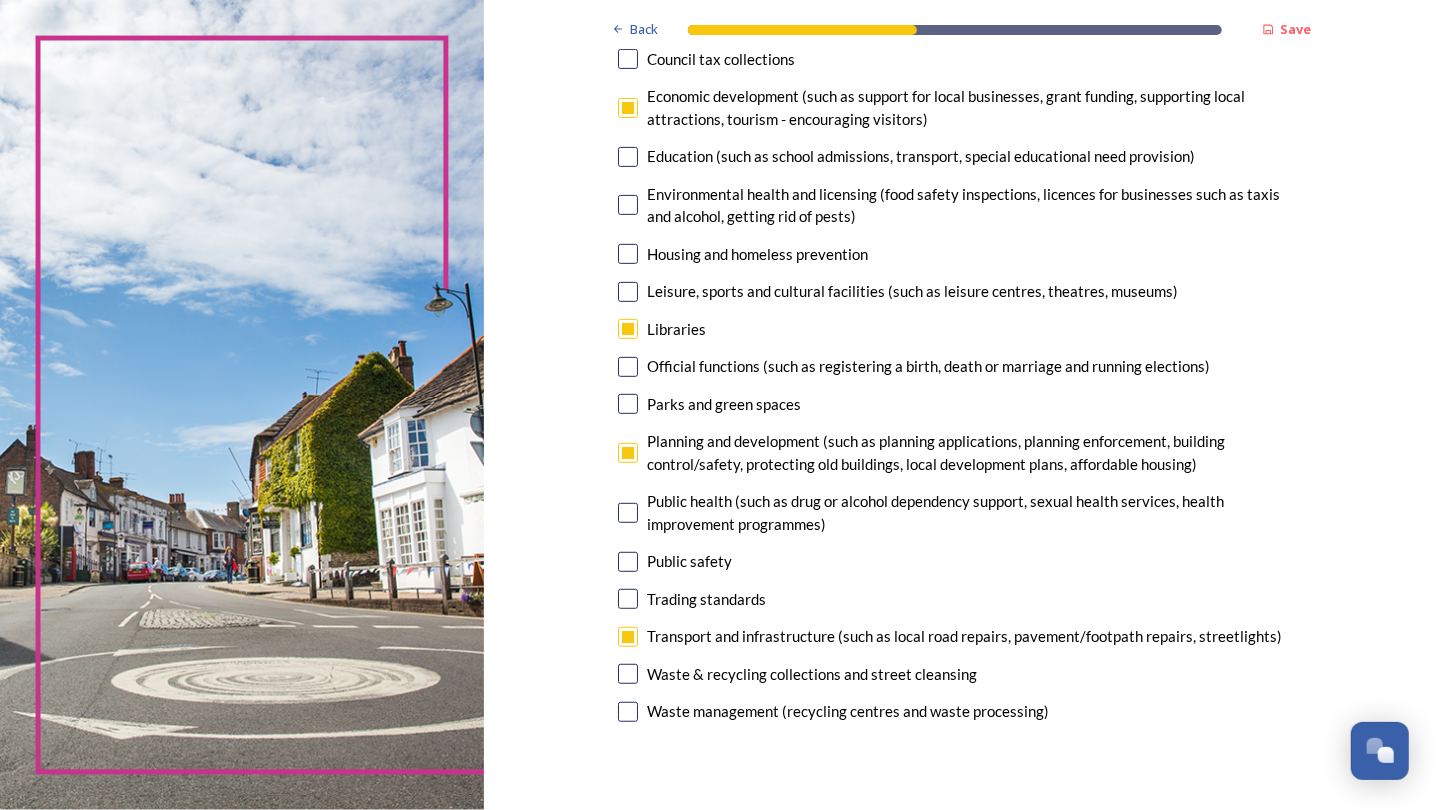 click at bounding box center (628, 674) 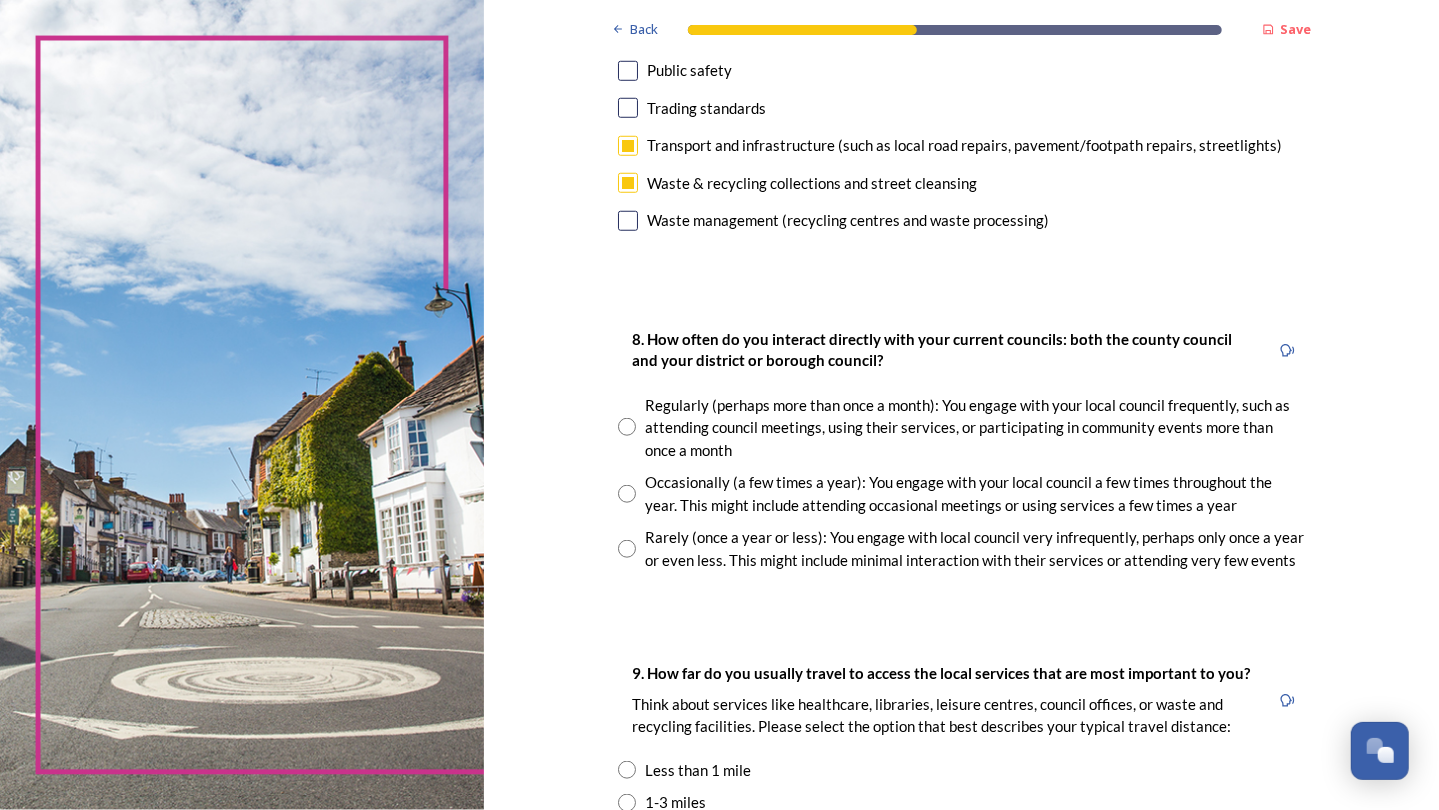 scroll, scrollTop: 866, scrollLeft: 0, axis: vertical 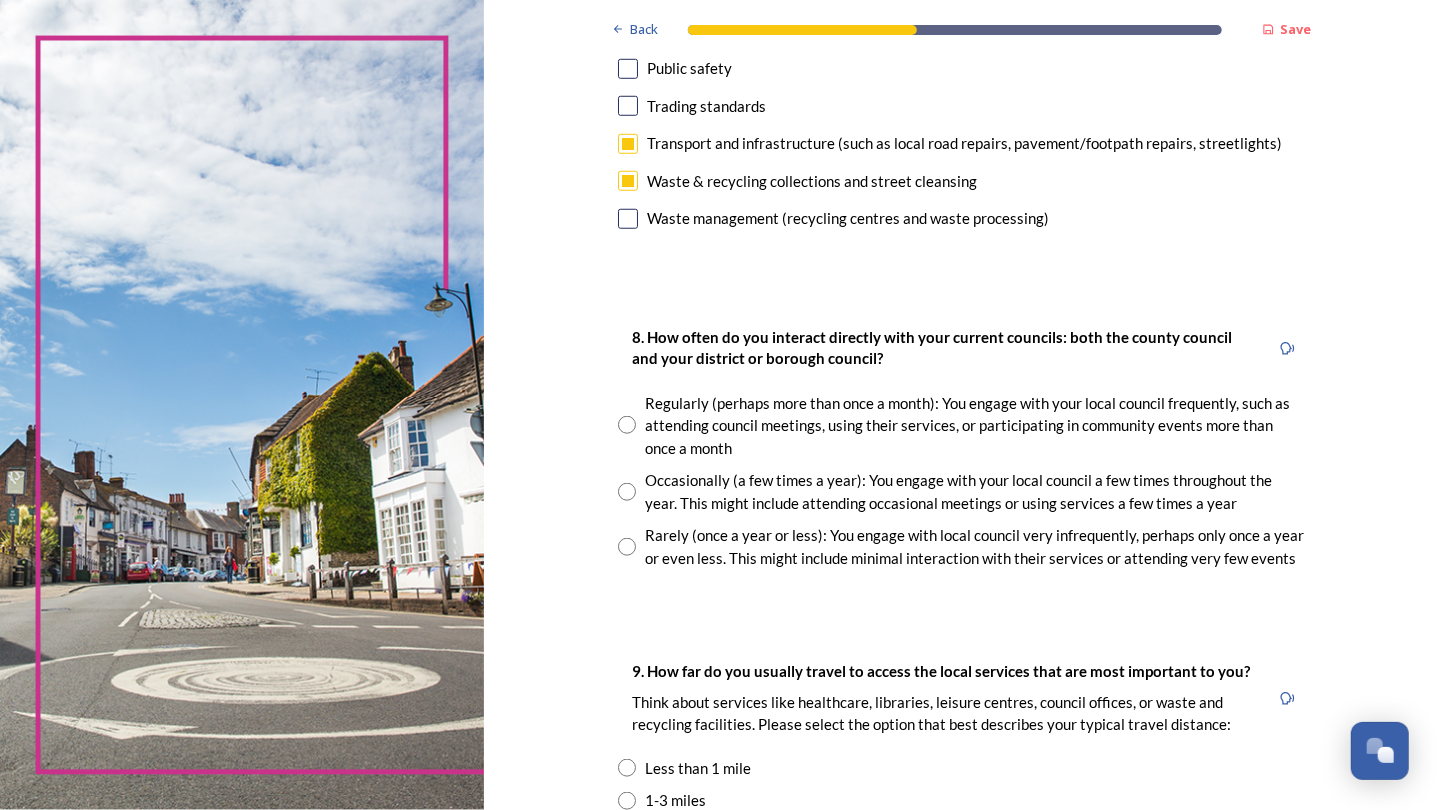 click at bounding box center [627, 547] 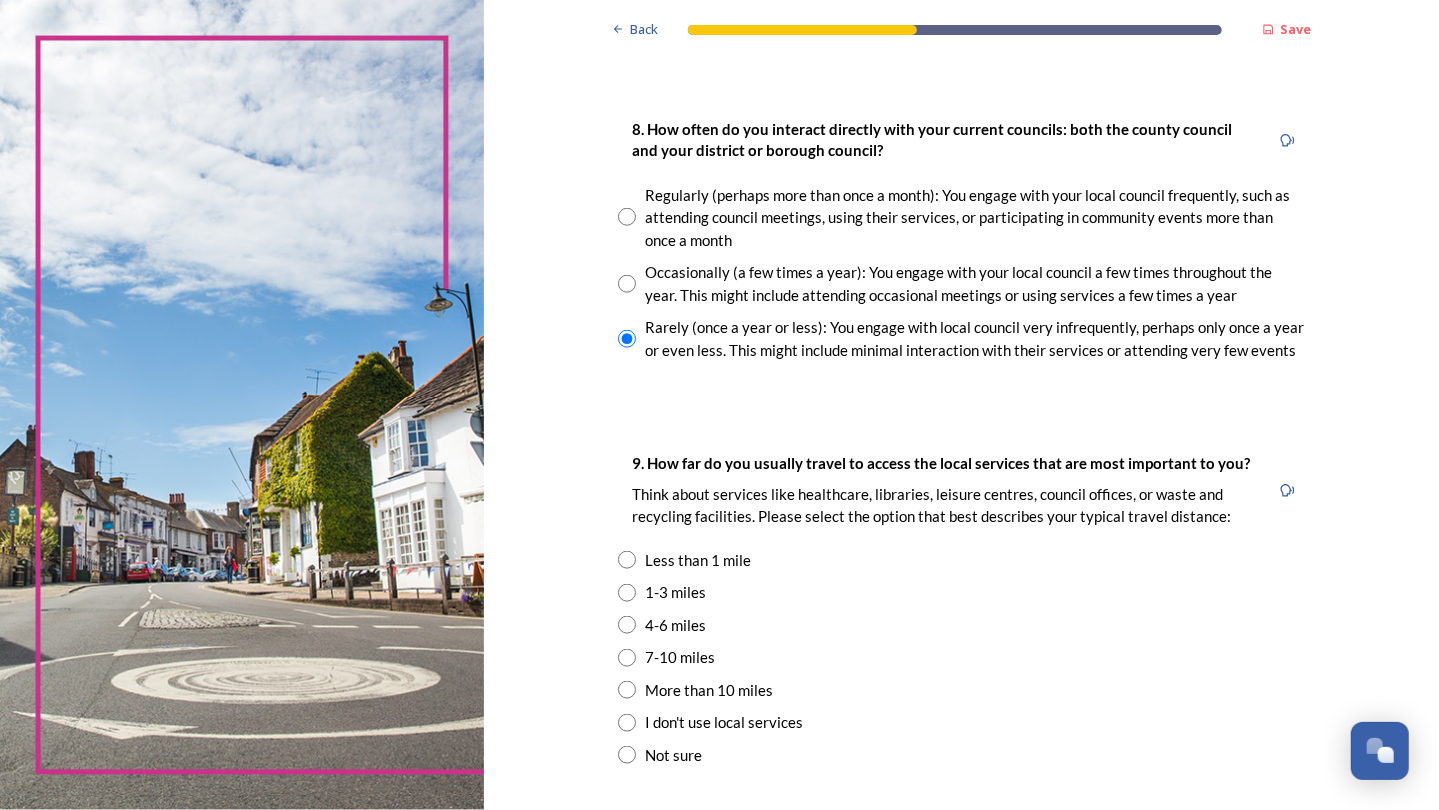 scroll, scrollTop: 1076, scrollLeft: 0, axis: vertical 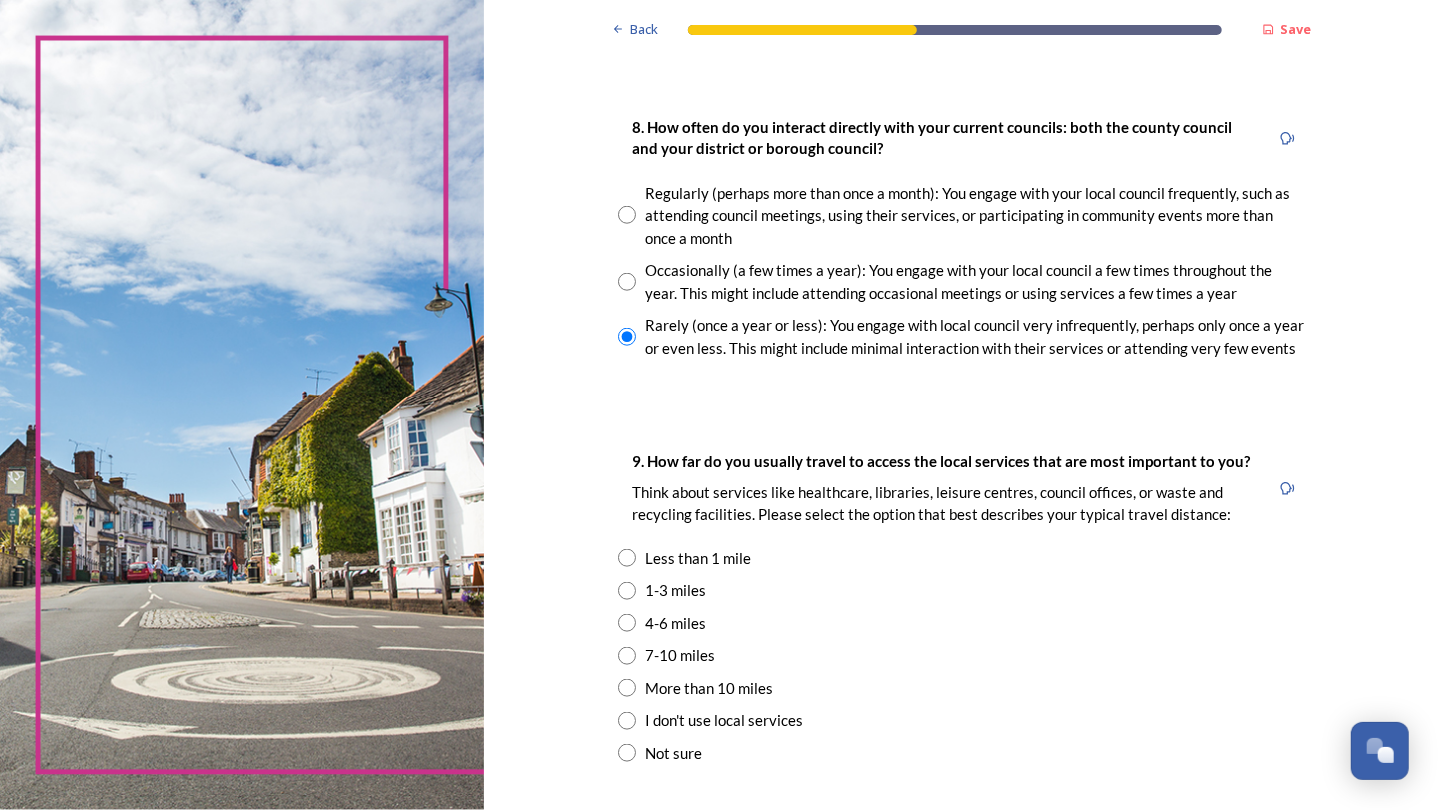 click at bounding box center [627, 591] 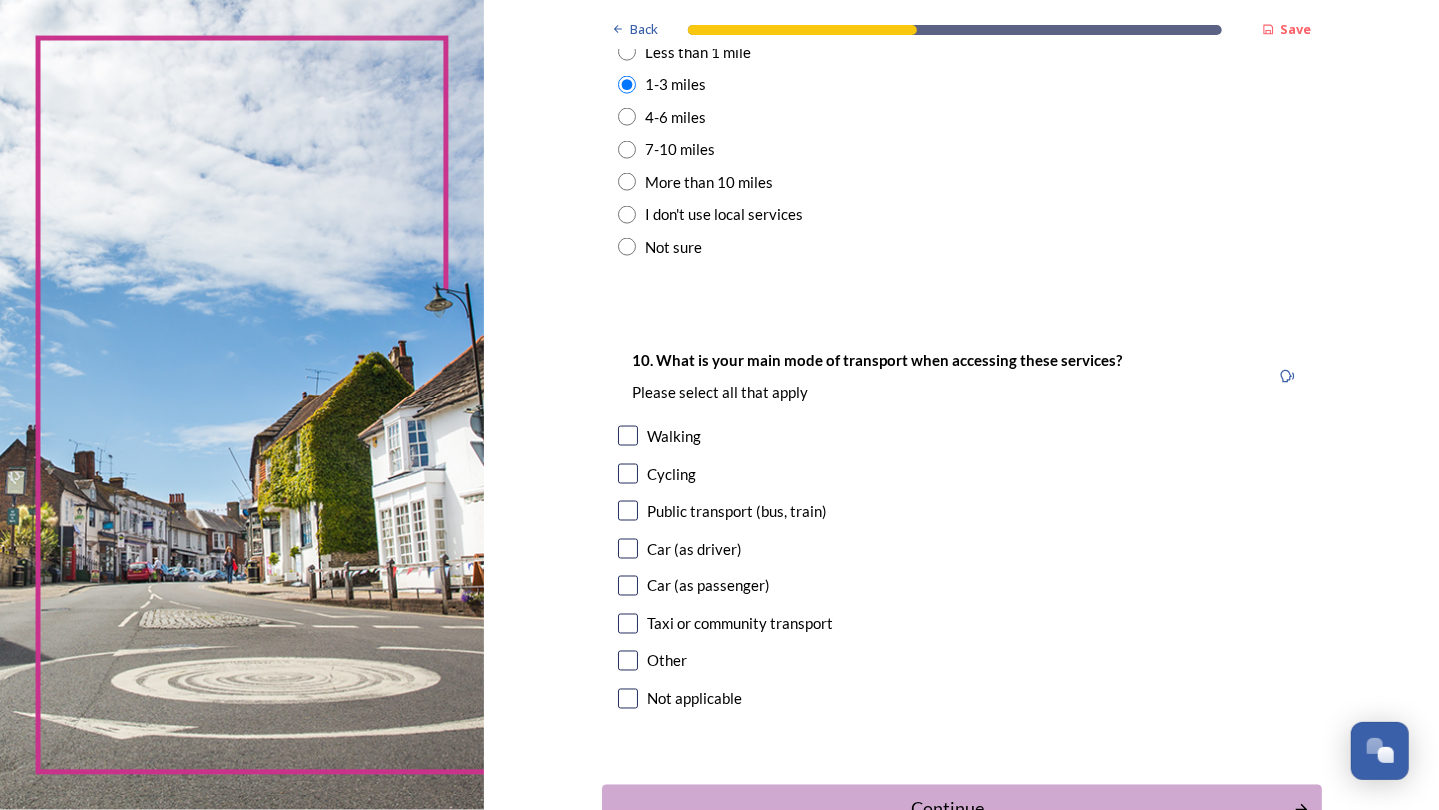 scroll, scrollTop: 1584, scrollLeft: 0, axis: vertical 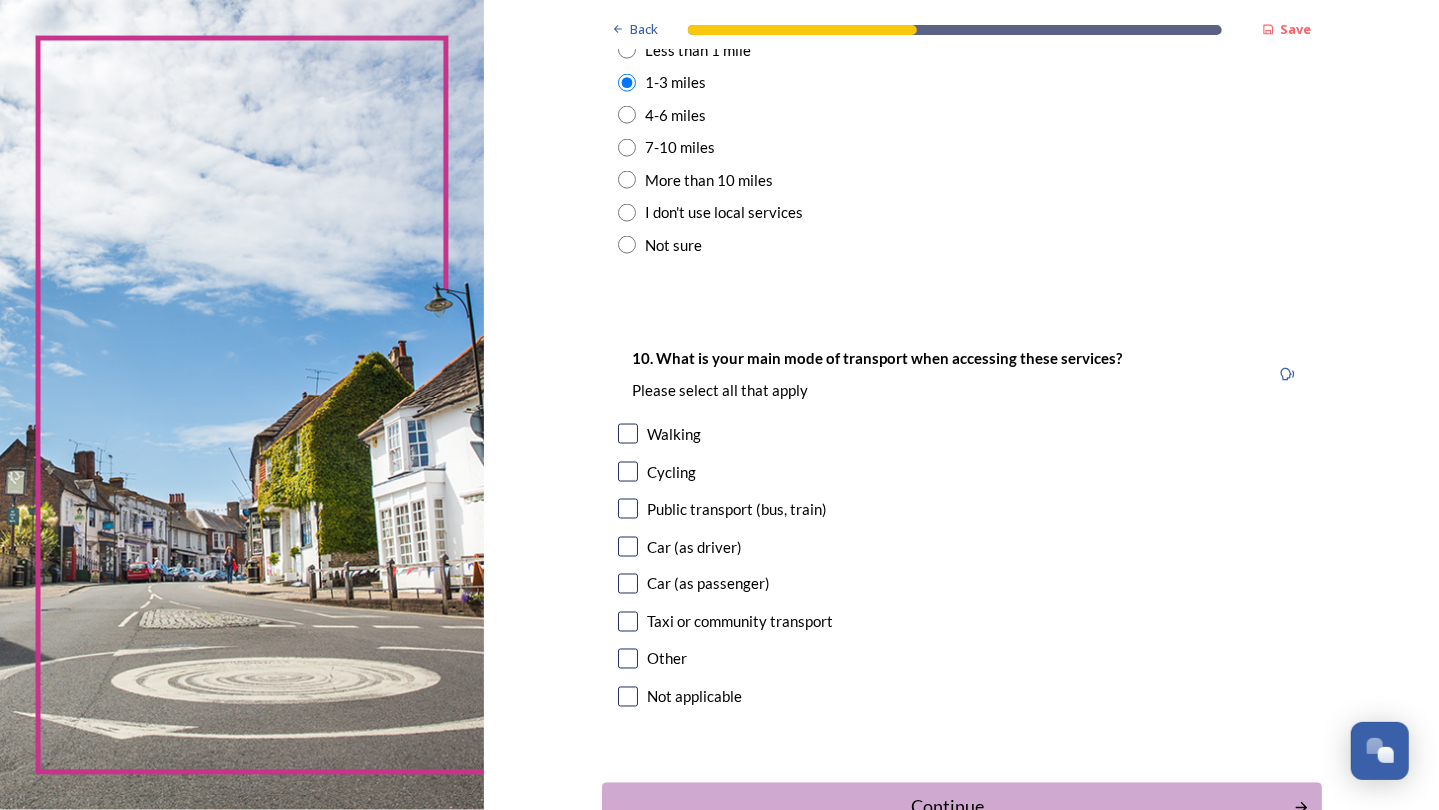 click at bounding box center (628, 434) 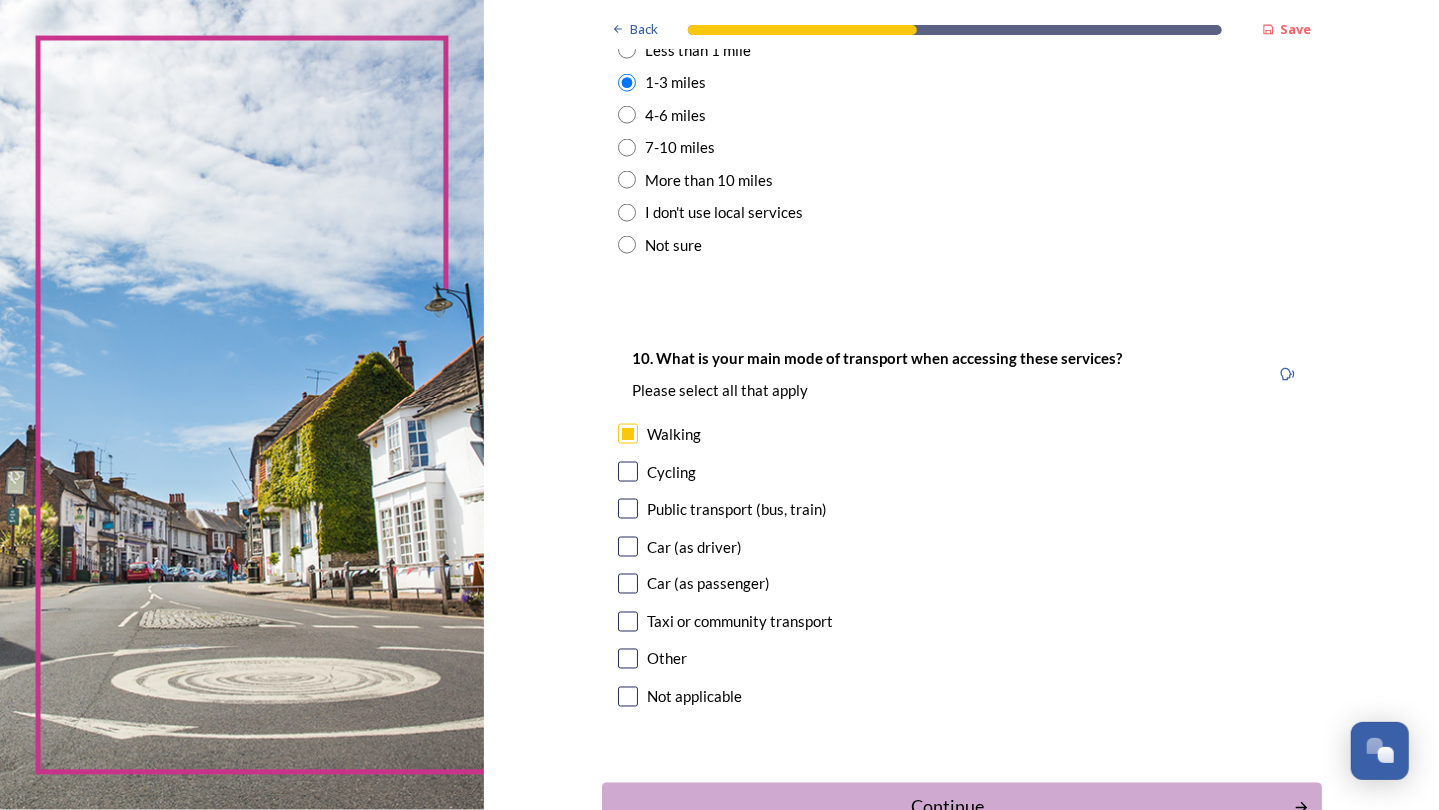 click at bounding box center (628, 547) 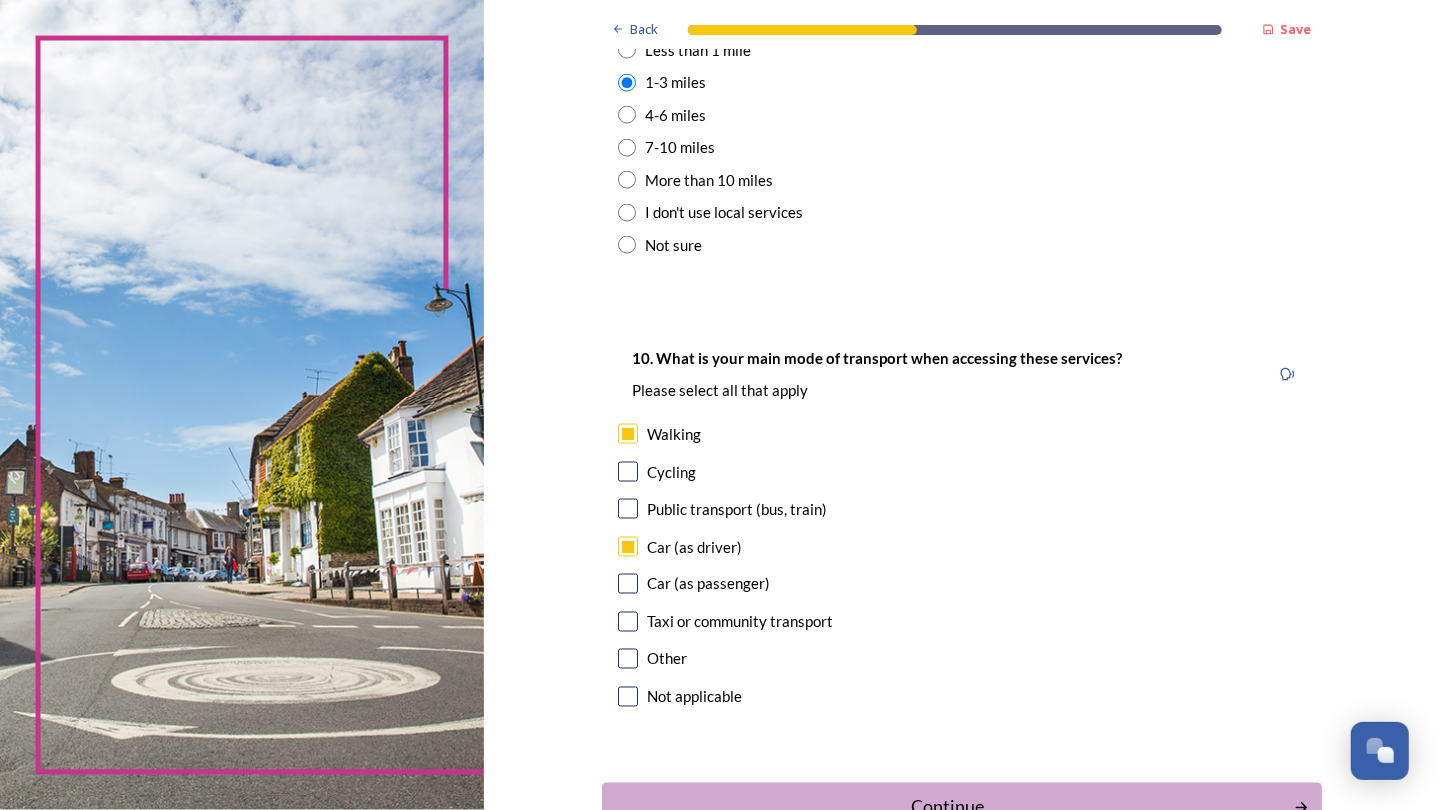 click at bounding box center (628, 509) 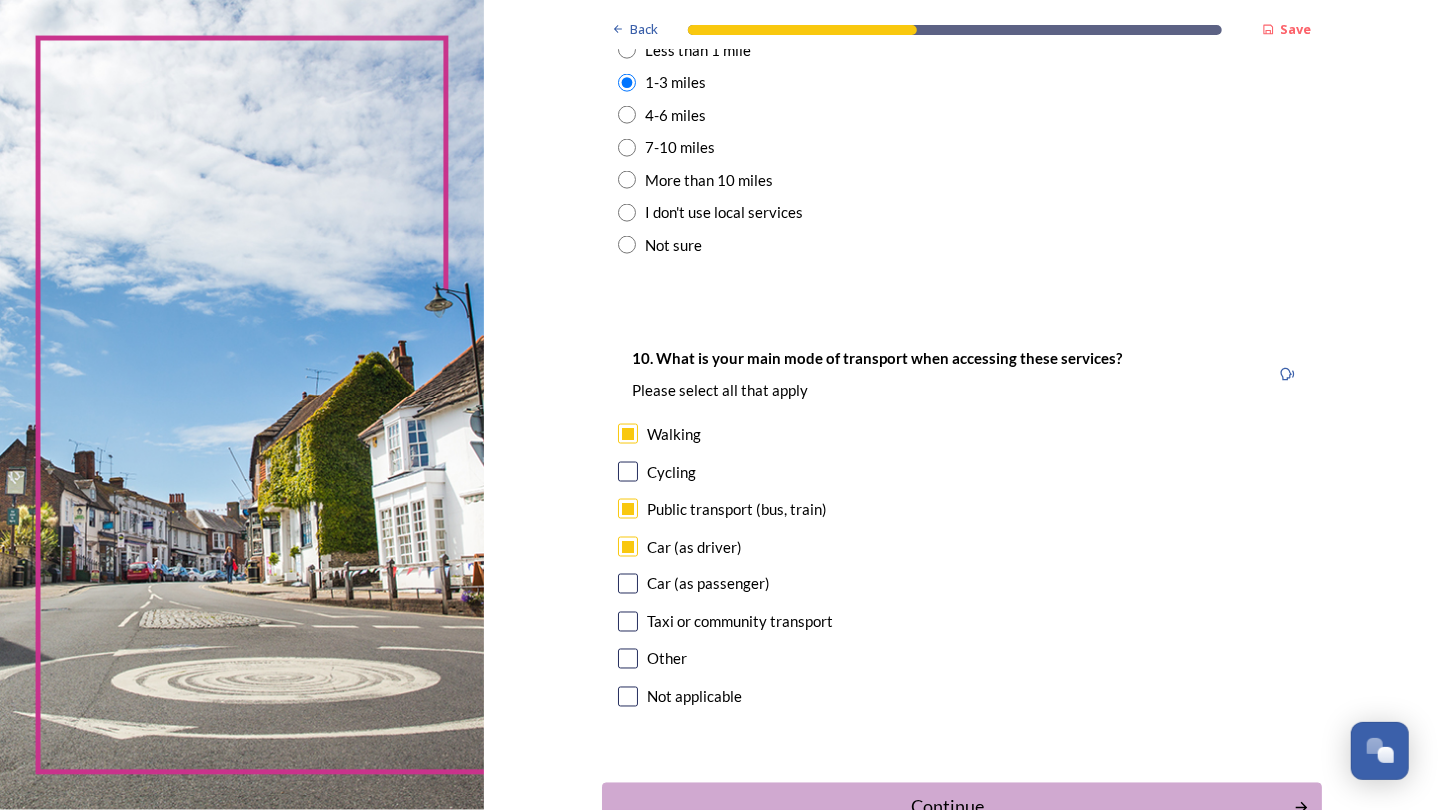 click at bounding box center (628, 622) 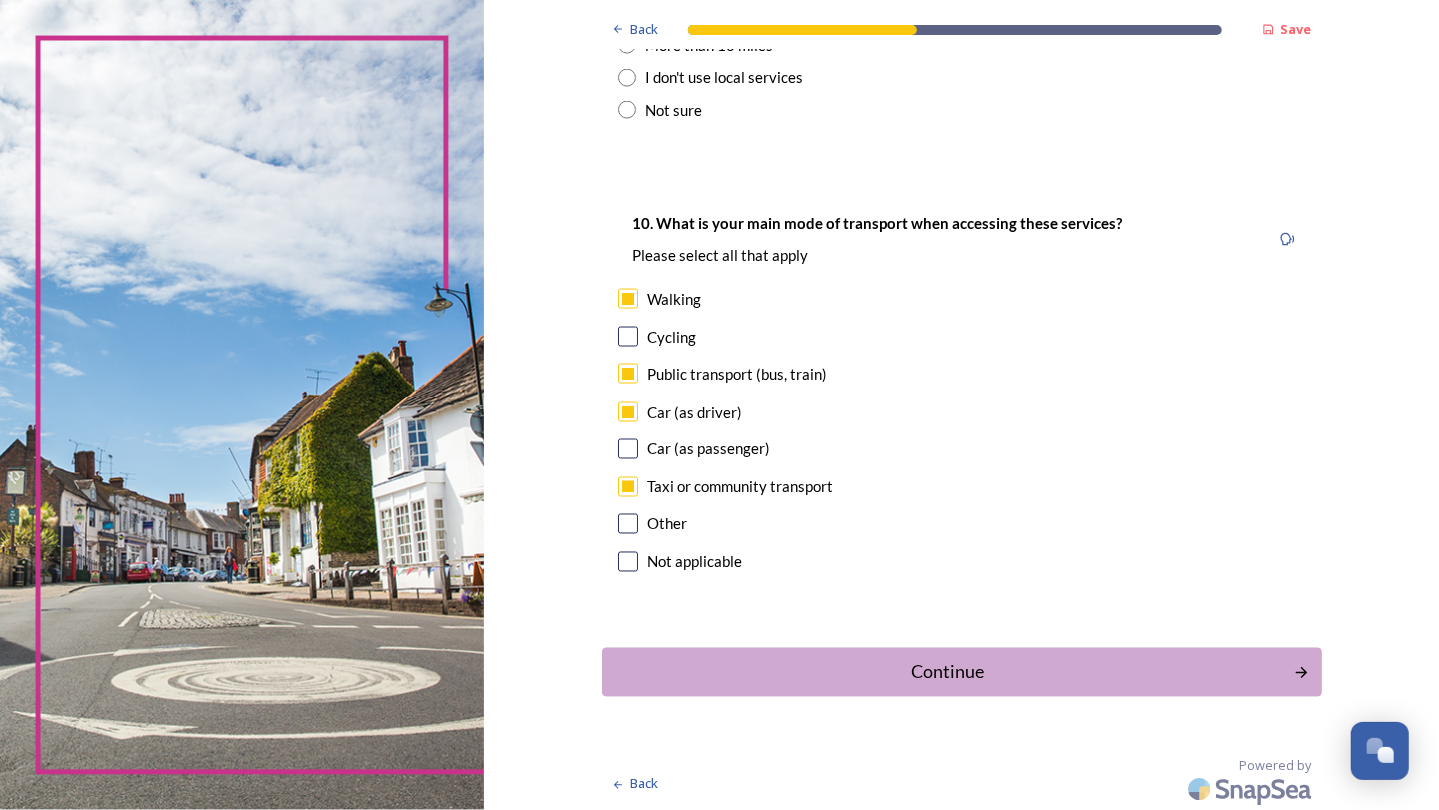 scroll, scrollTop: 1721, scrollLeft: 0, axis: vertical 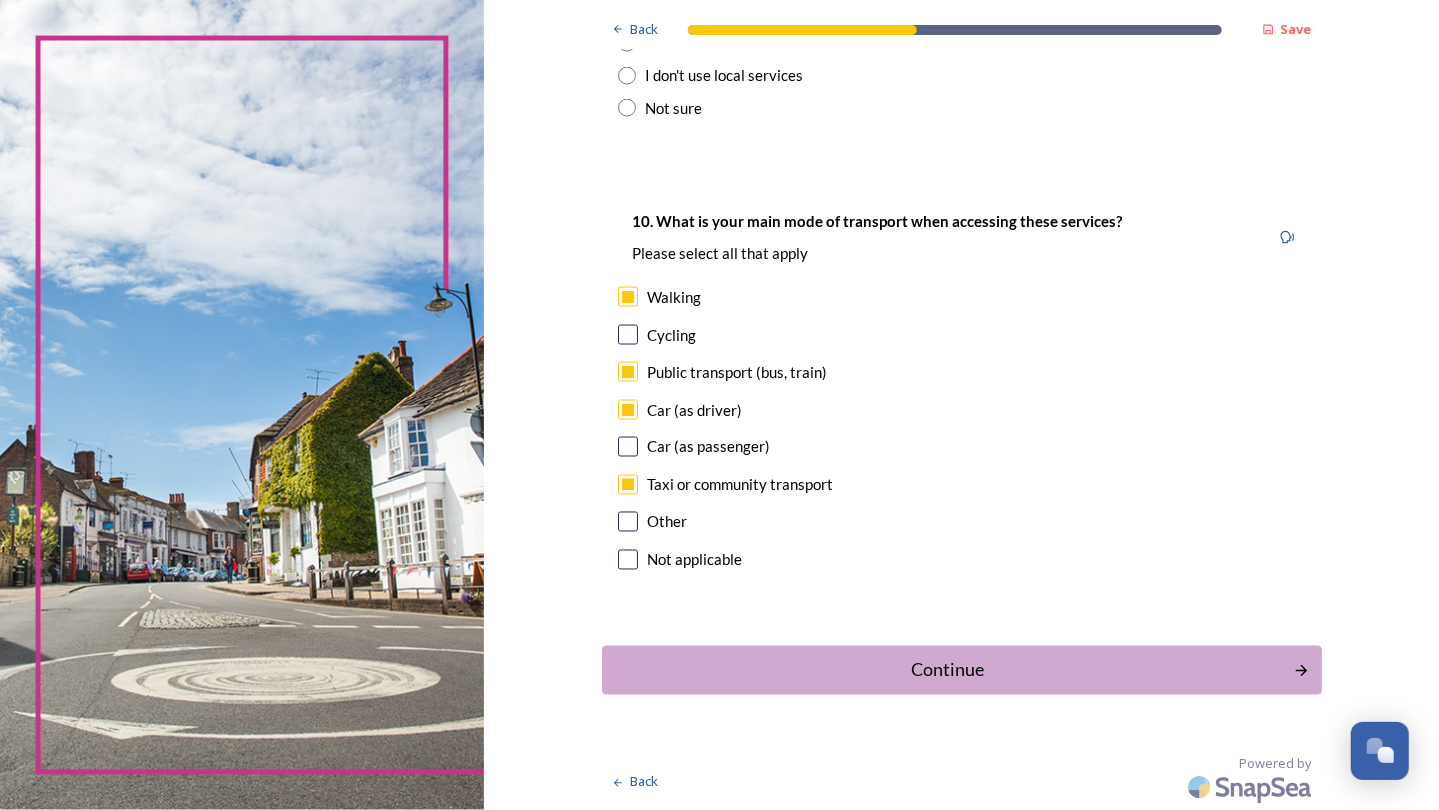 click on "Continue" at bounding box center (948, 670) 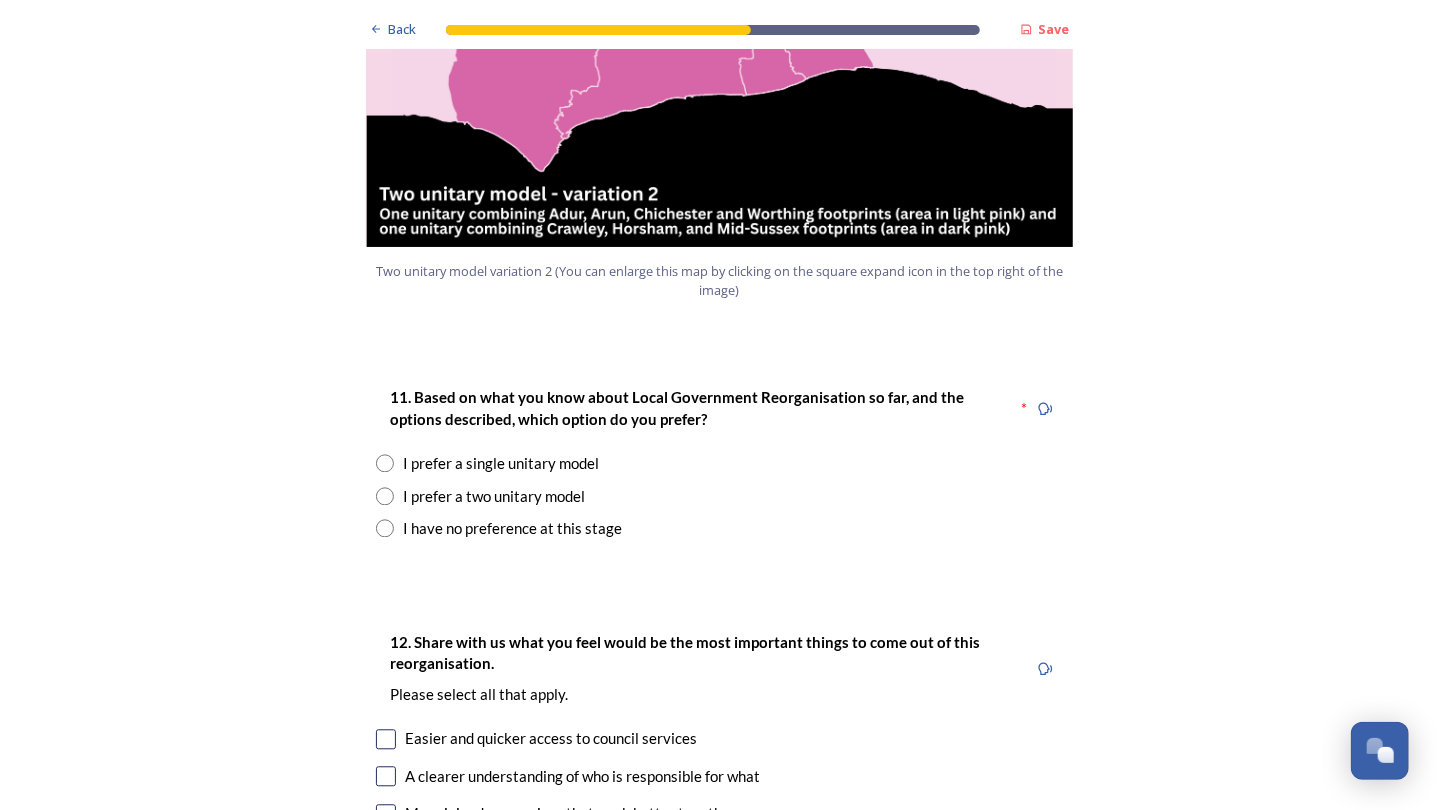 scroll, scrollTop: 2356, scrollLeft: 0, axis: vertical 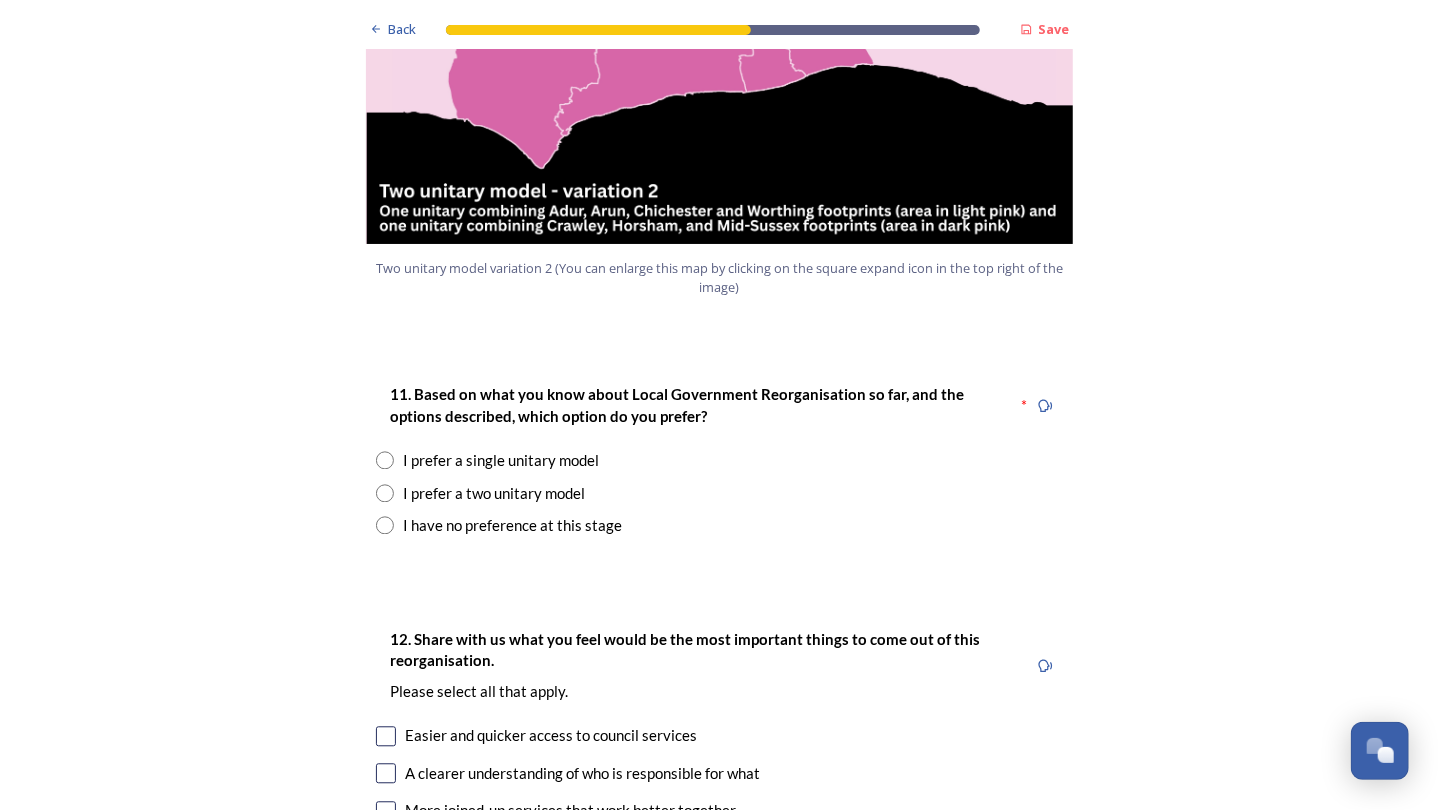 click at bounding box center (385, 460) 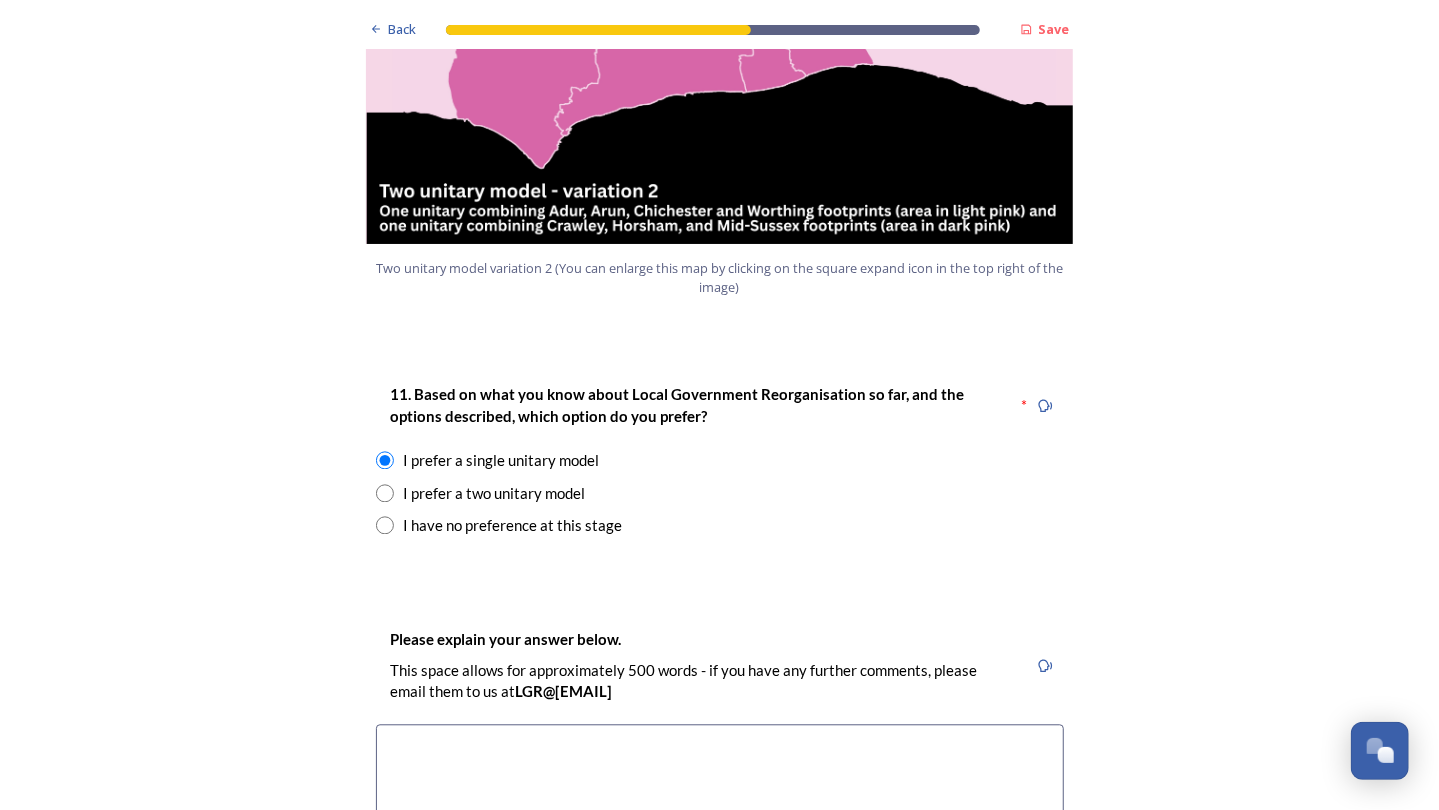 click at bounding box center [720, 836] 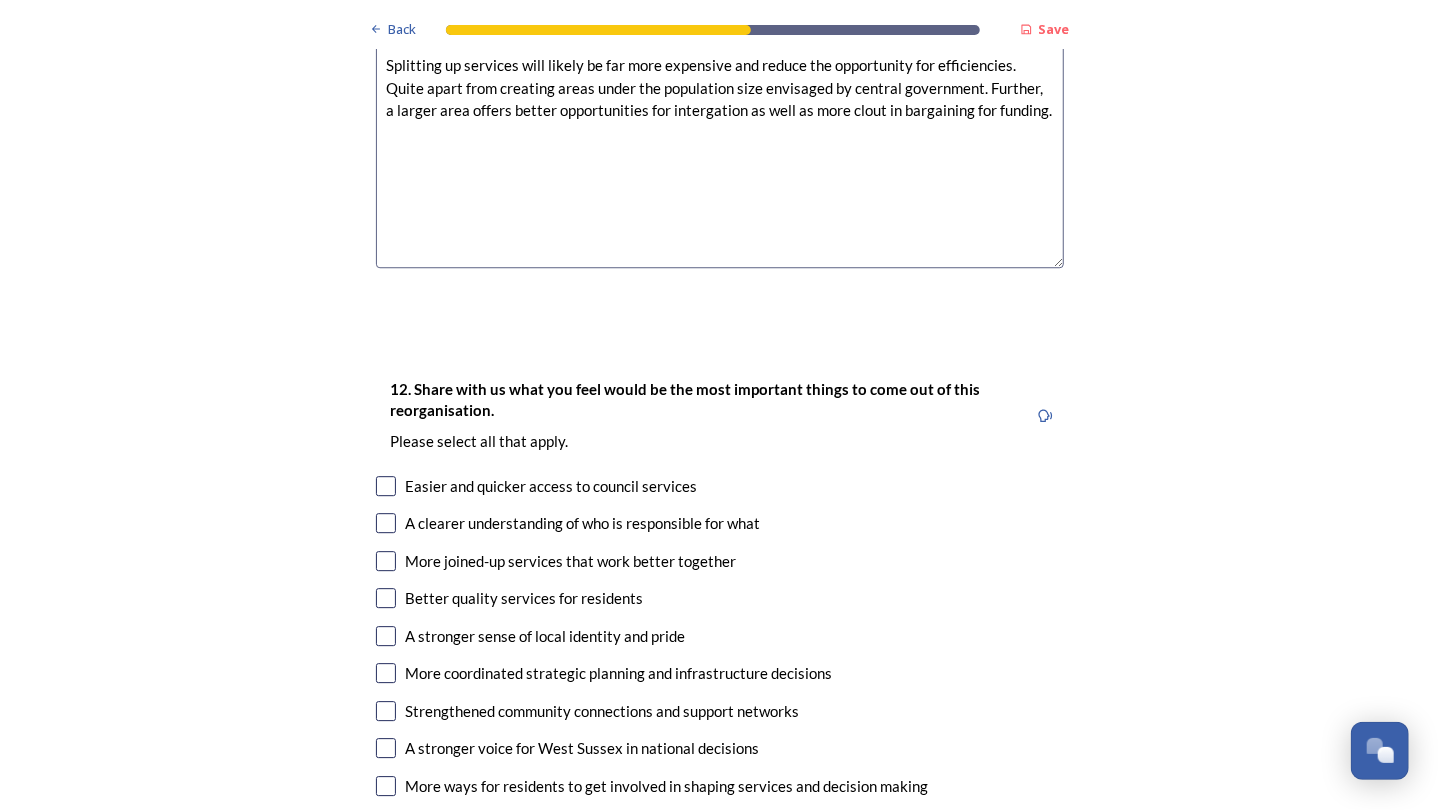 scroll, scrollTop: 3043, scrollLeft: 0, axis: vertical 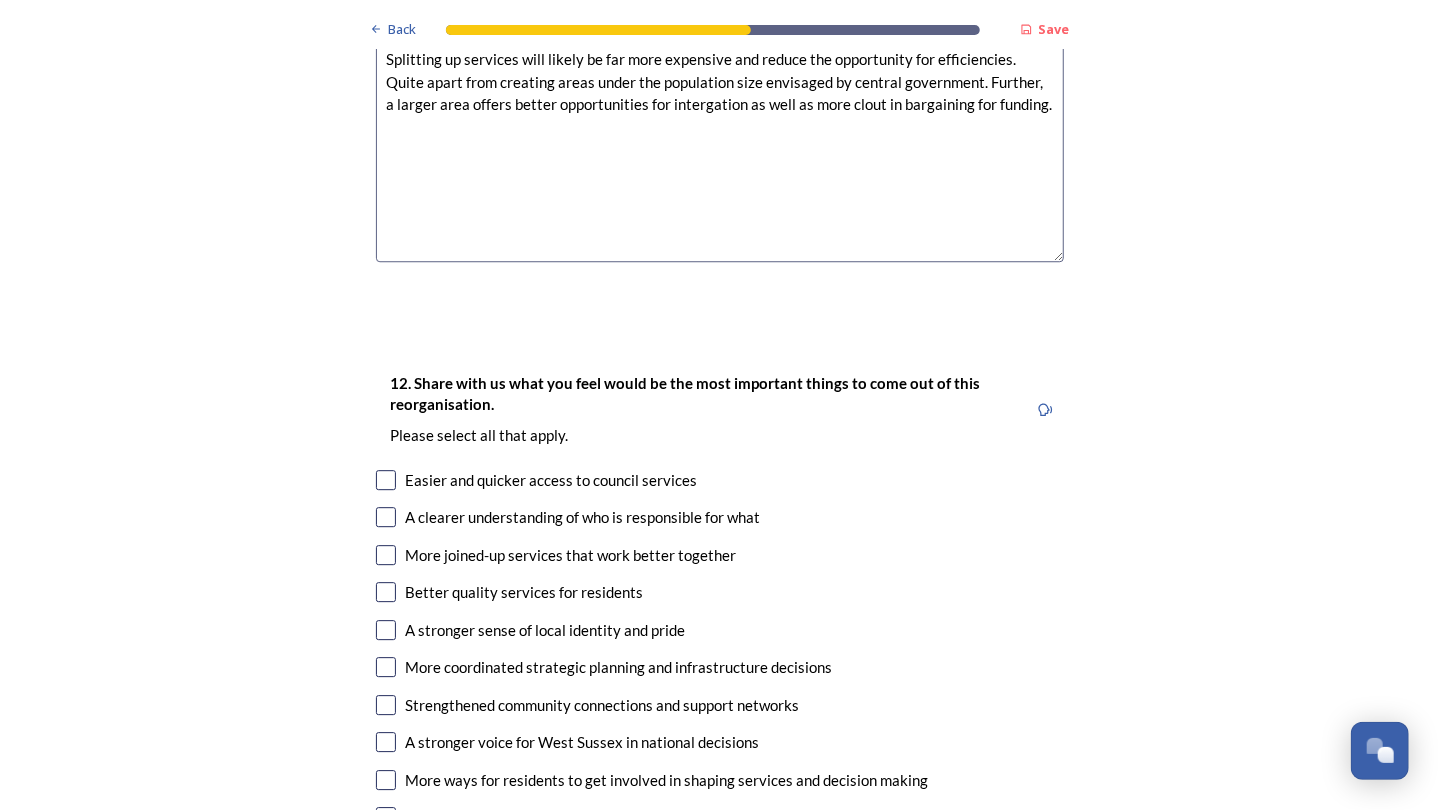 type on "Splitting up services will likely be far more expensive and reduce the opportunity for efficiencies. Quite apart from creating areas under the population size envisaged by central government. Further, a larger area offers better opportunities for intergation as well as more clout in bargaining for funding." 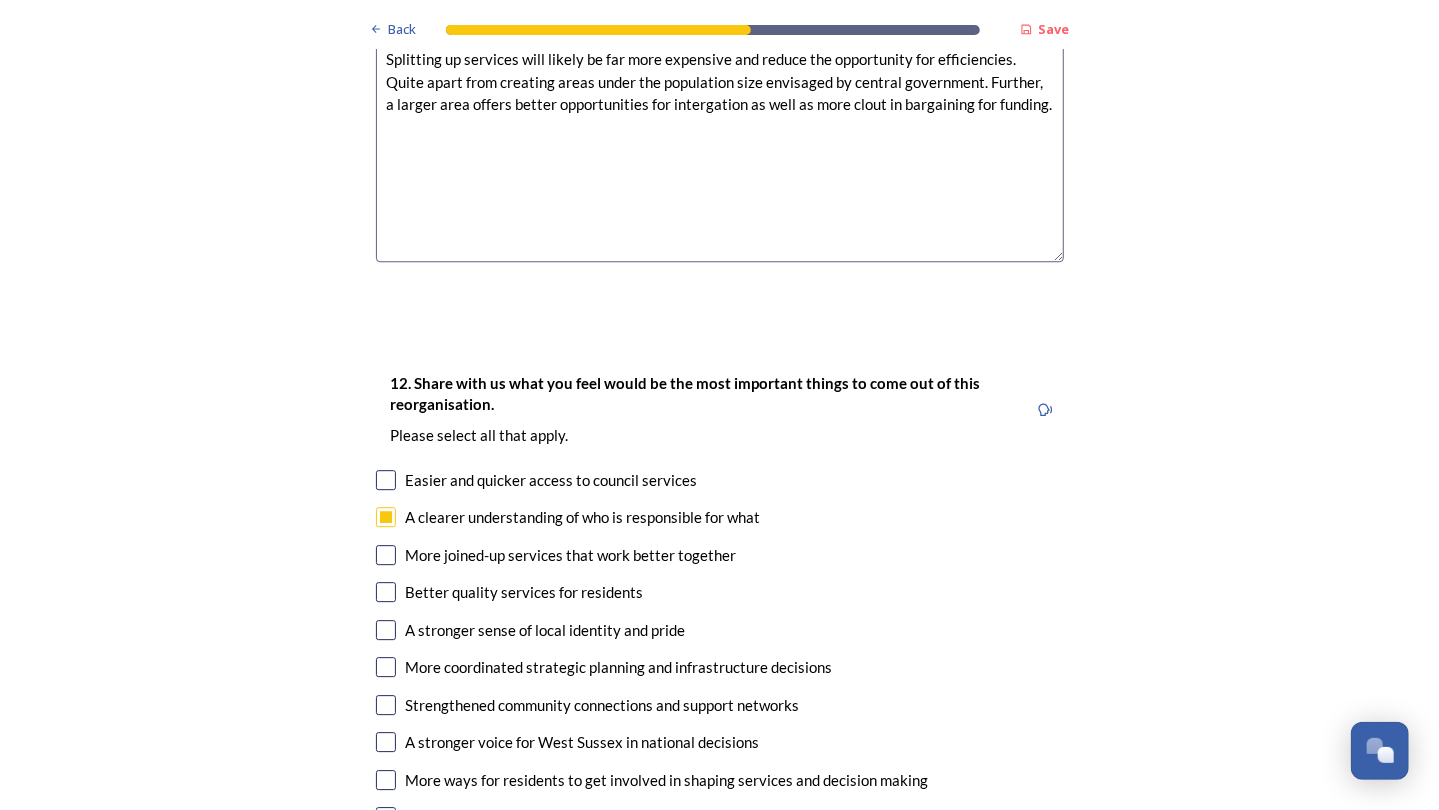 click at bounding box center (386, 555) 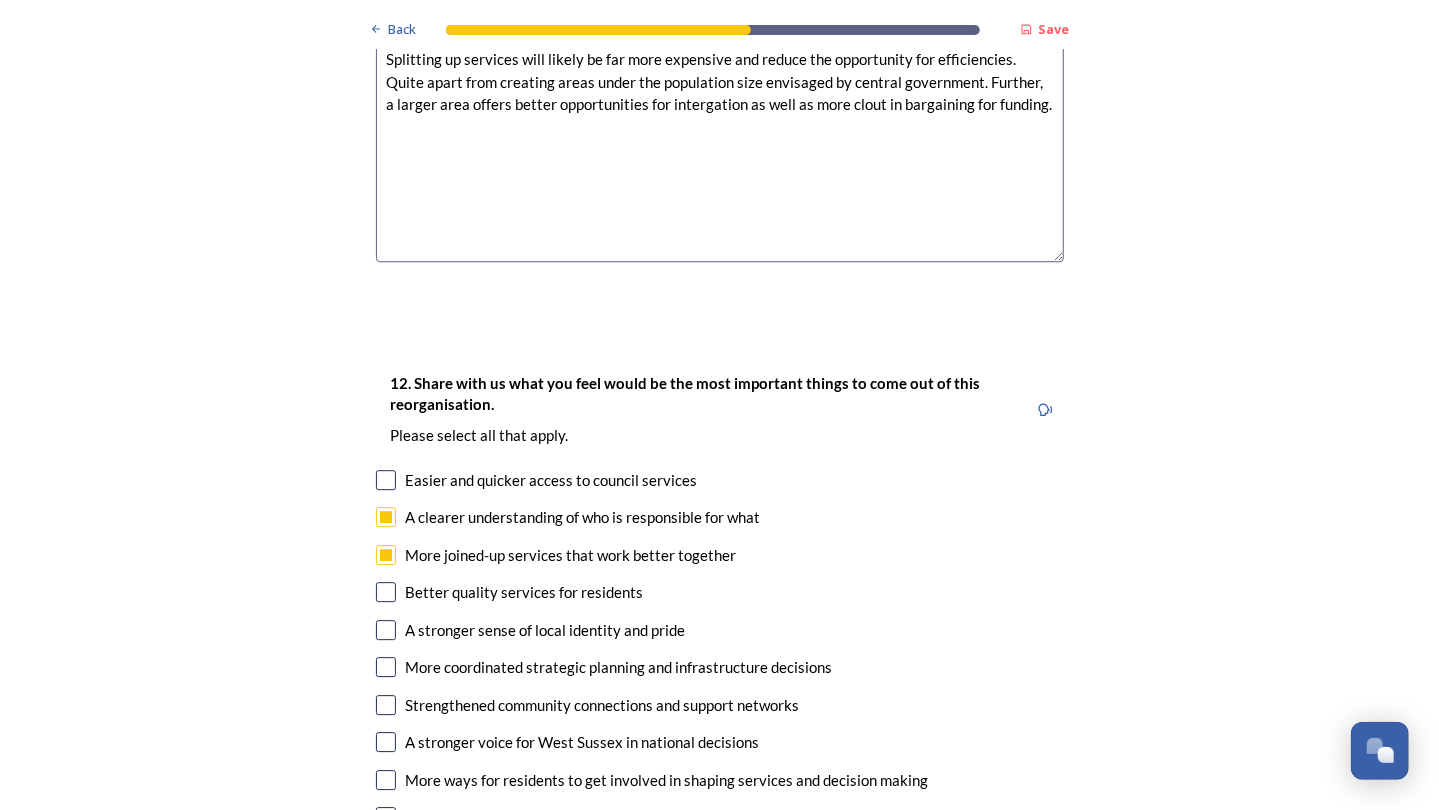 click at bounding box center (386, 667) 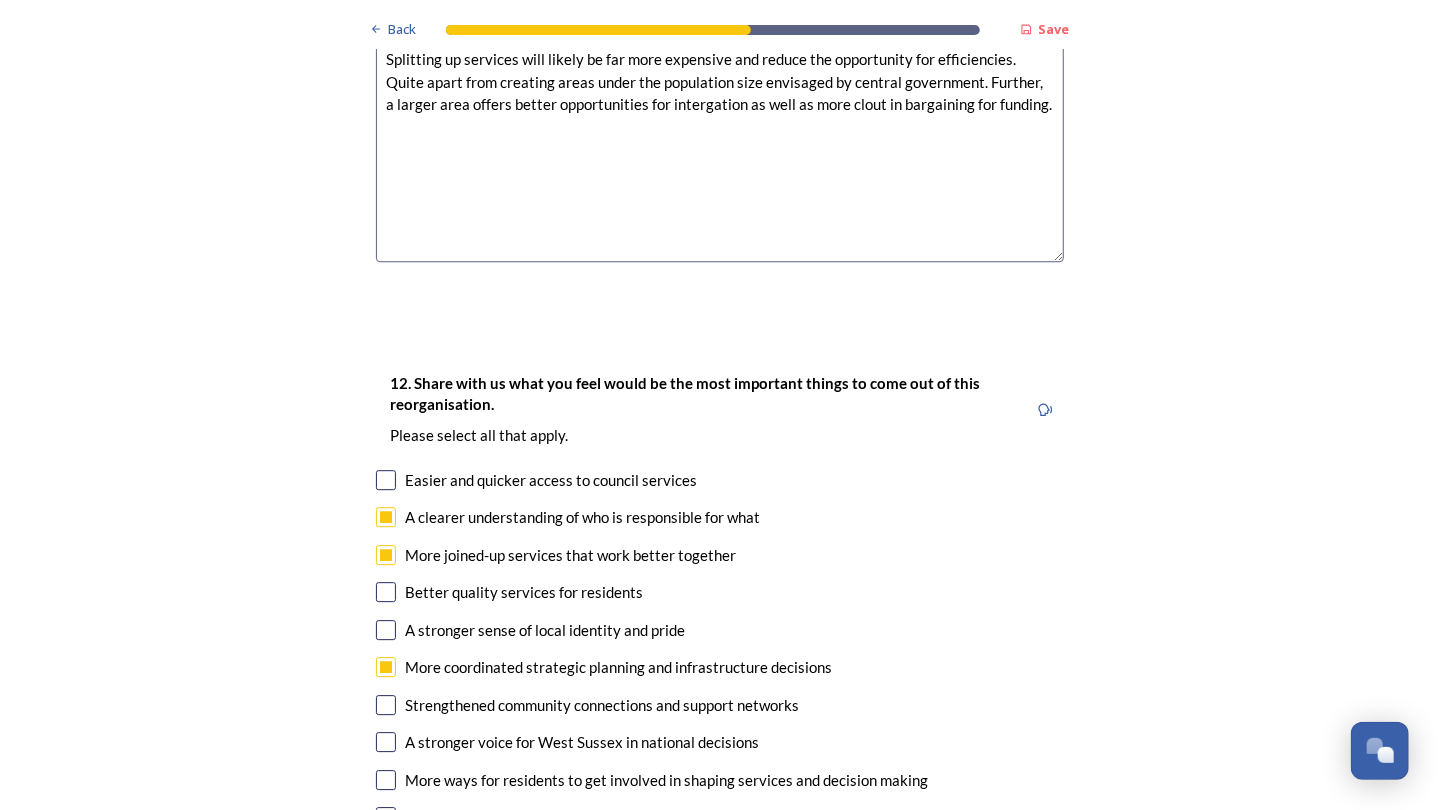 click at bounding box center (386, 742) 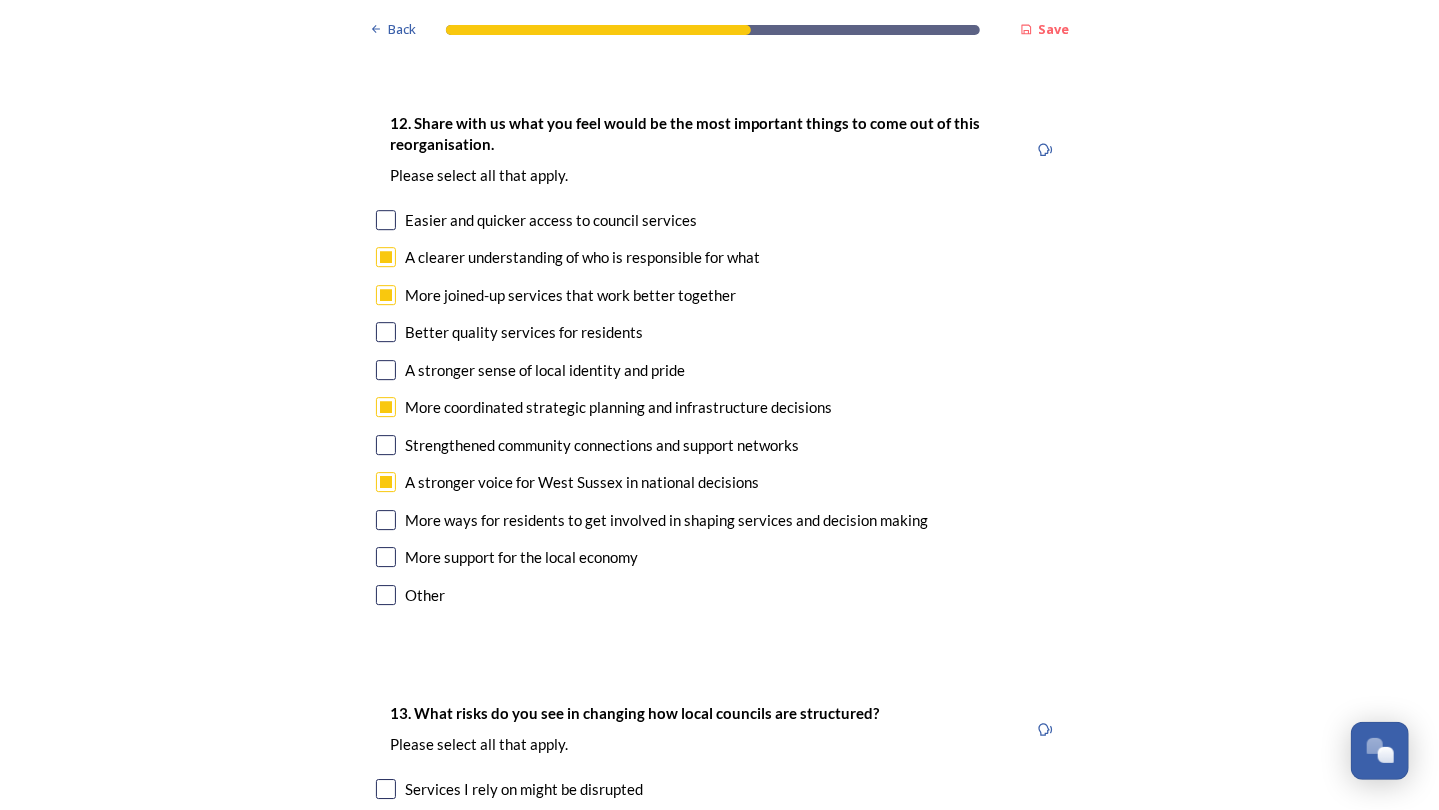 scroll, scrollTop: 3337, scrollLeft: 0, axis: vertical 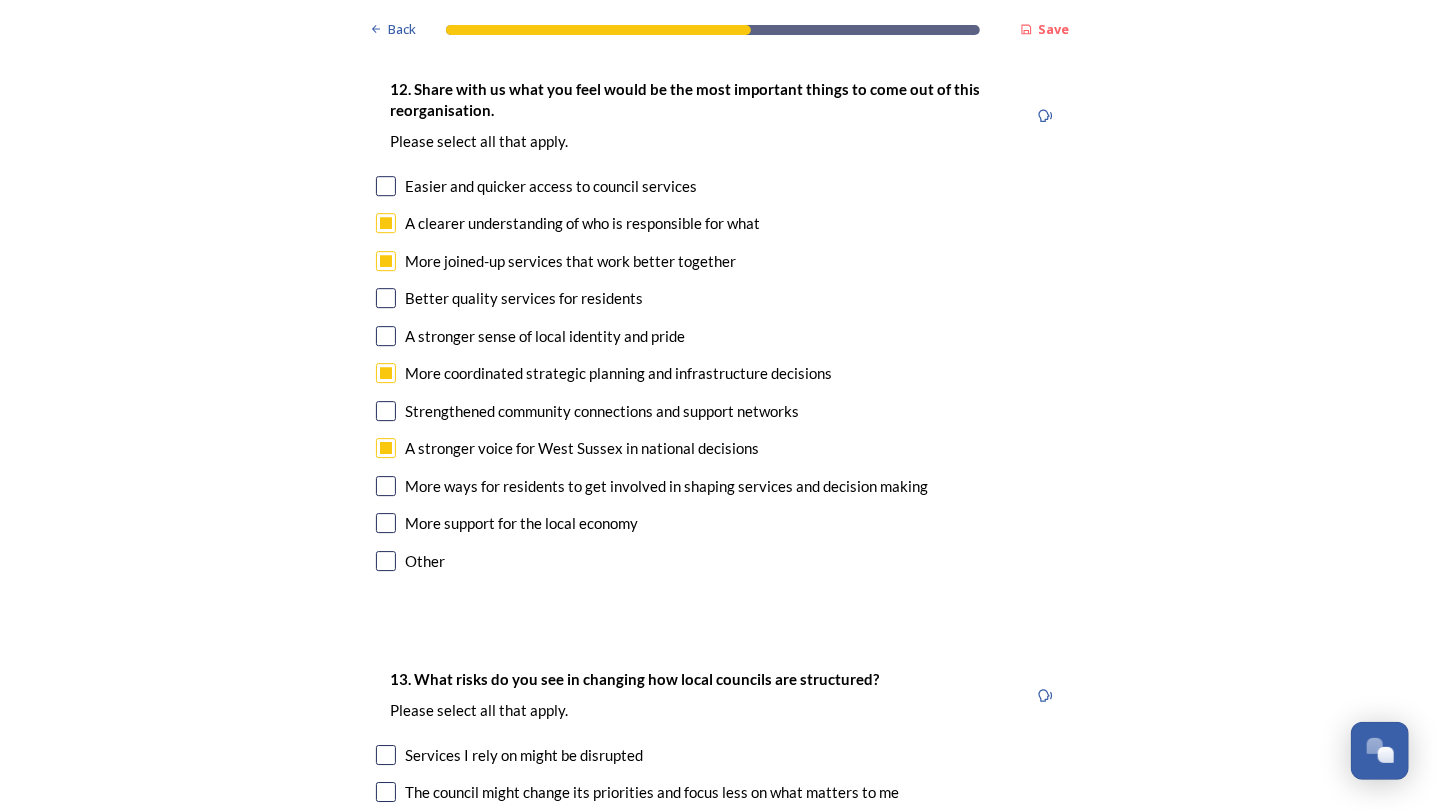 click at bounding box center [386, 523] 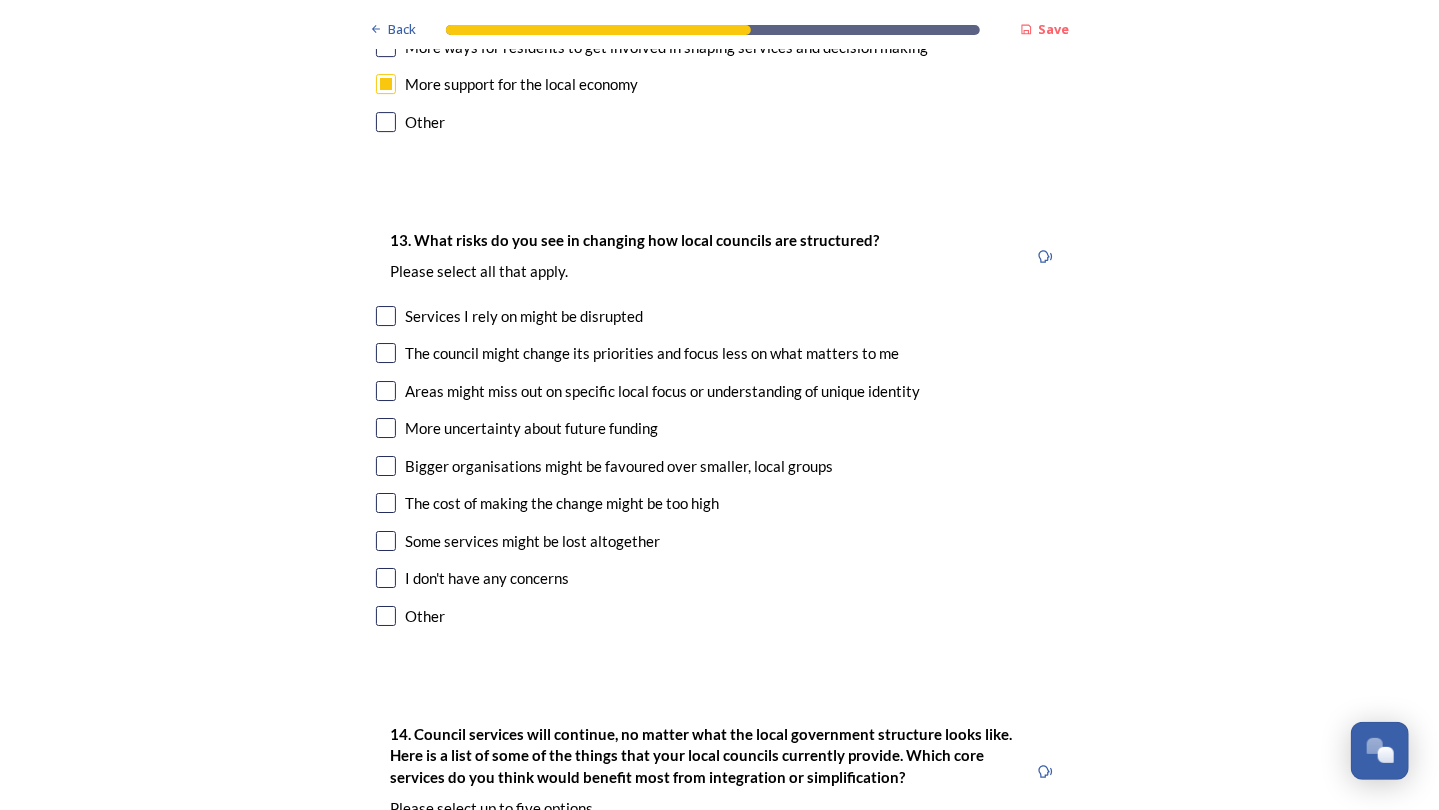 scroll, scrollTop: 3788, scrollLeft: 0, axis: vertical 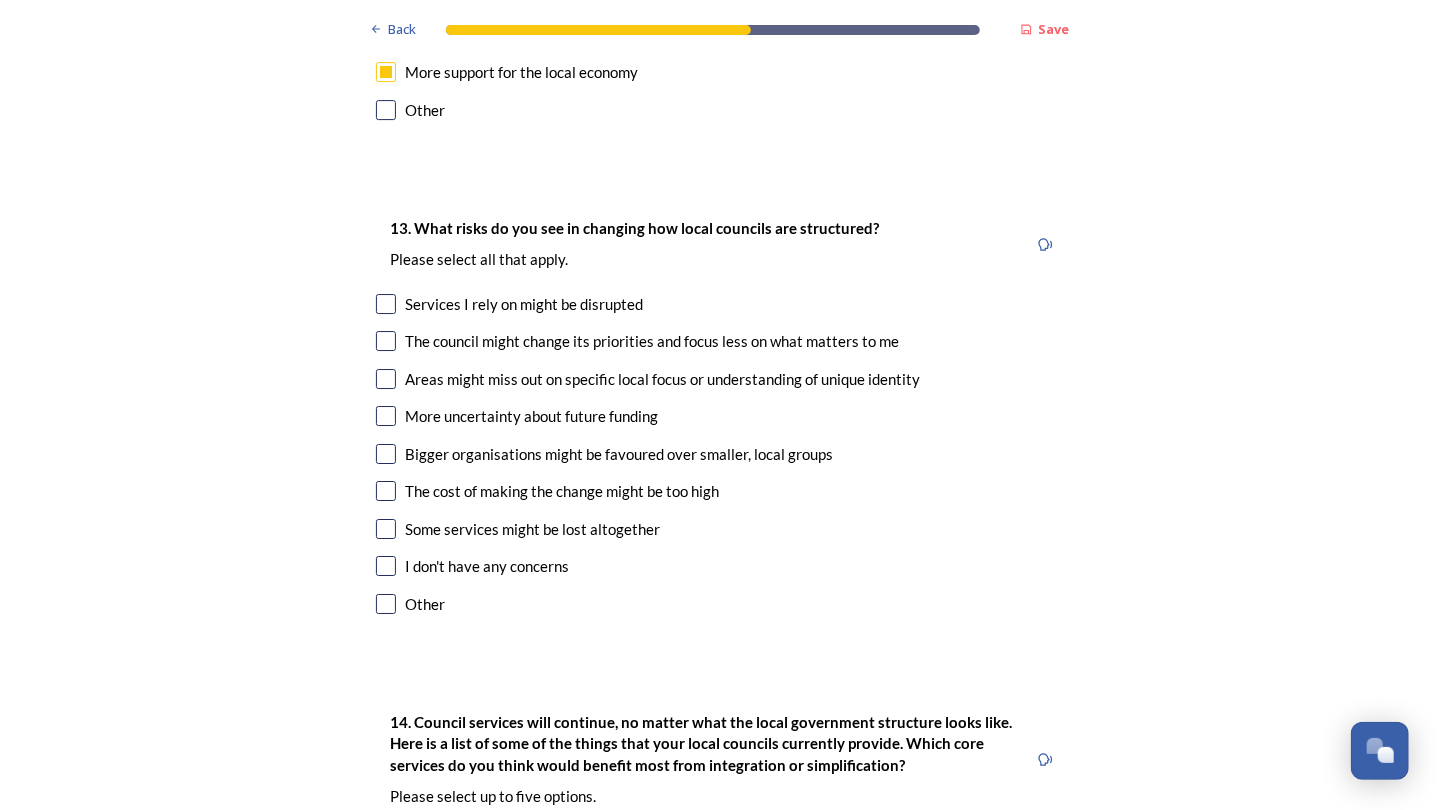 click at bounding box center [386, 341] 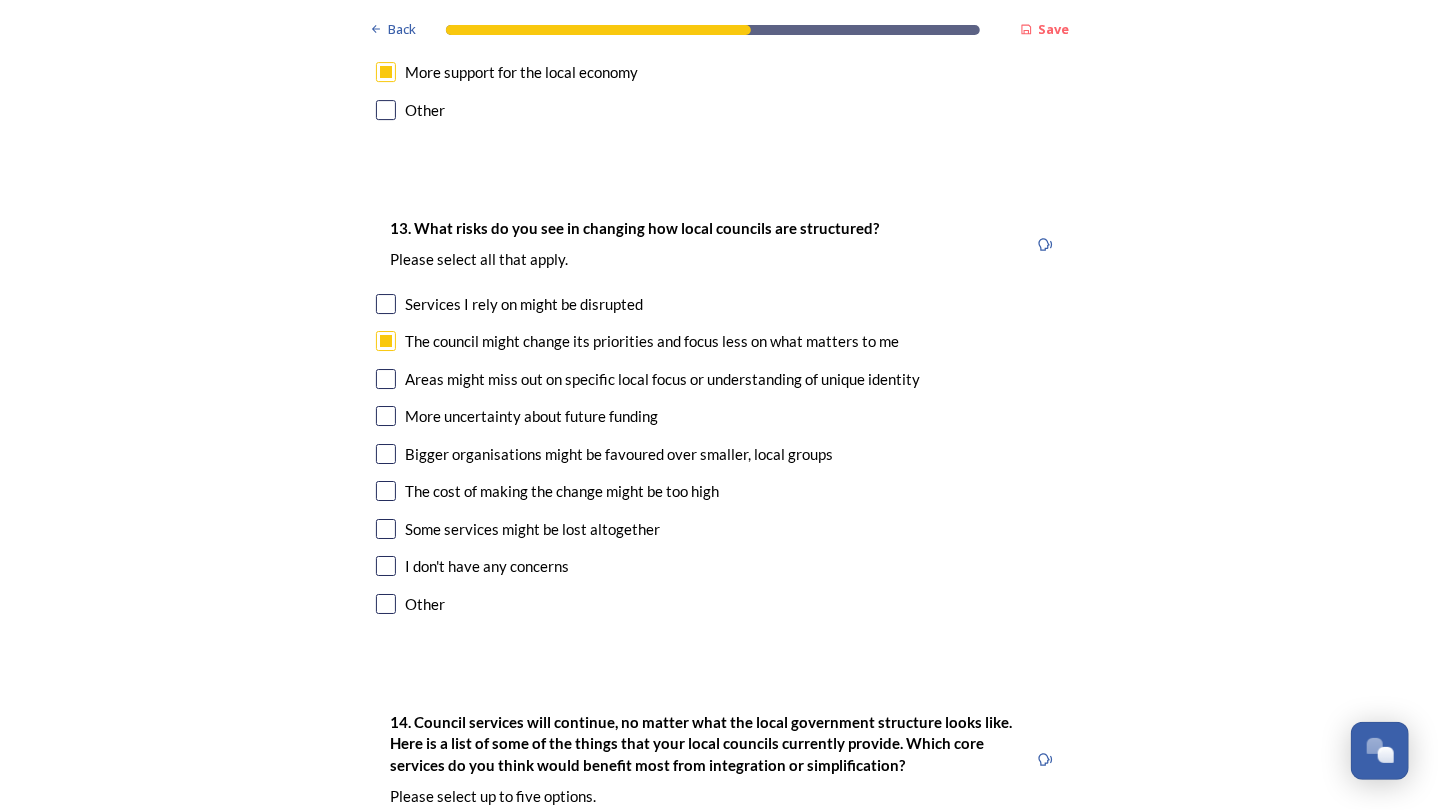 click at bounding box center [386, 379] 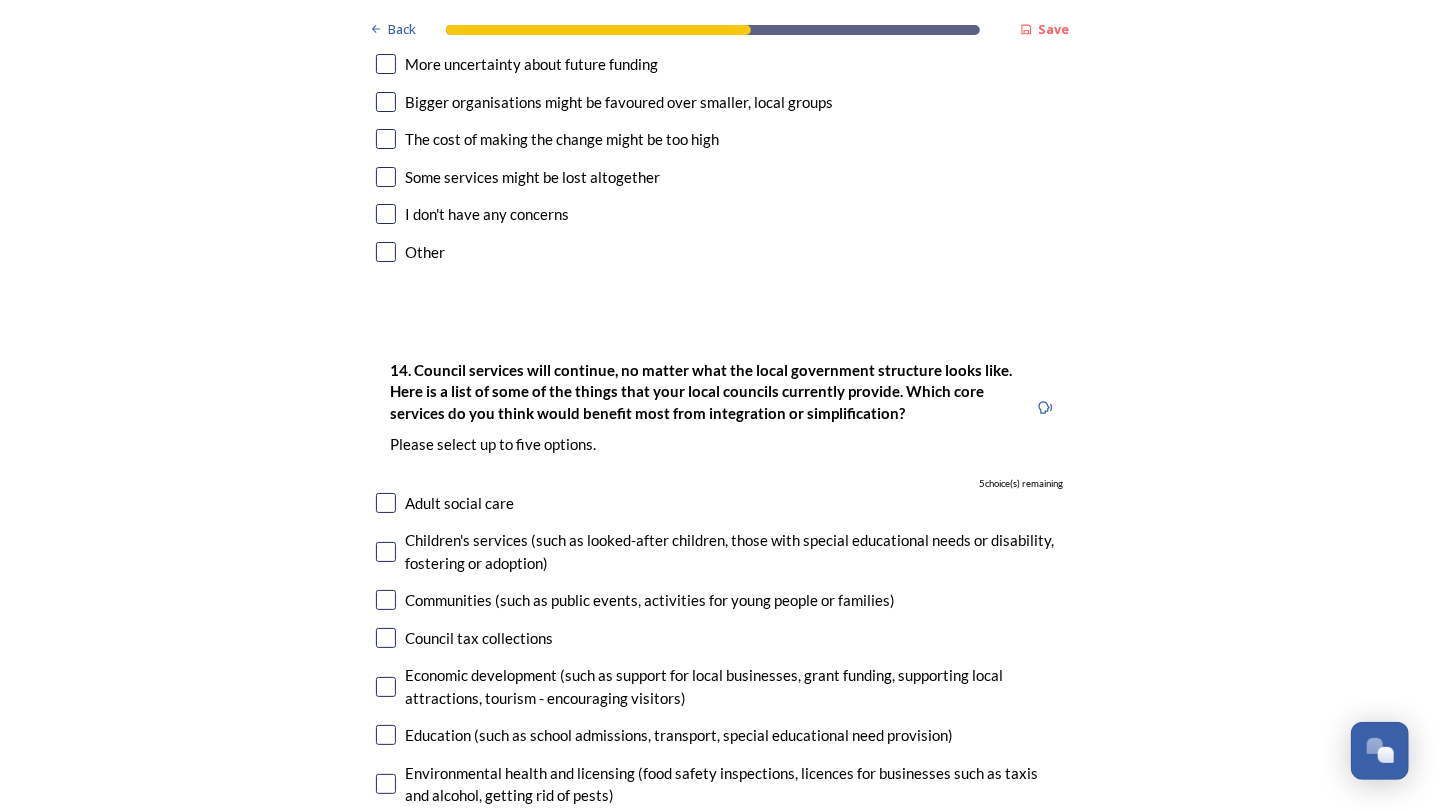 scroll, scrollTop: 4164, scrollLeft: 0, axis: vertical 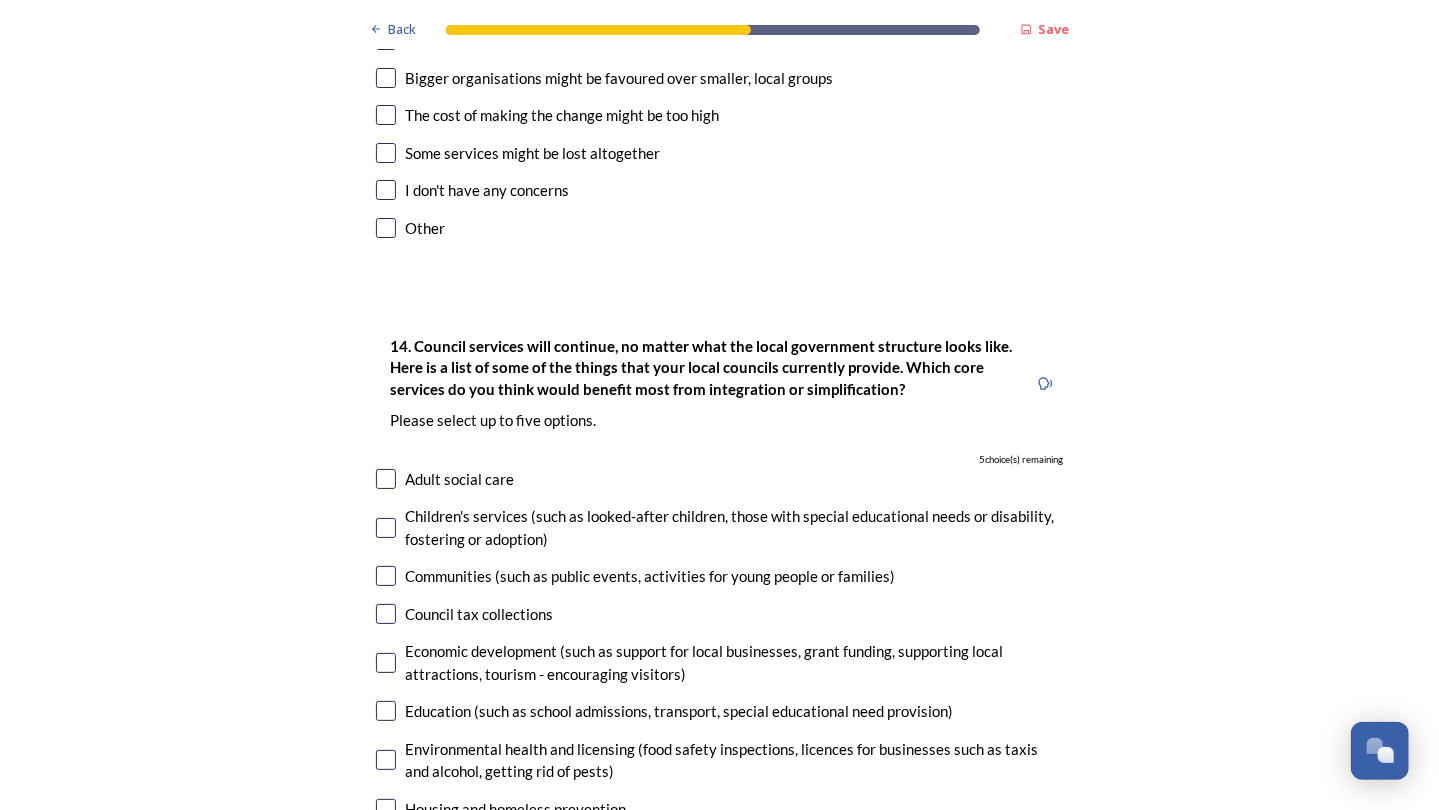 click at bounding box center (386, 528) 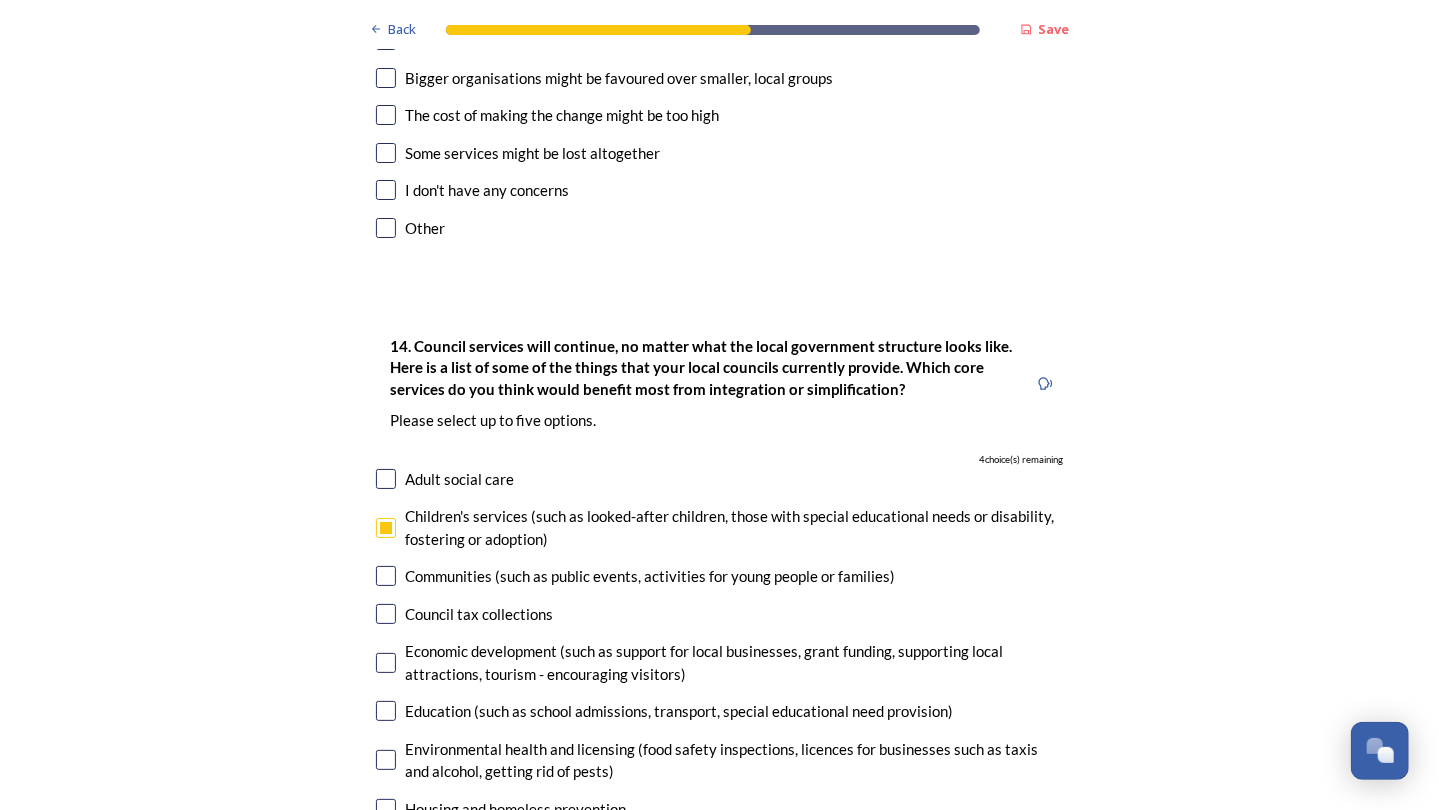 click at bounding box center (386, 528) 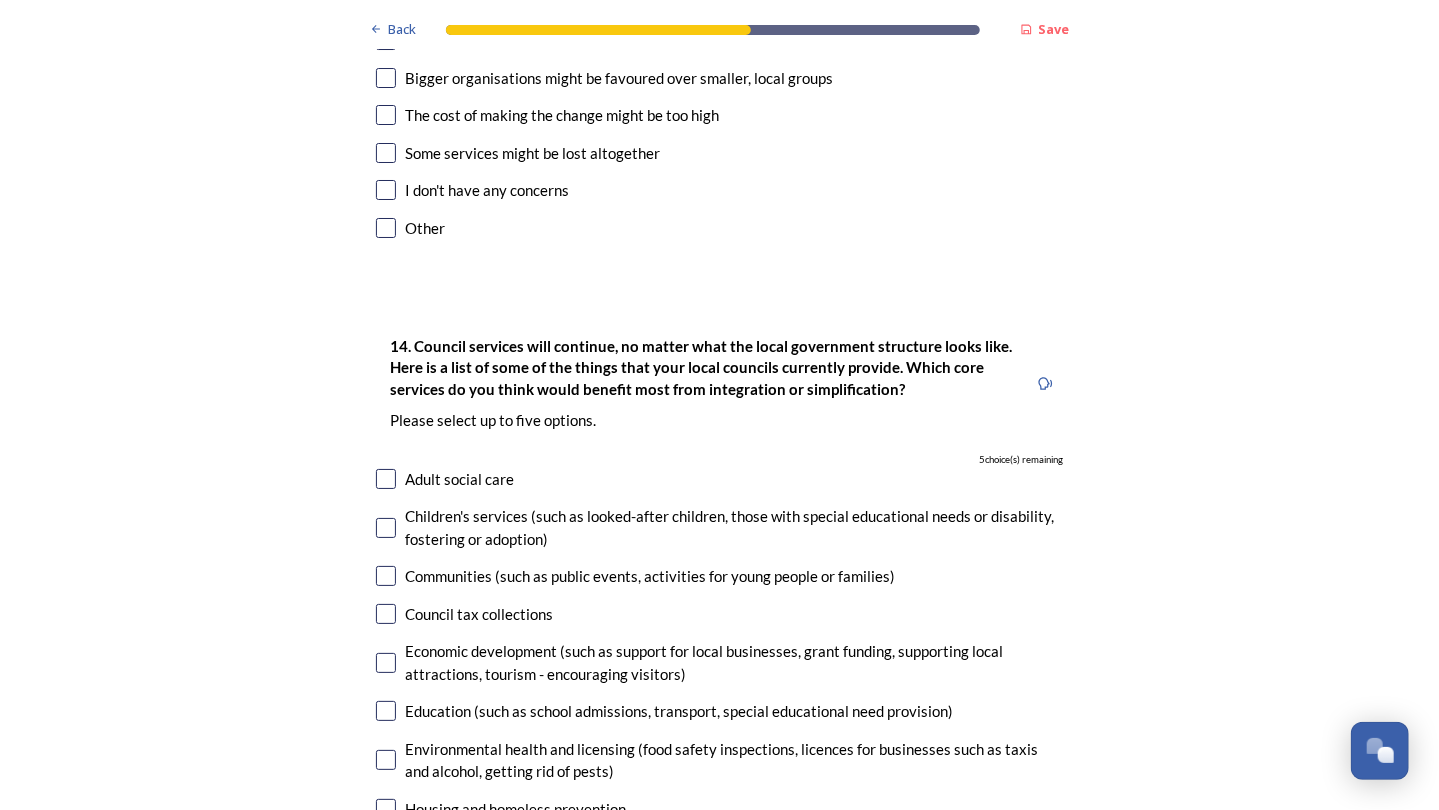 click at bounding box center (386, 663) 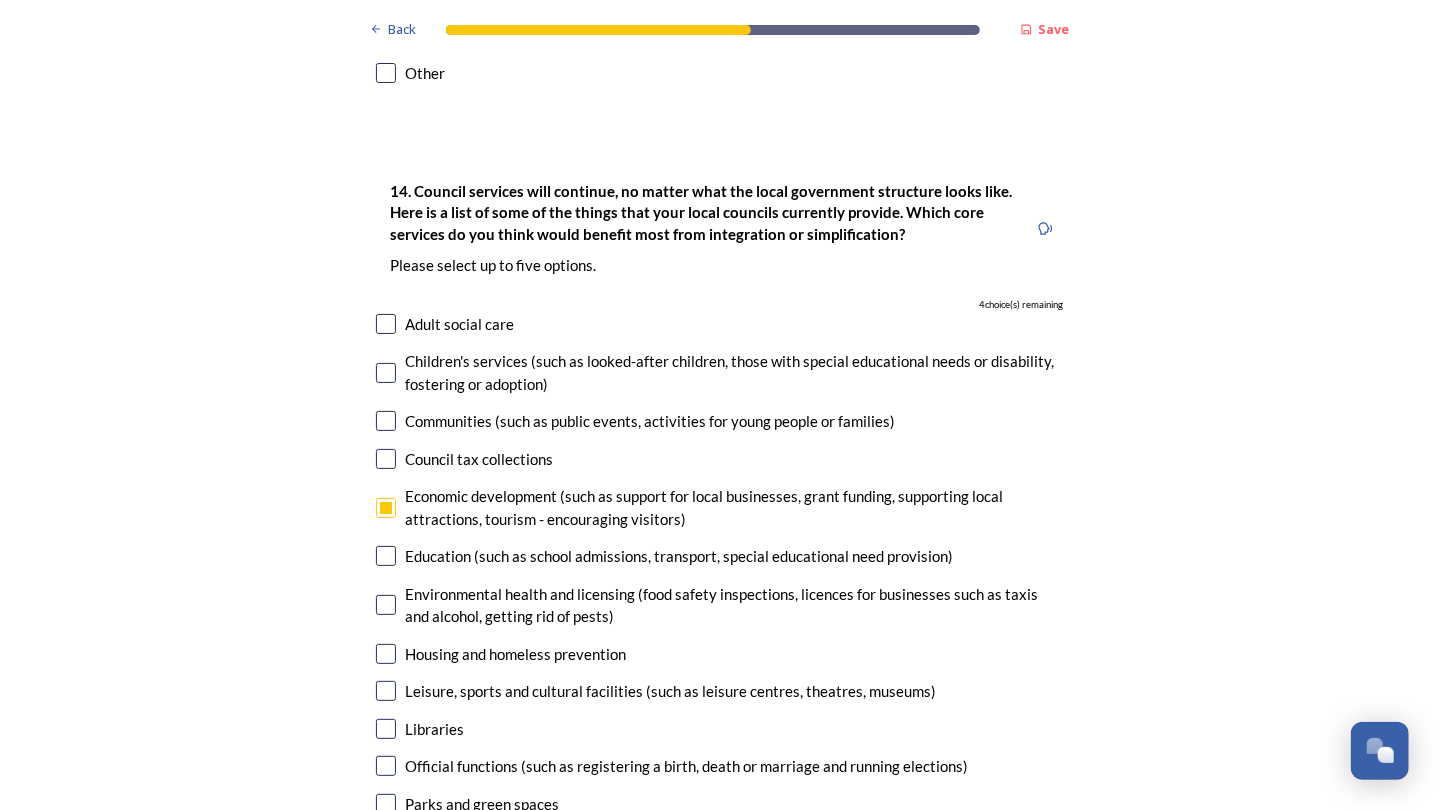 scroll, scrollTop: 4325, scrollLeft: 0, axis: vertical 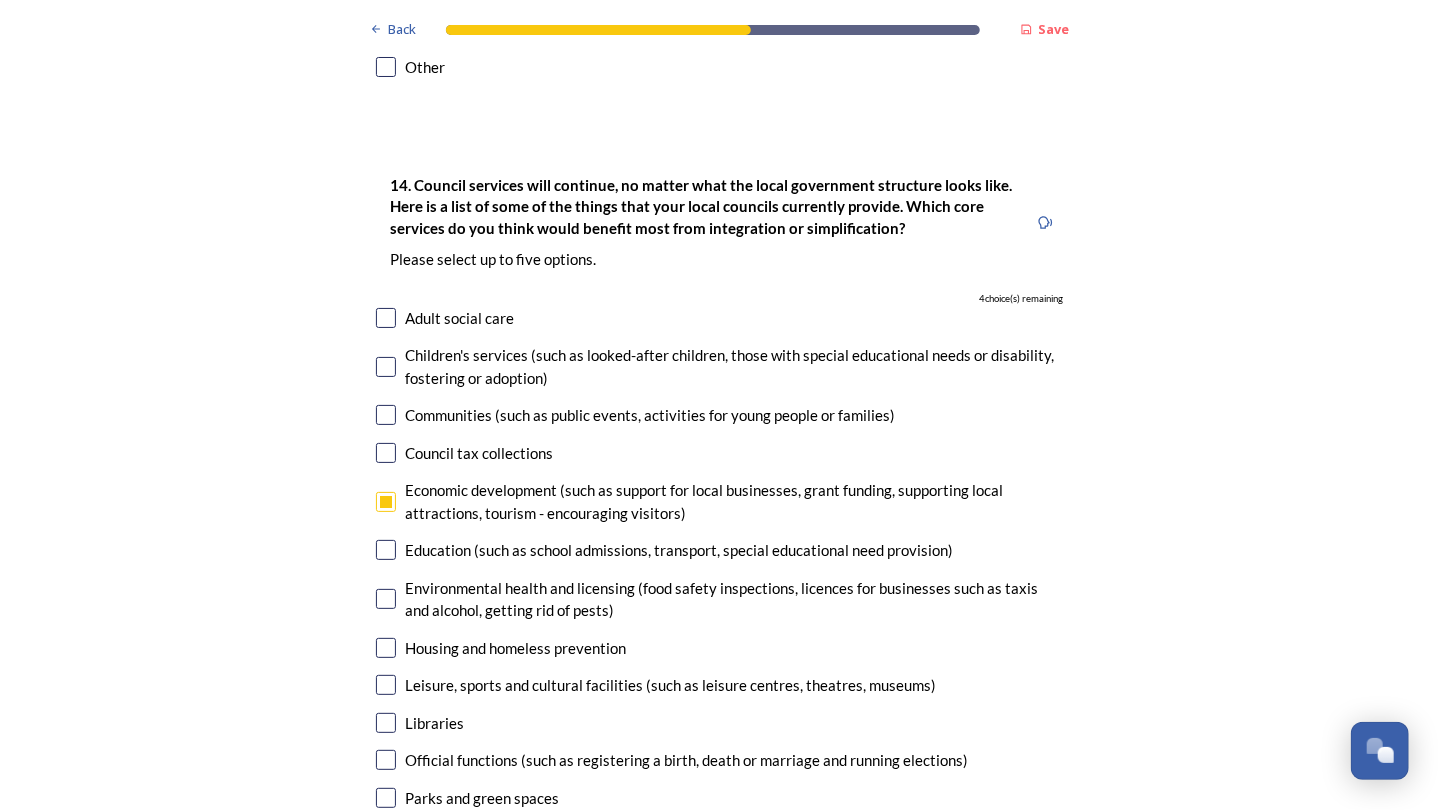 click at bounding box center [386, 648] 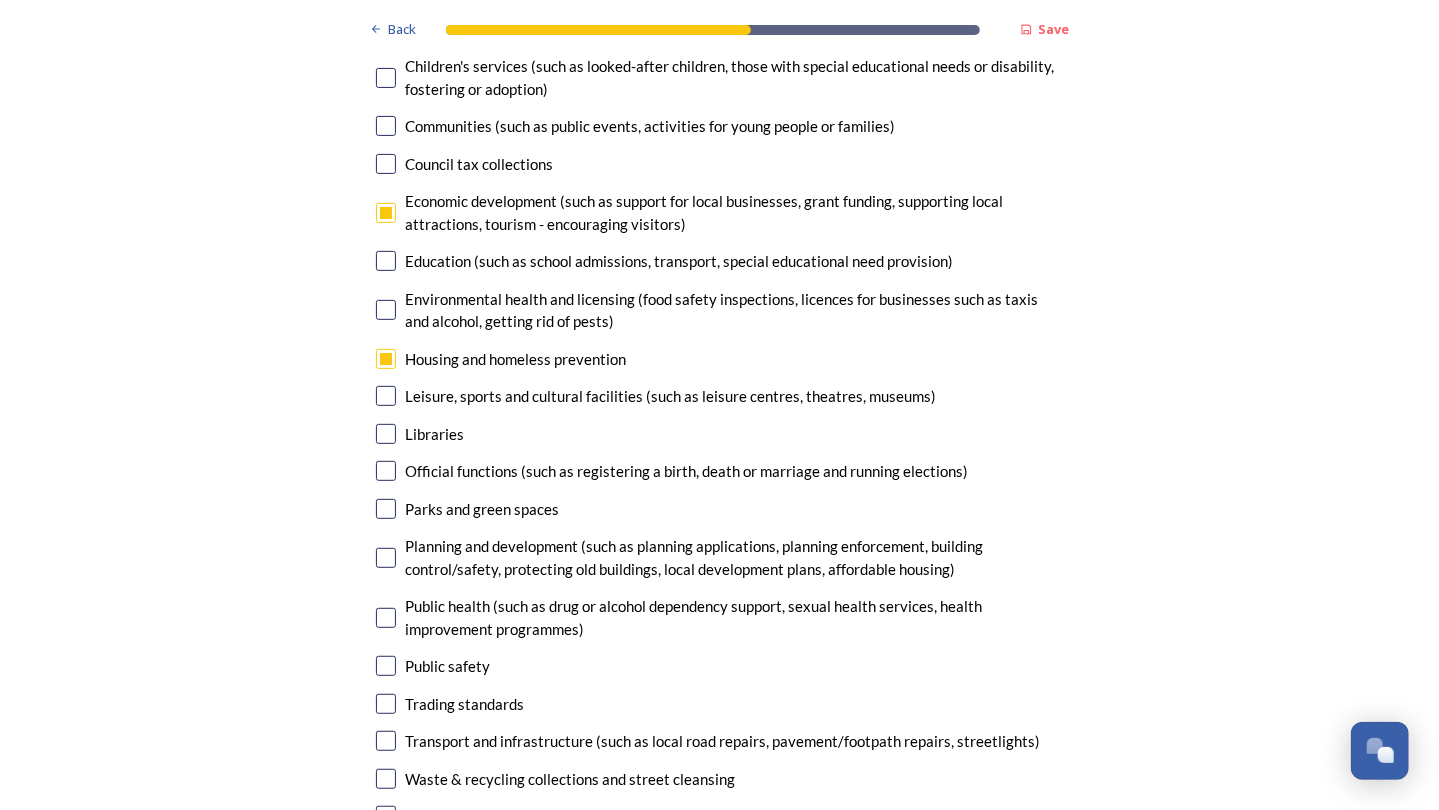 scroll, scrollTop: 4626, scrollLeft: 0, axis: vertical 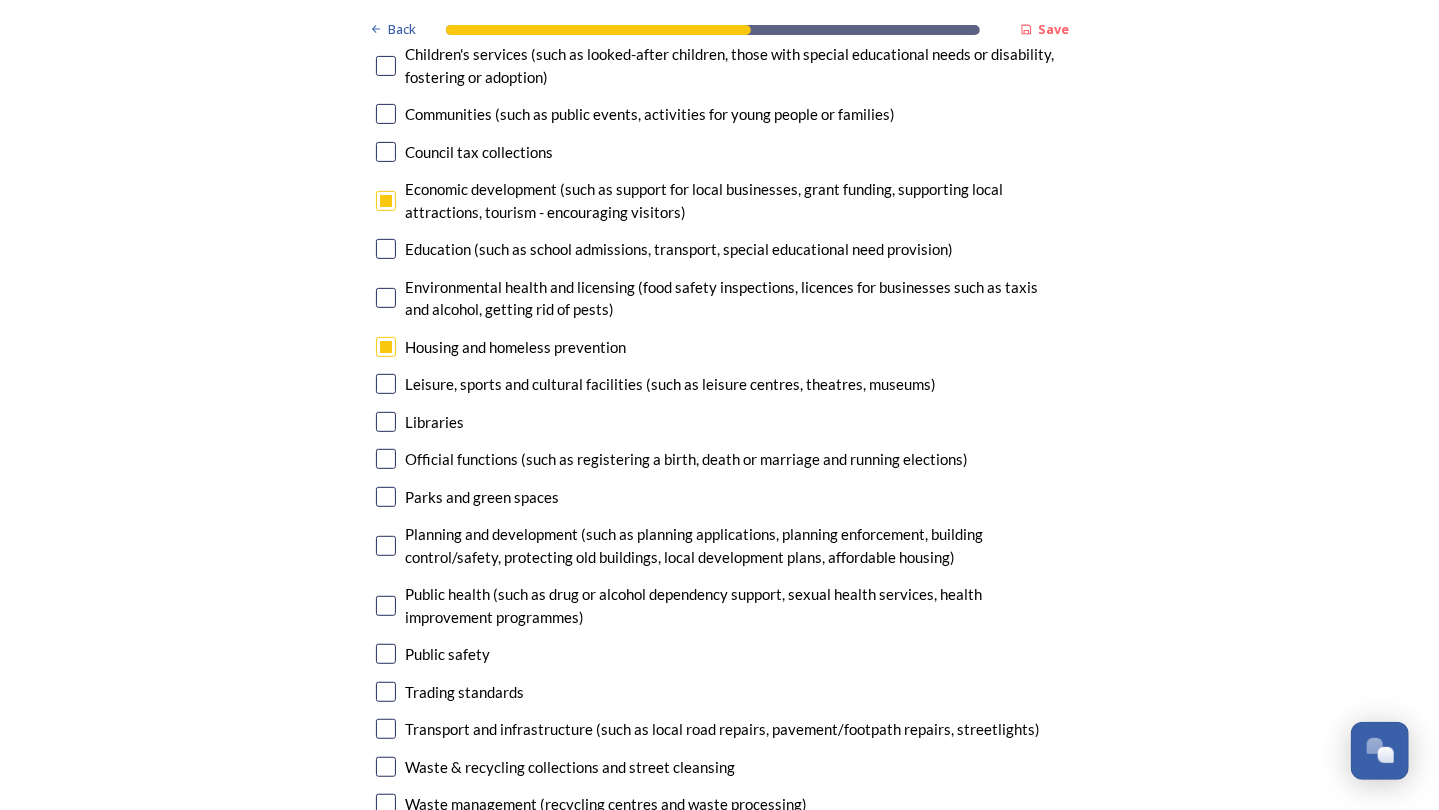 click at bounding box center (386, 546) 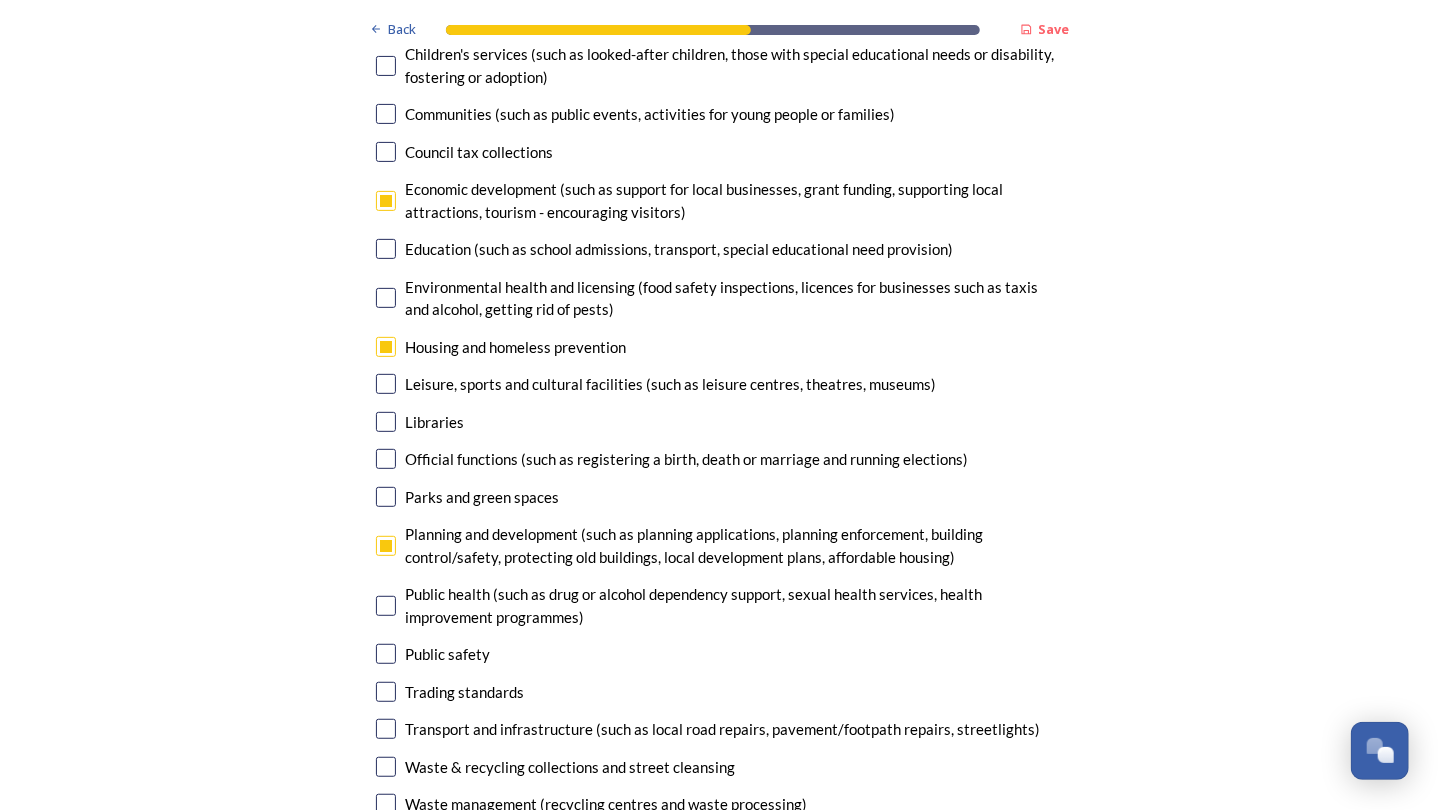 click at bounding box center [386, 729] 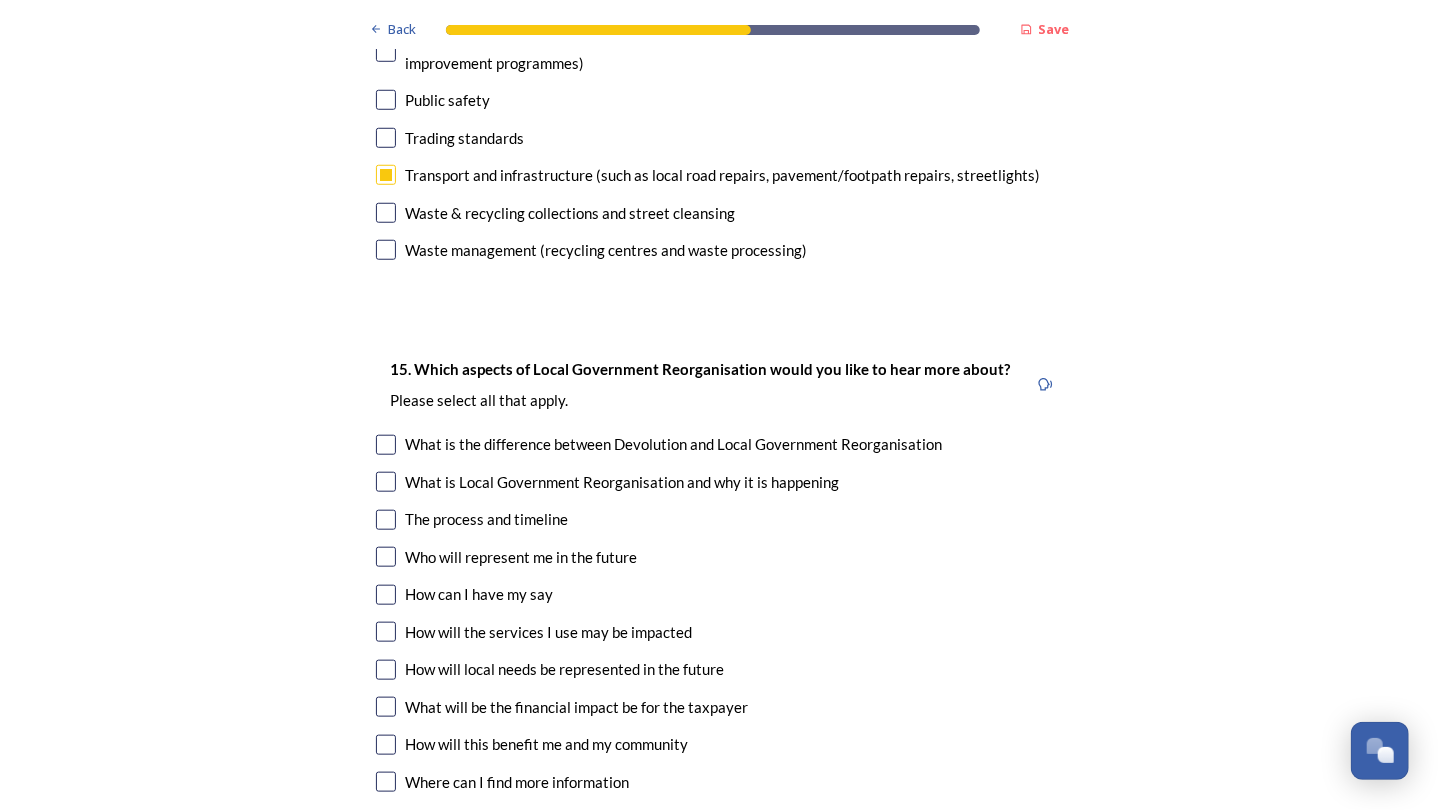 scroll, scrollTop: 5186, scrollLeft: 0, axis: vertical 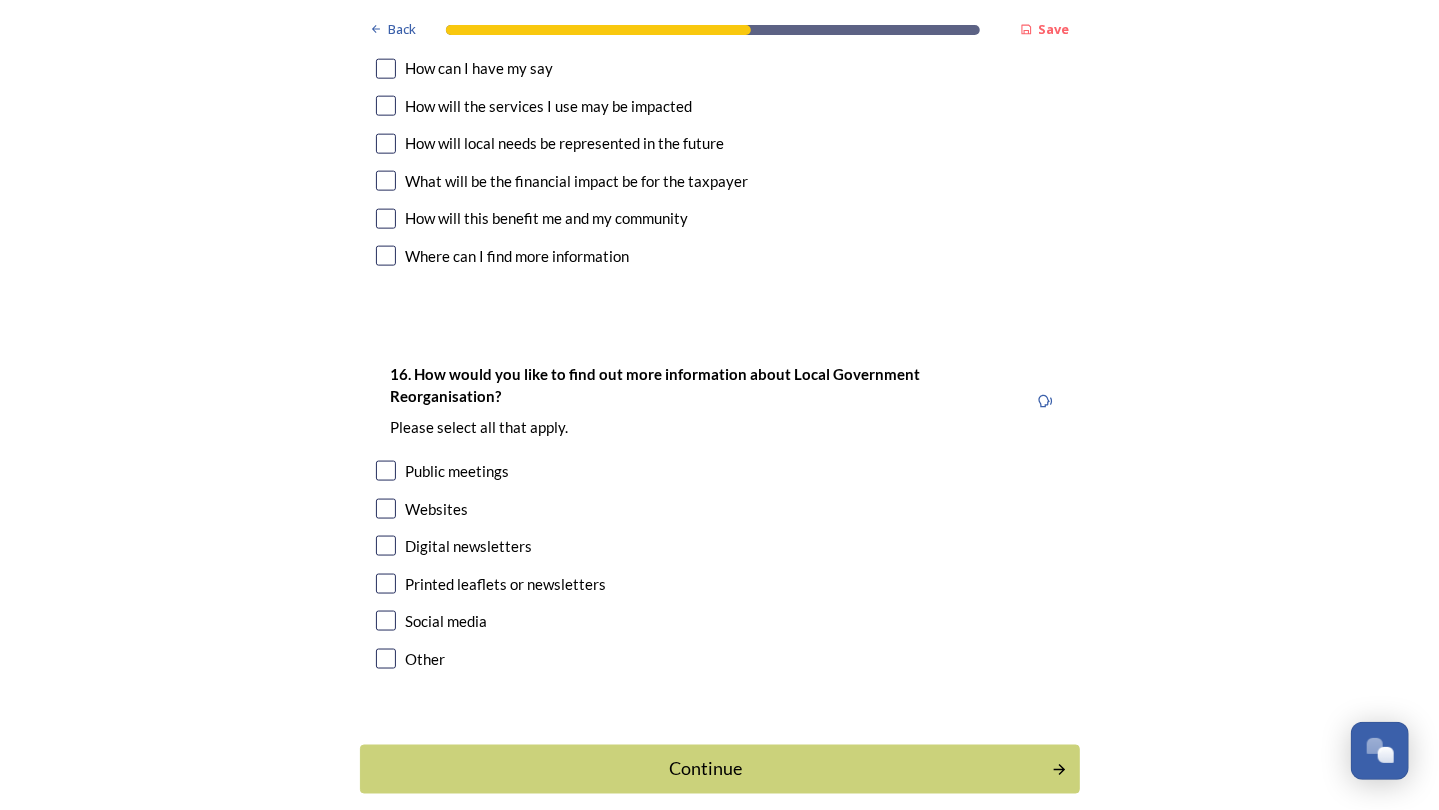 click on "Websites" at bounding box center [720, 509] 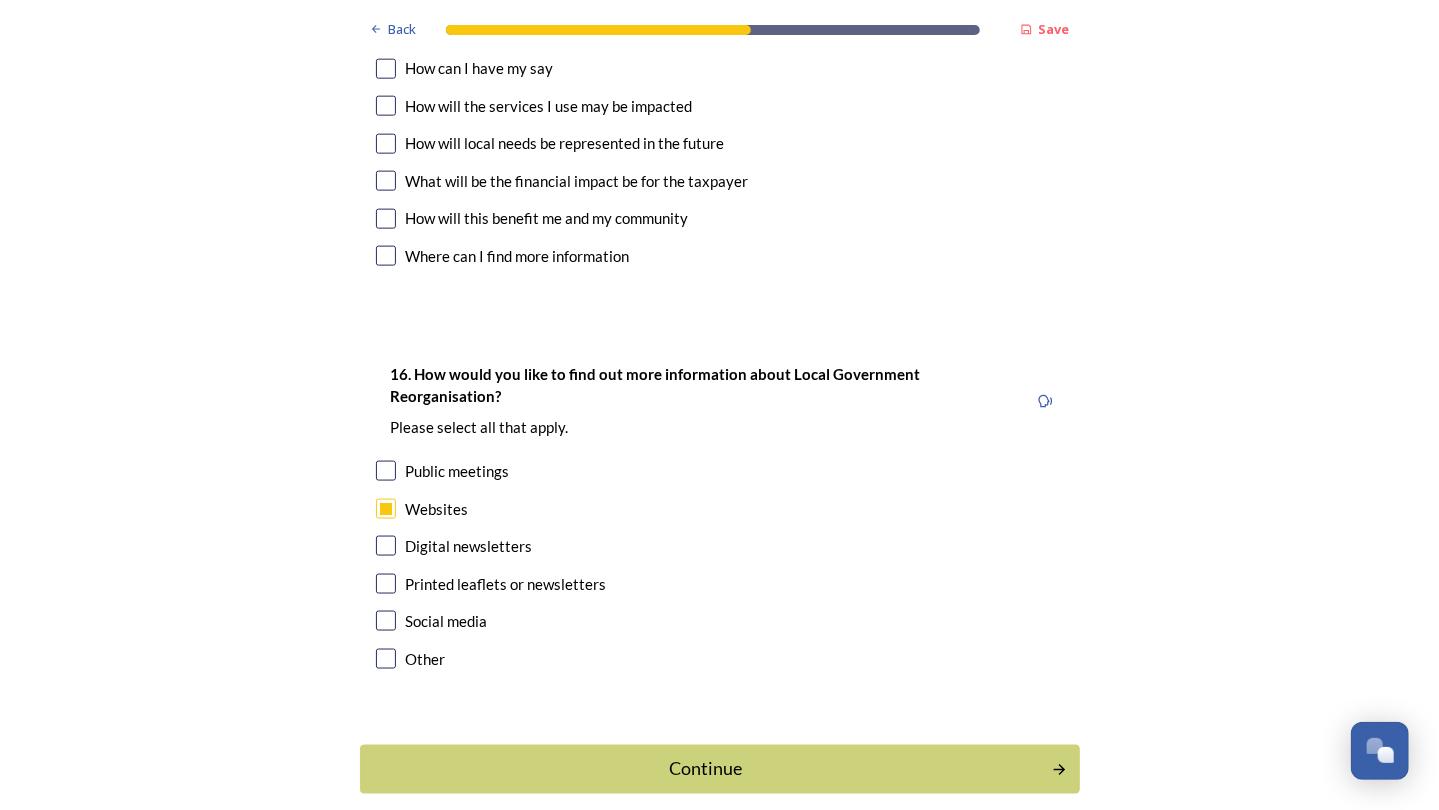 checkbox on "true" 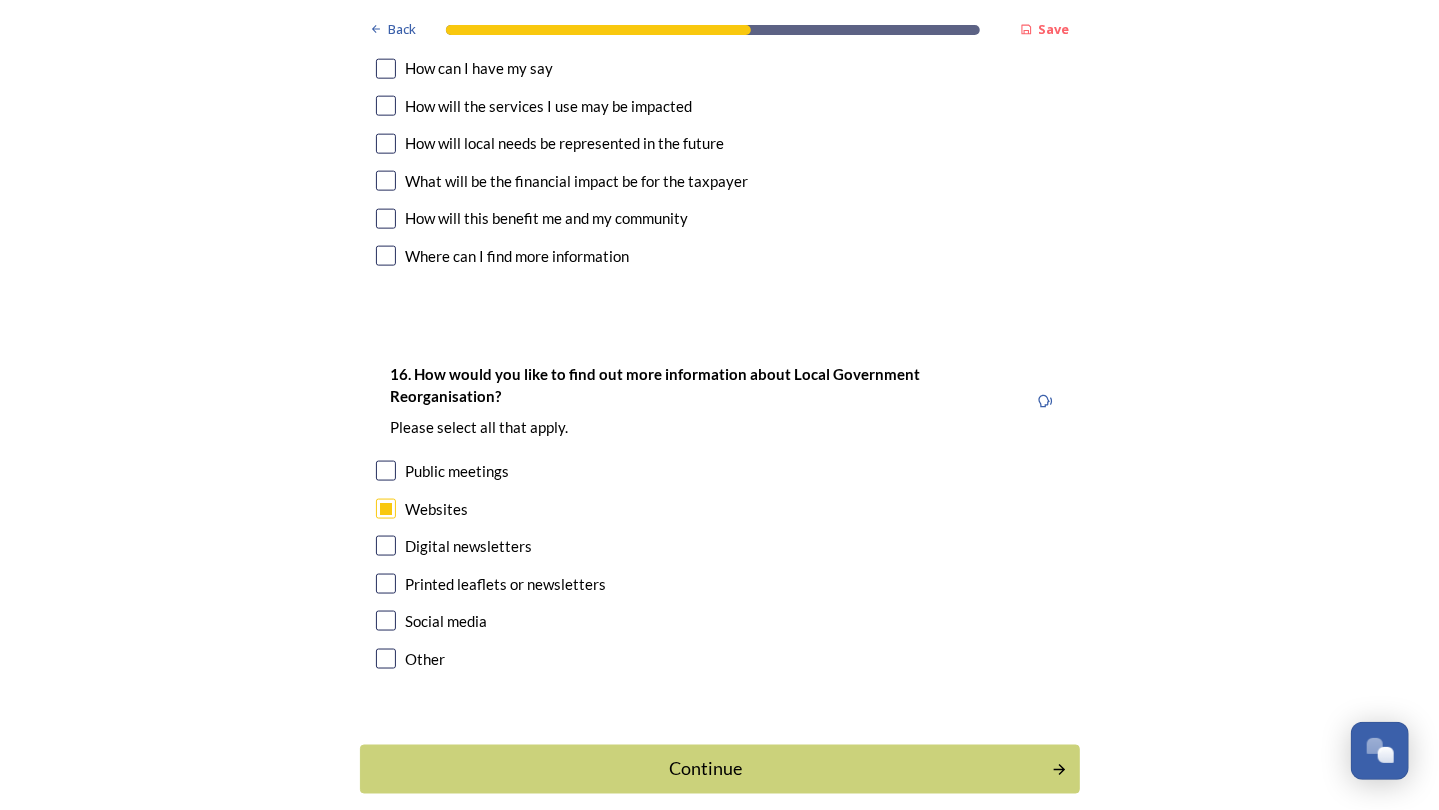 click at bounding box center (386, 546) 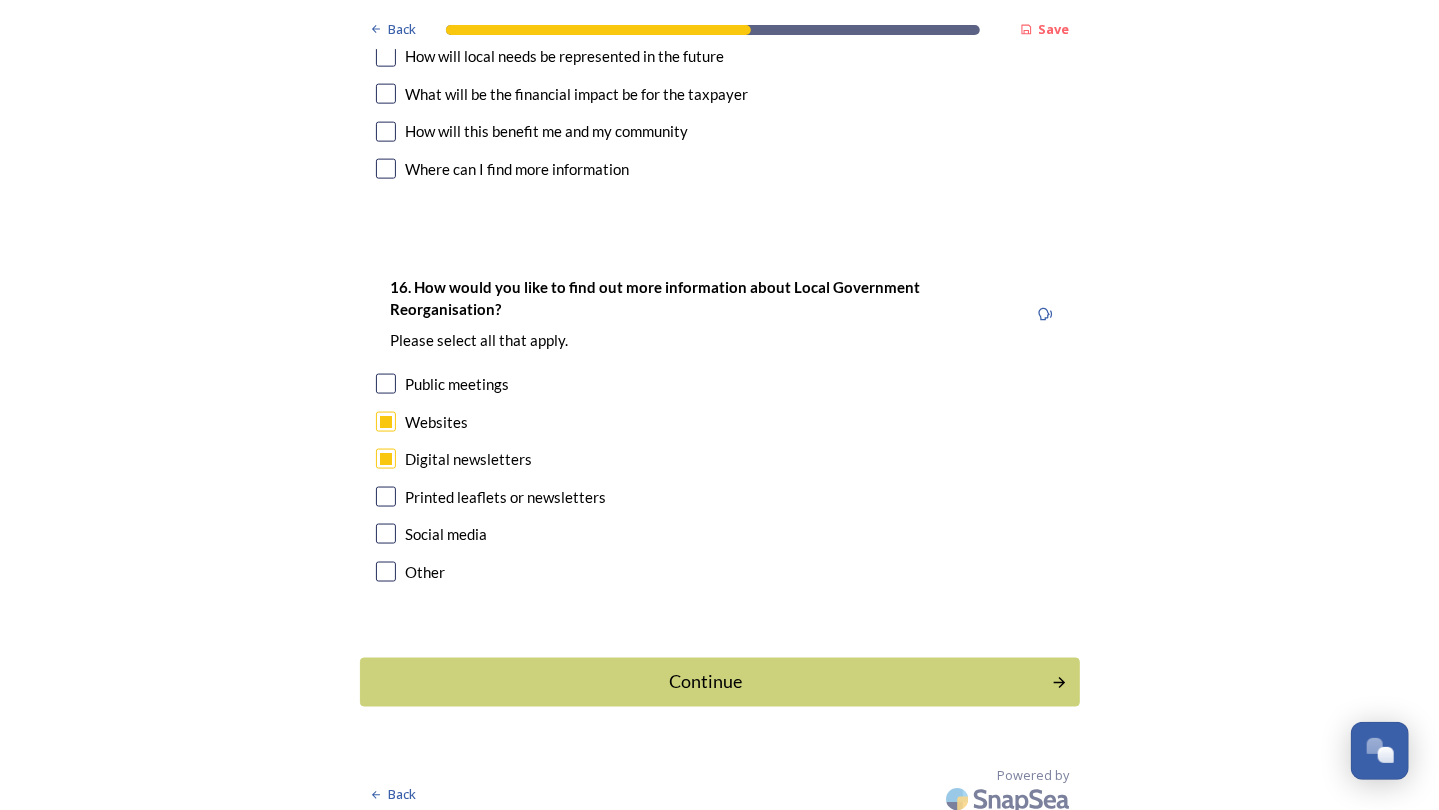 scroll, scrollTop: 5805, scrollLeft: 0, axis: vertical 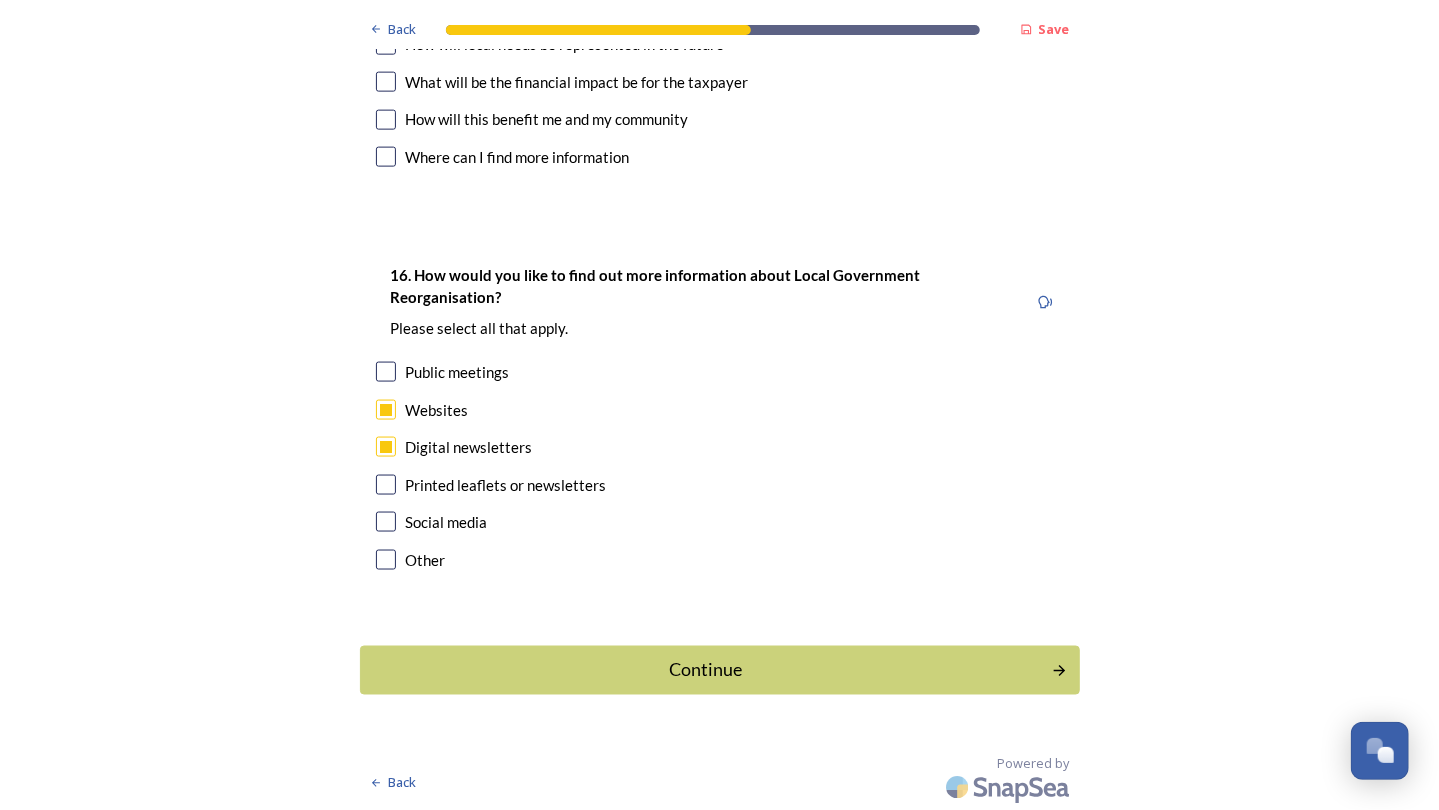 click on "Continue" at bounding box center [706, 670] 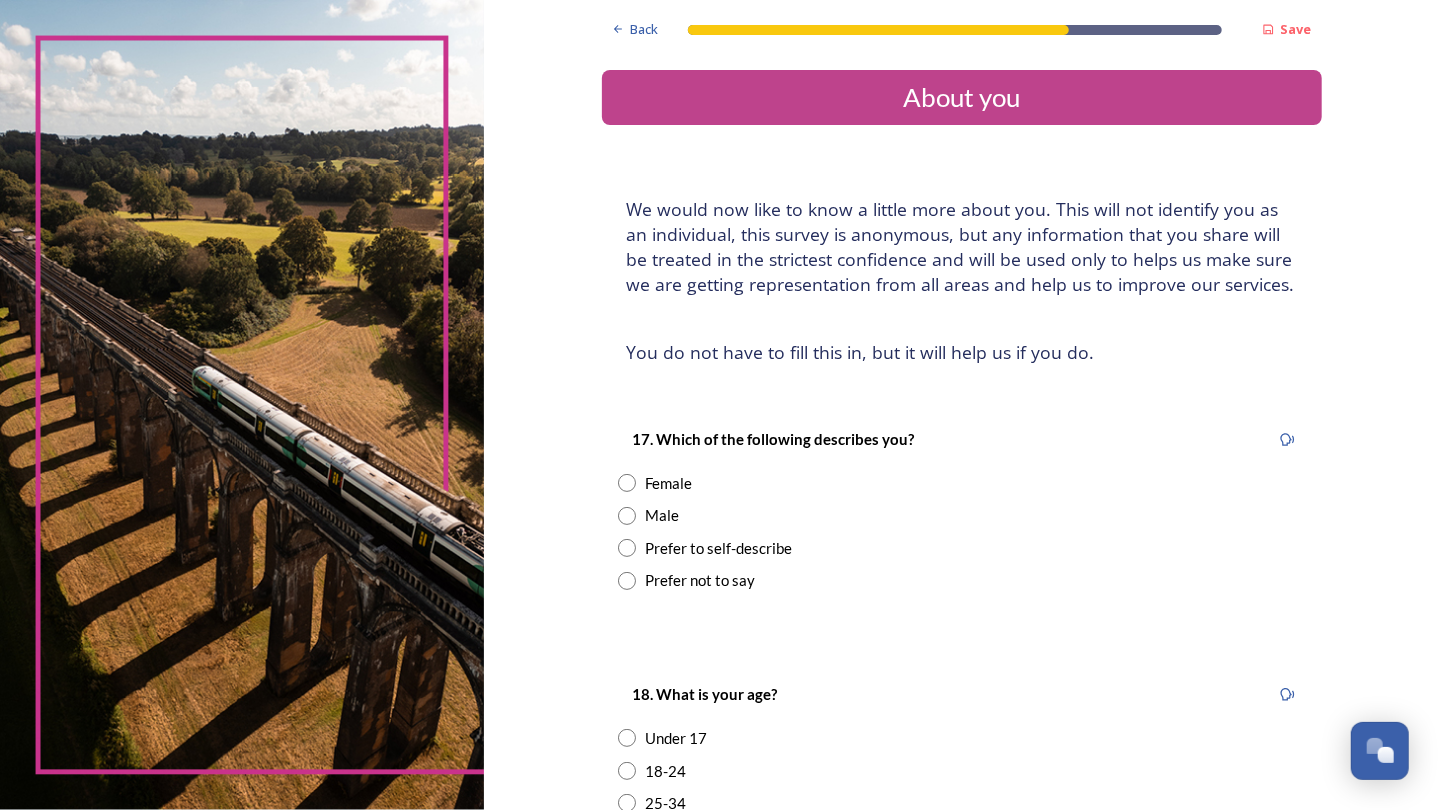 click at bounding box center [627, 516] 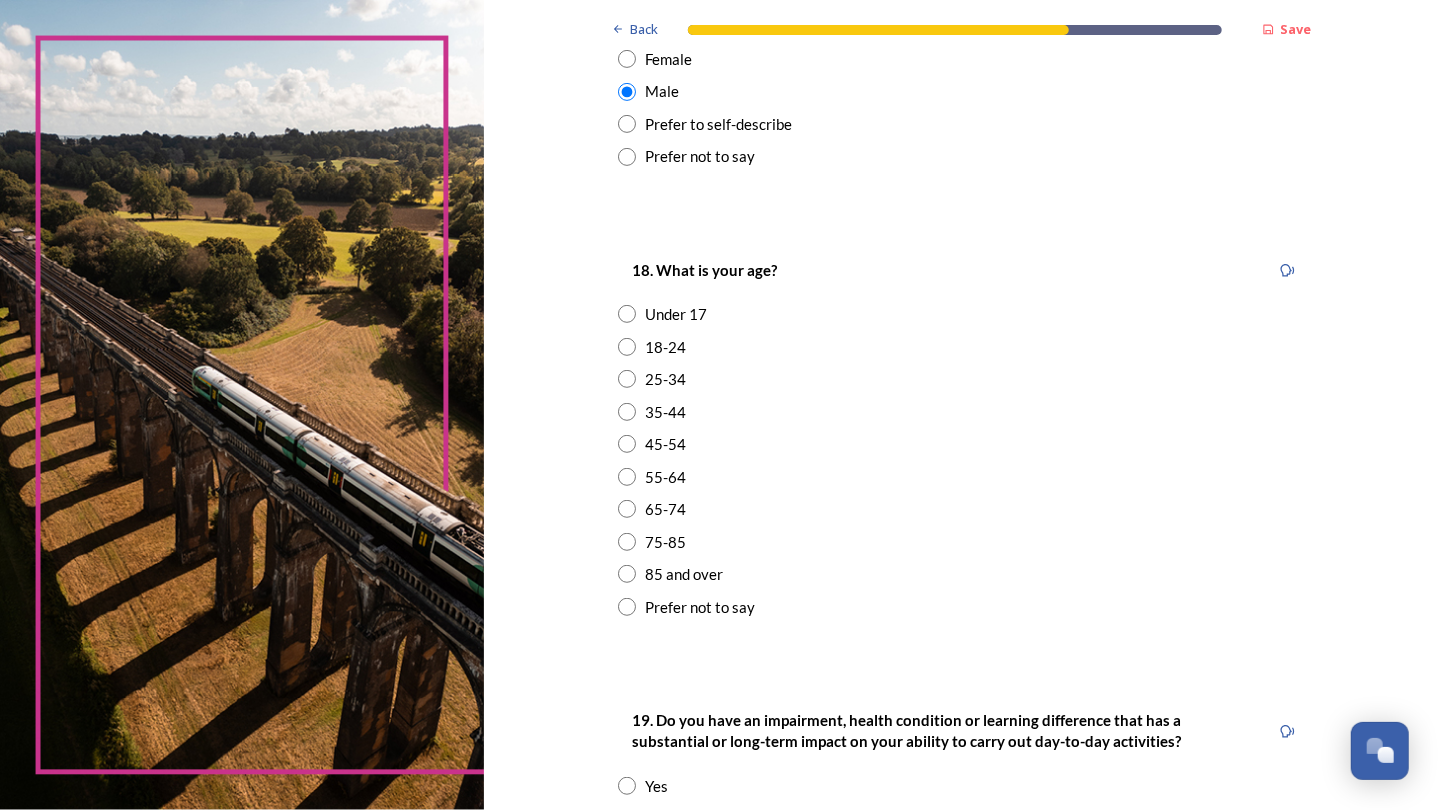 scroll, scrollTop: 426, scrollLeft: 0, axis: vertical 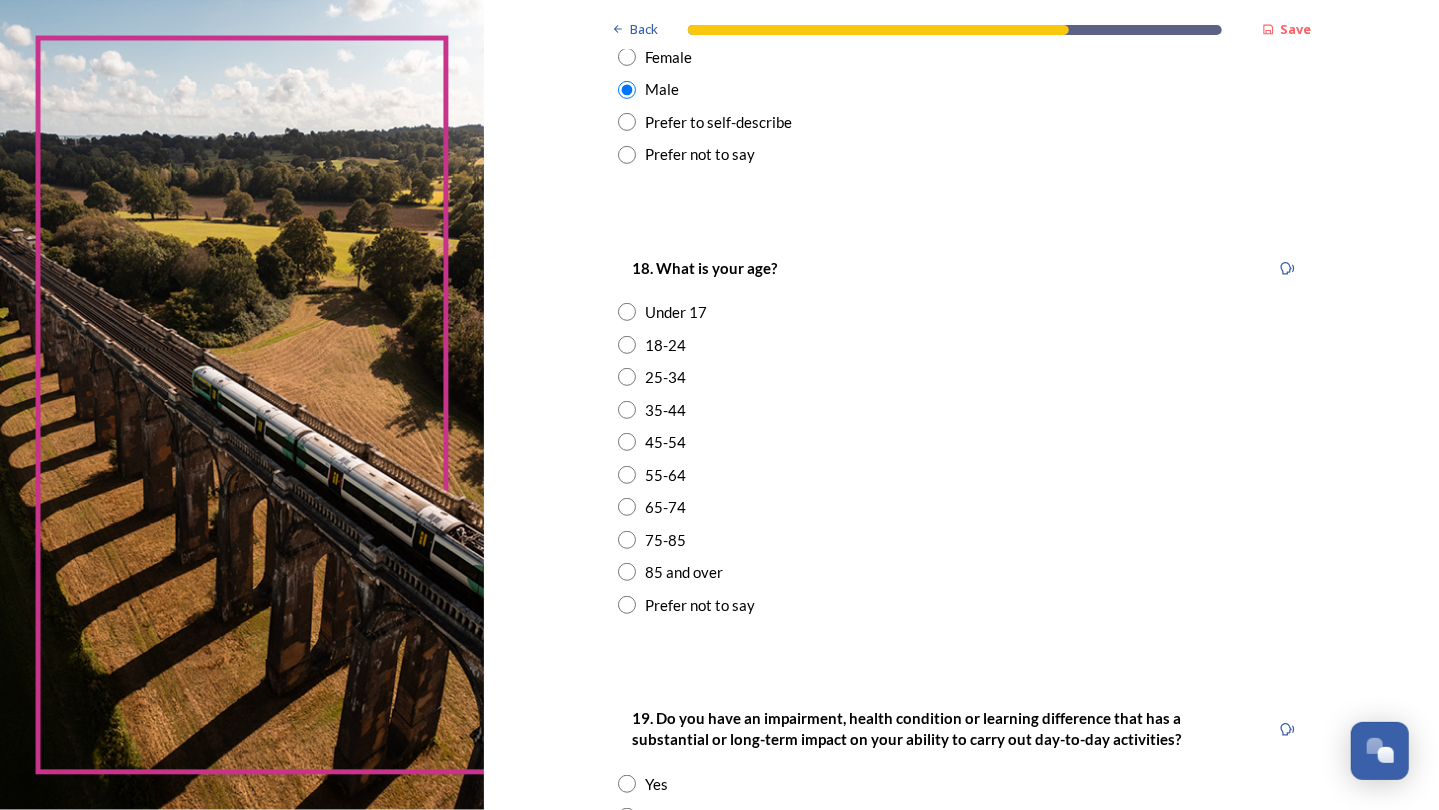 click at bounding box center [627, 540] 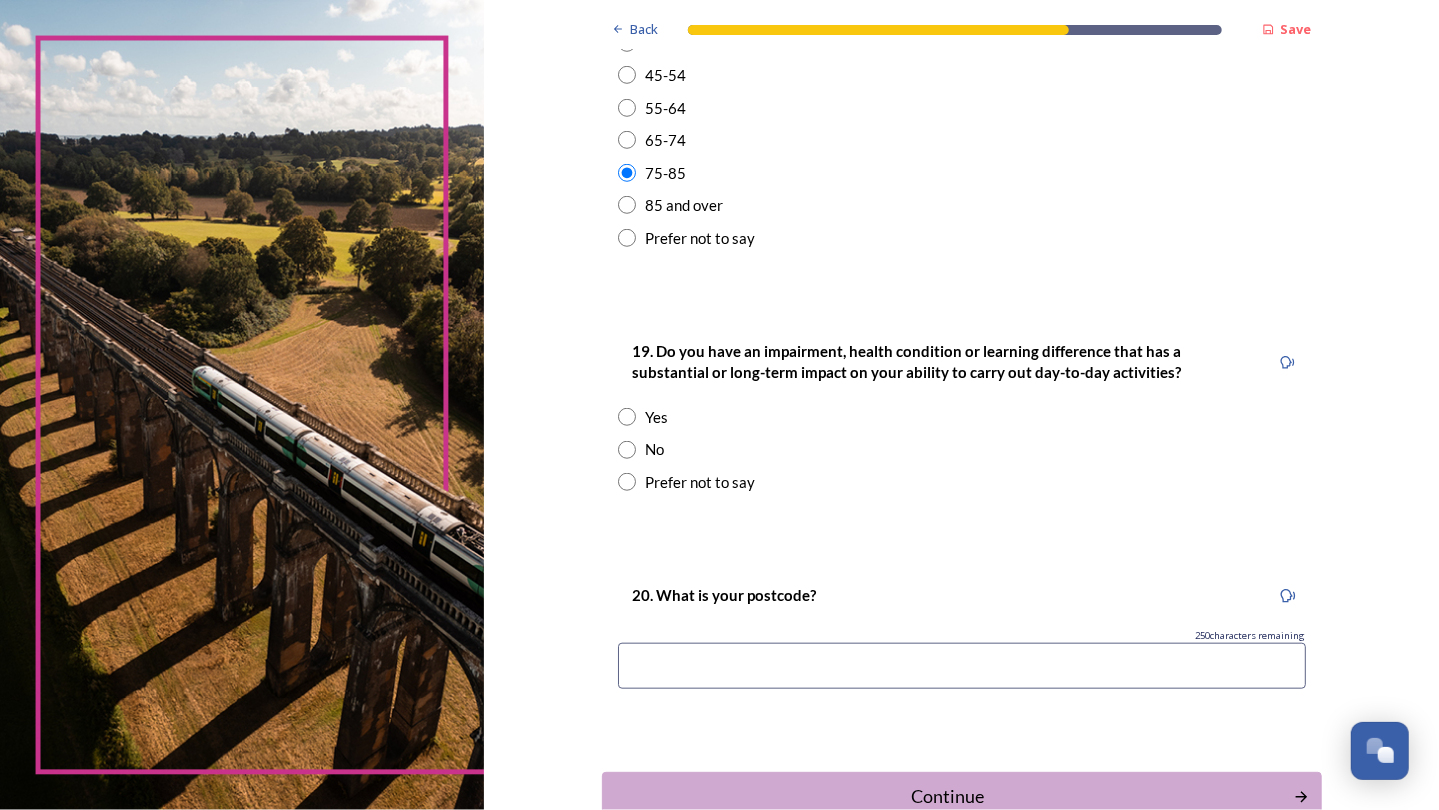 scroll, scrollTop: 804, scrollLeft: 0, axis: vertical 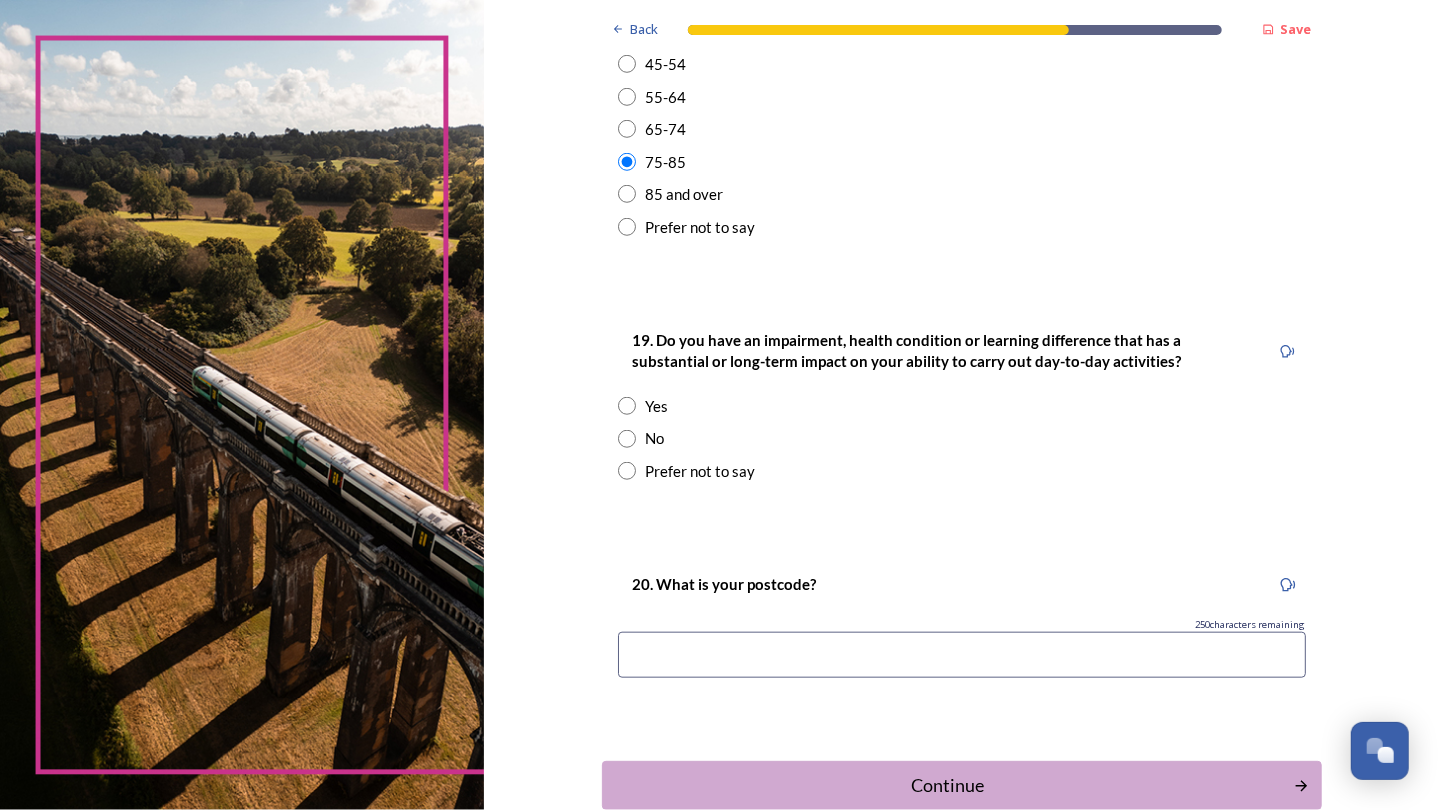 click at bounding box center (627, 439) 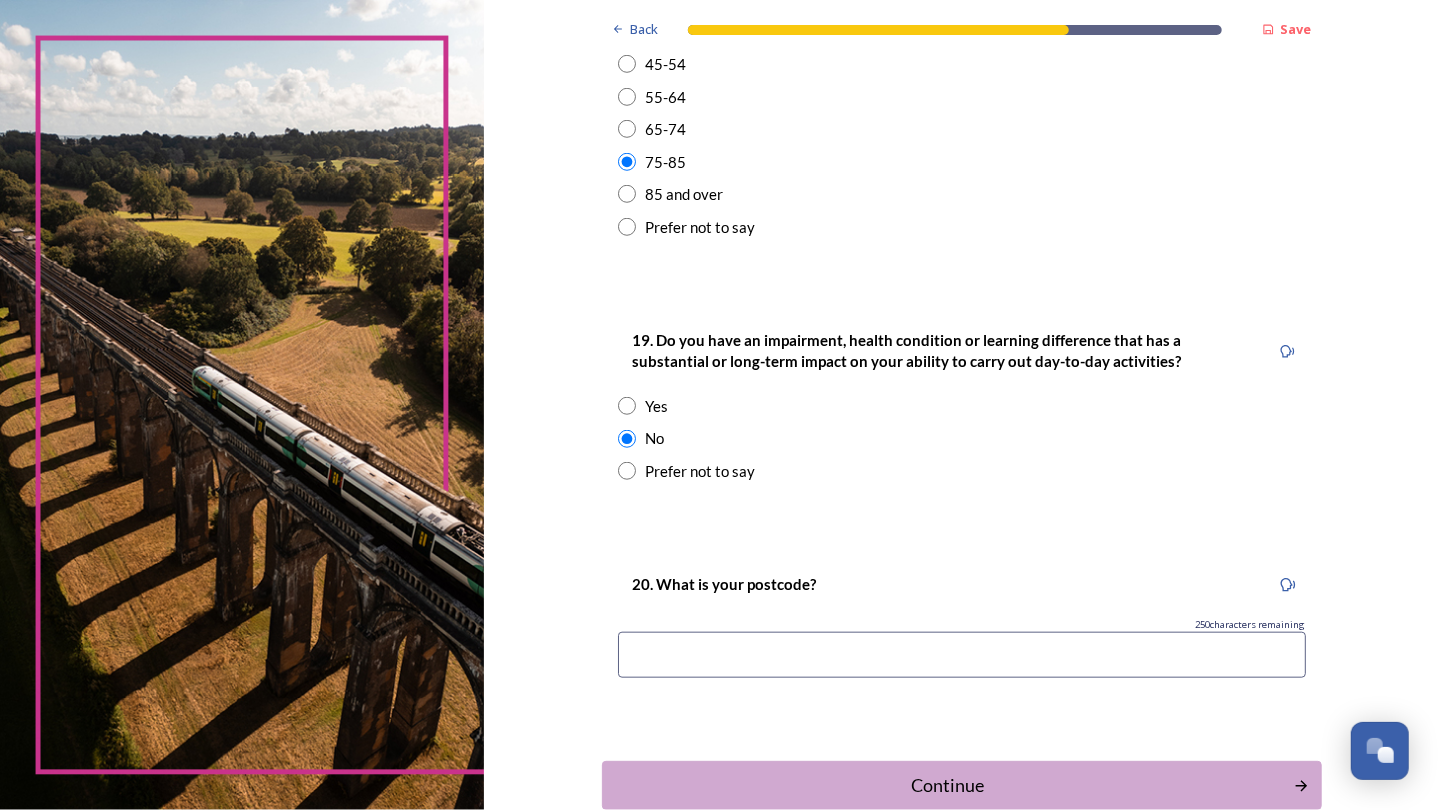 click at bounding box center (962, 655) 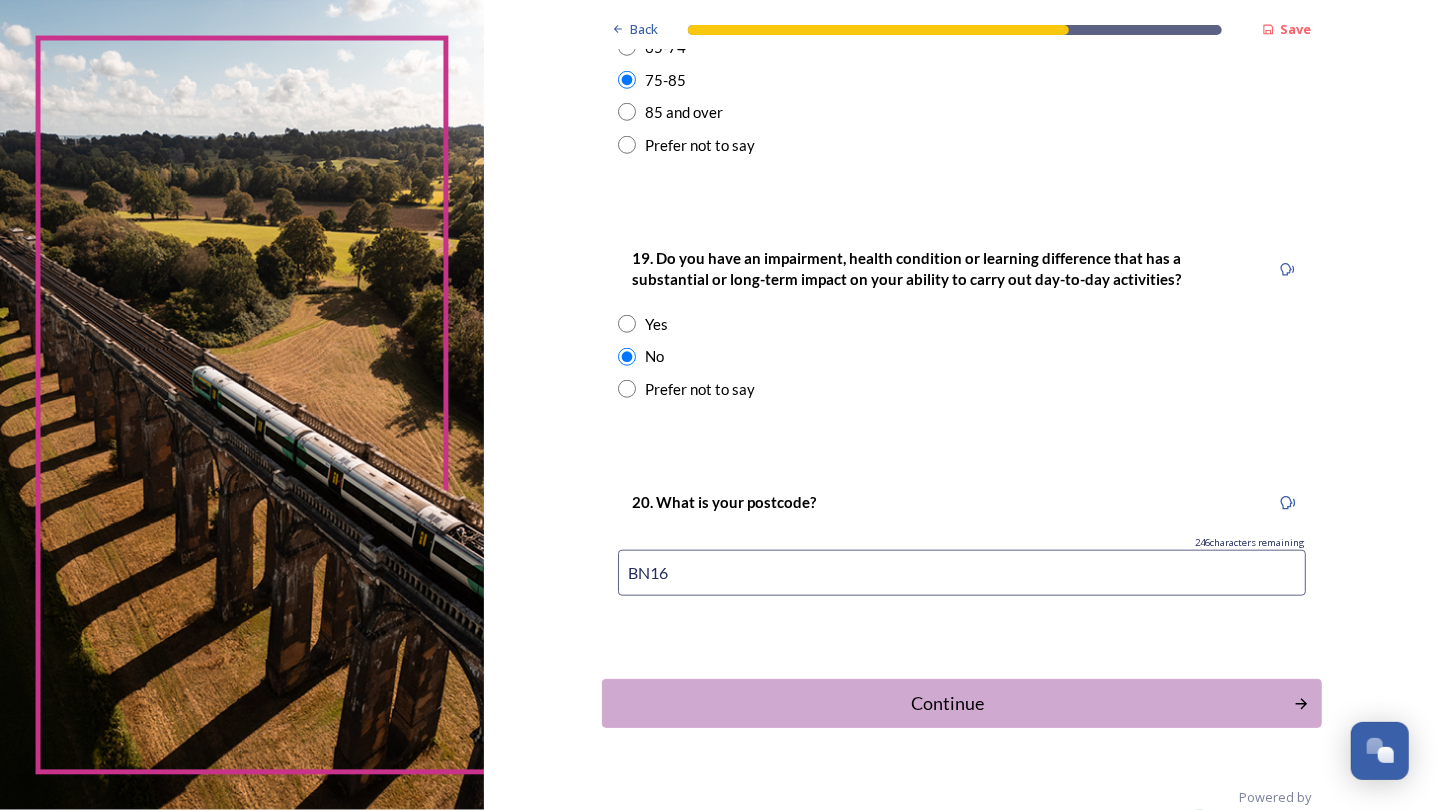 scroll, scrollTop: 911, scrollLeft: 0, axis: vertical 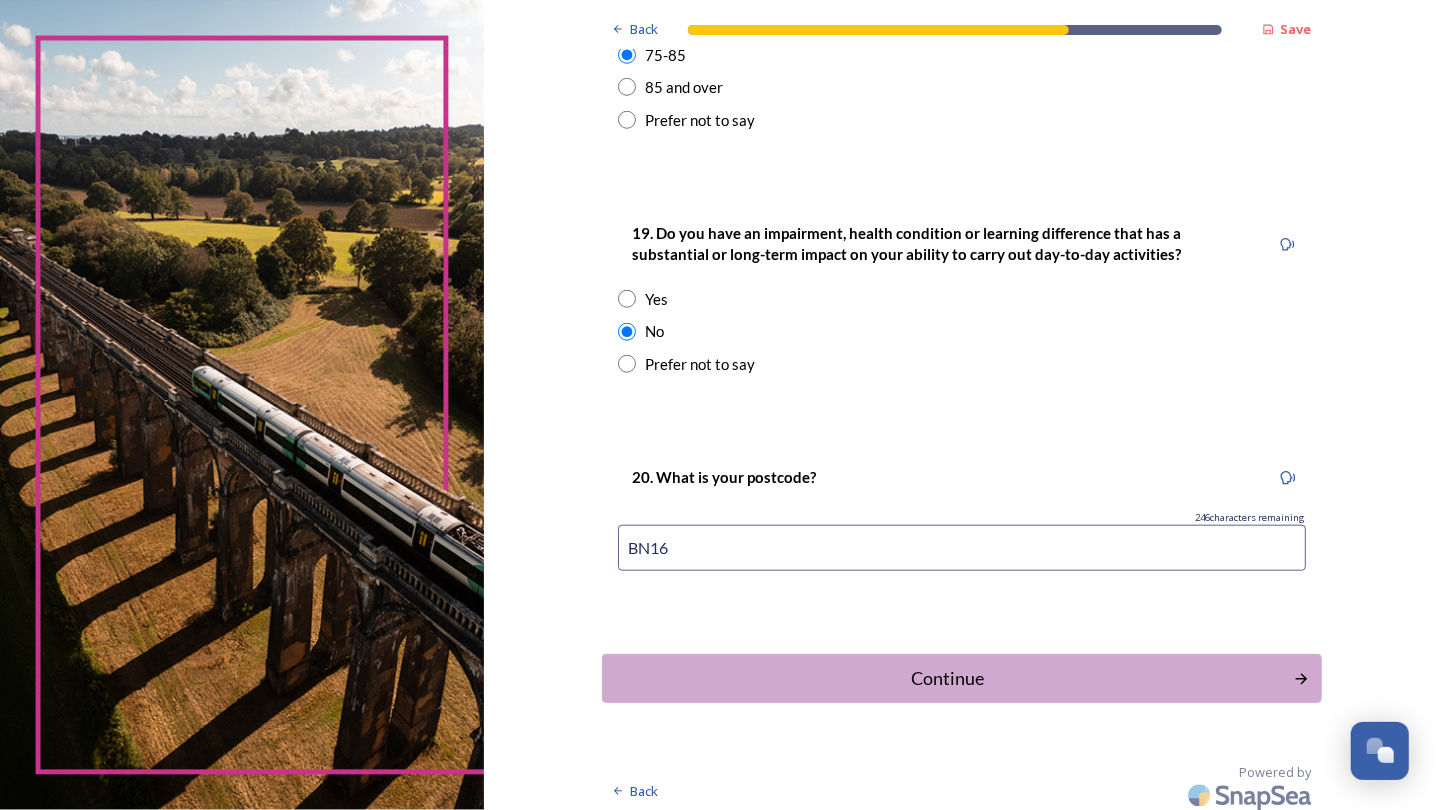 type on "BN16" 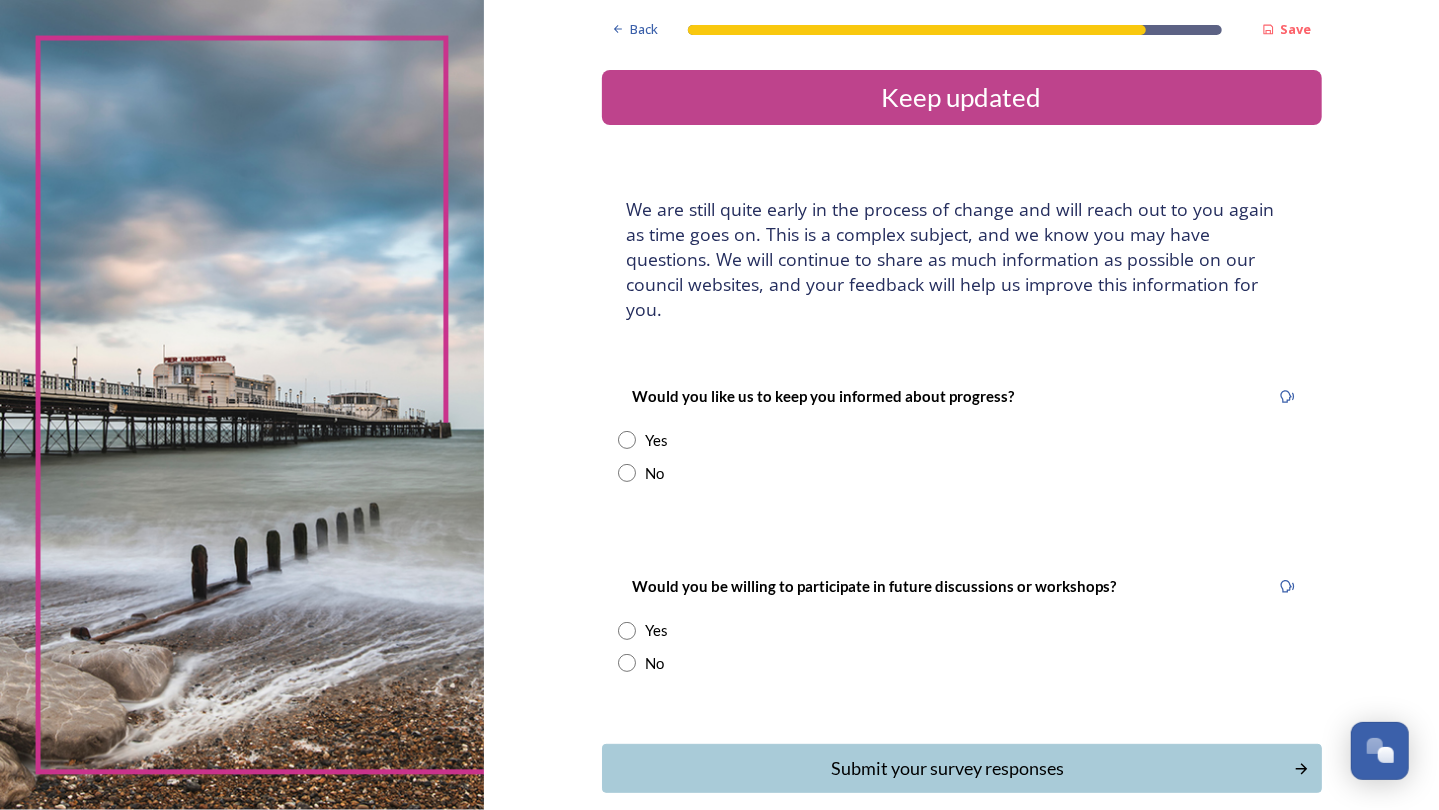 click at bounding box center (627, 440) 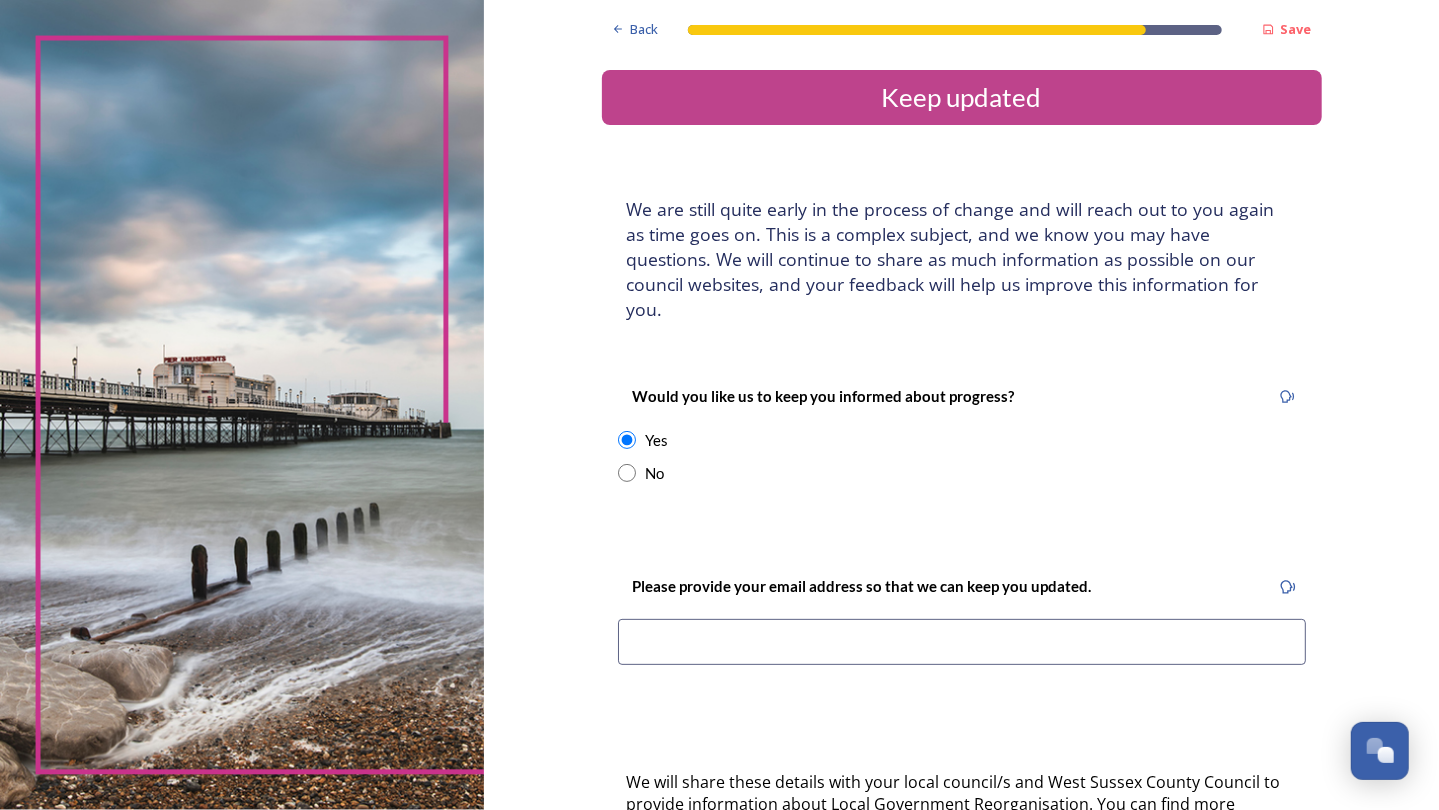 click at bounding box center [962, 642] 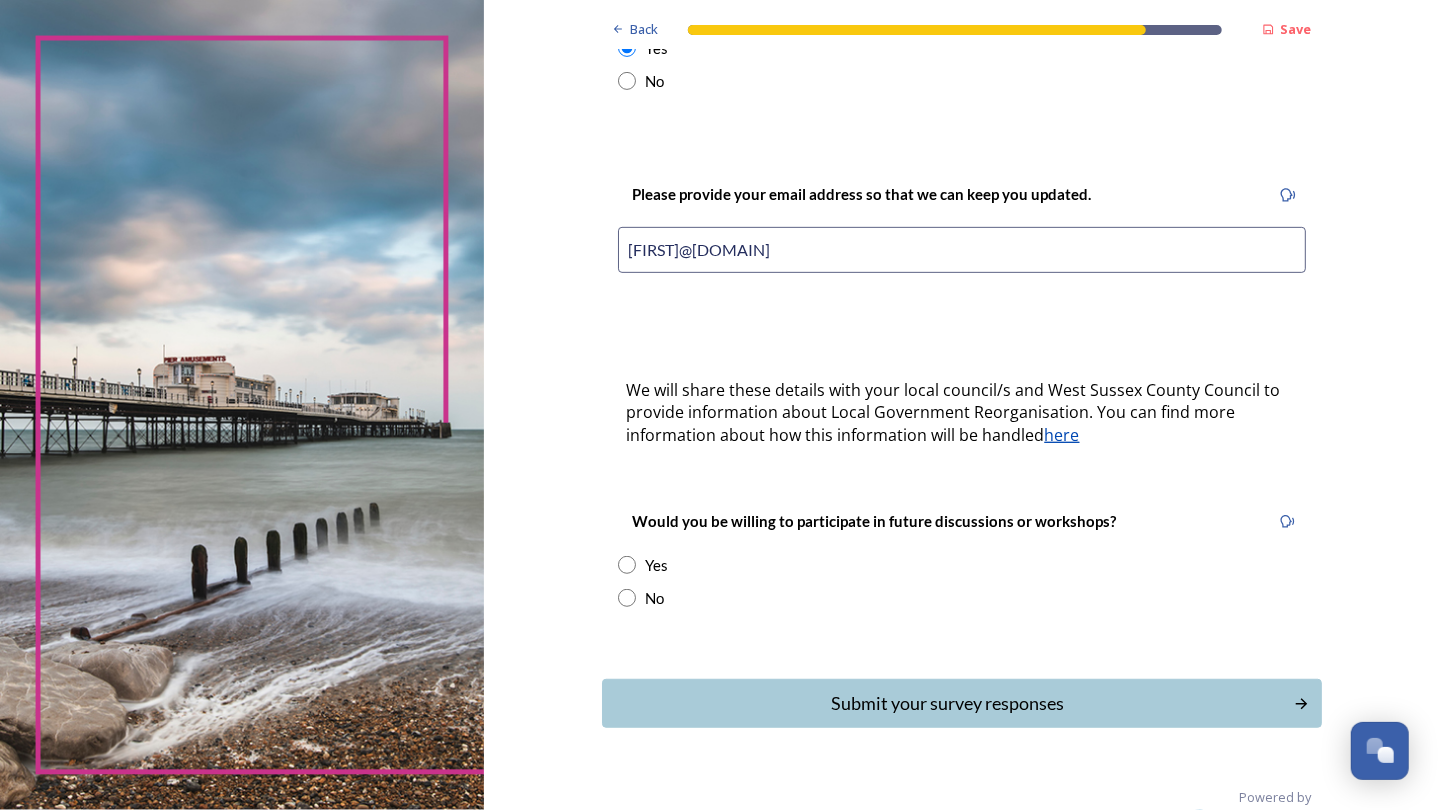 scroll, scrollTop: 400, scrollLeft: 0, axis: vertical 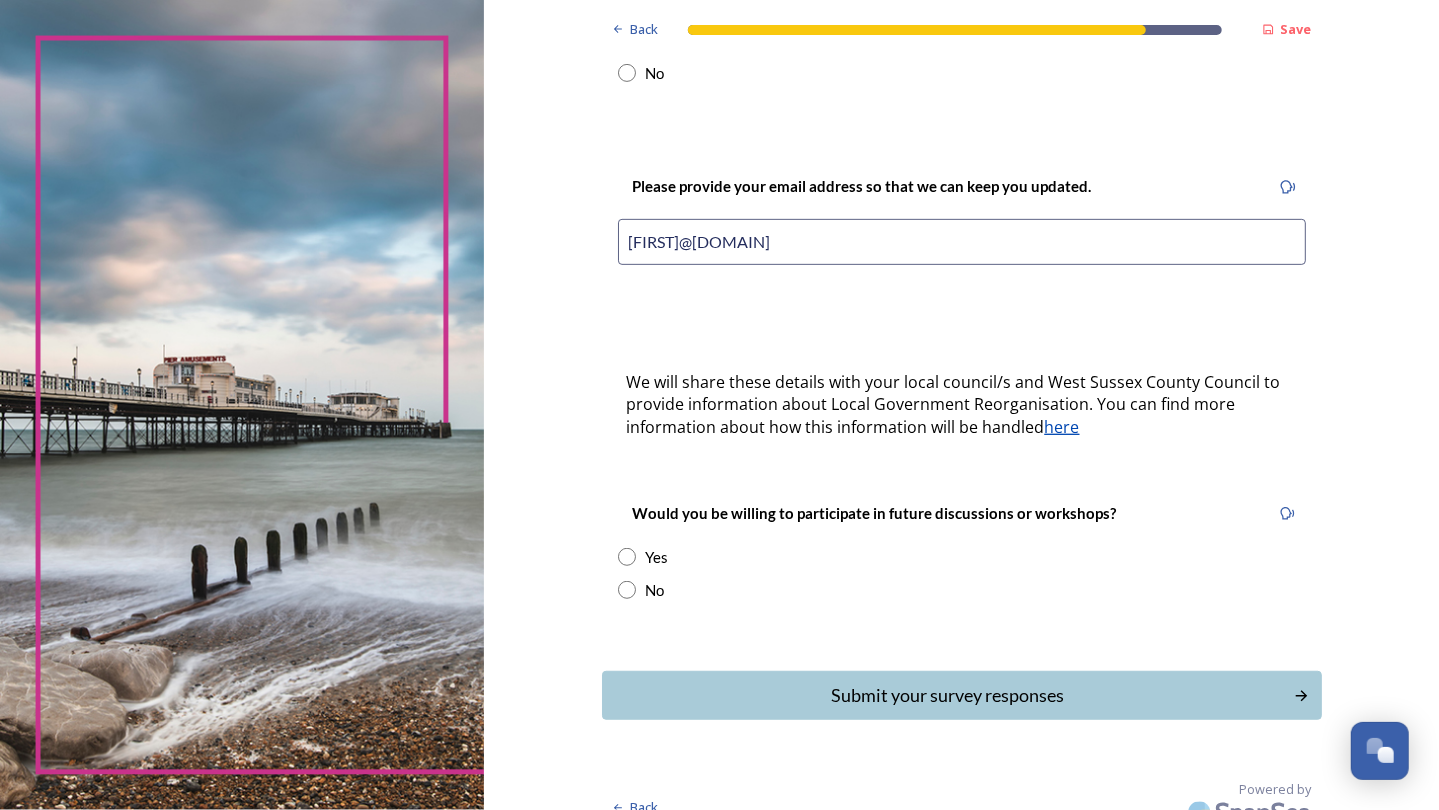 type on "[FIRST]@[DOMAIN]" 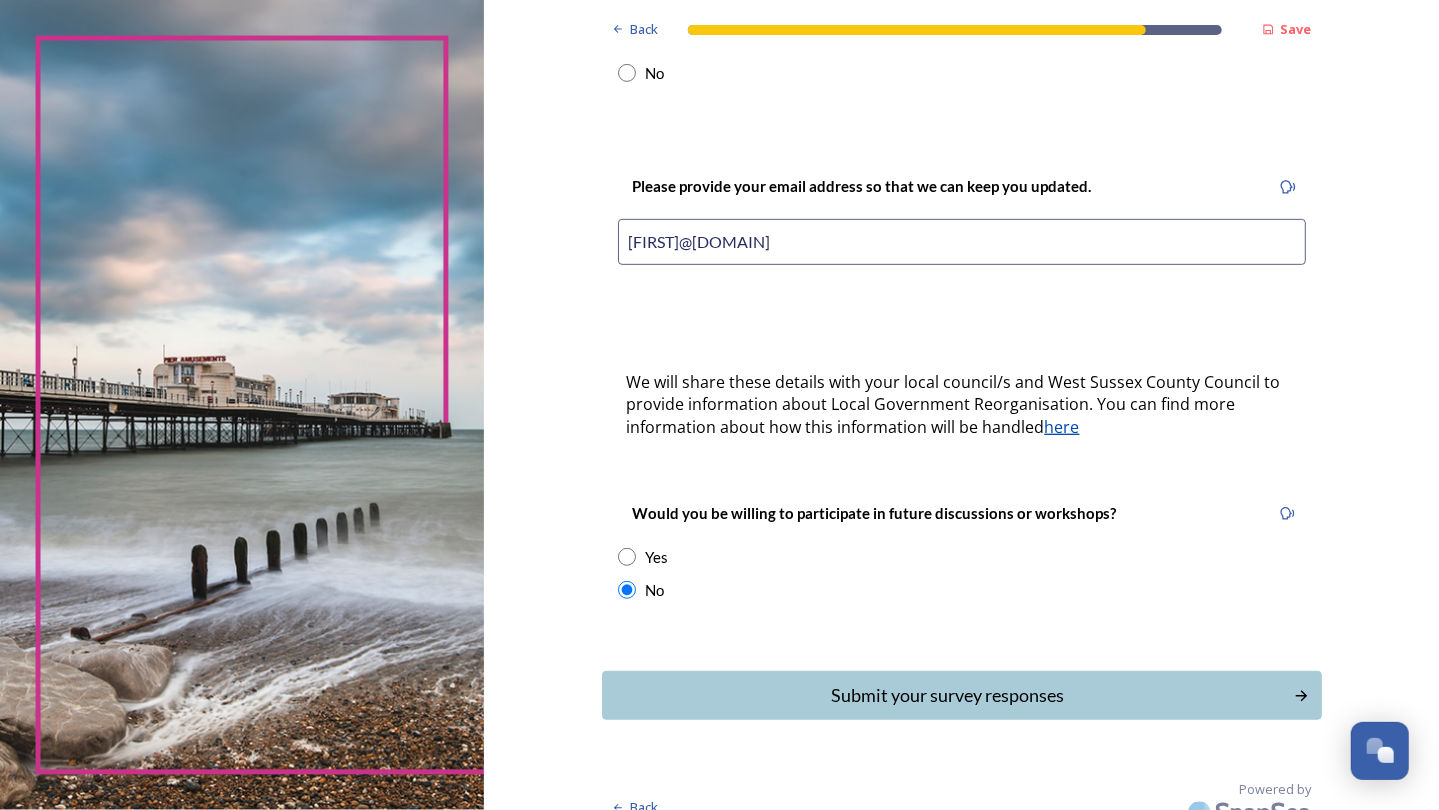 click on "Submit your survey responses" at bounding box center (948, 695) 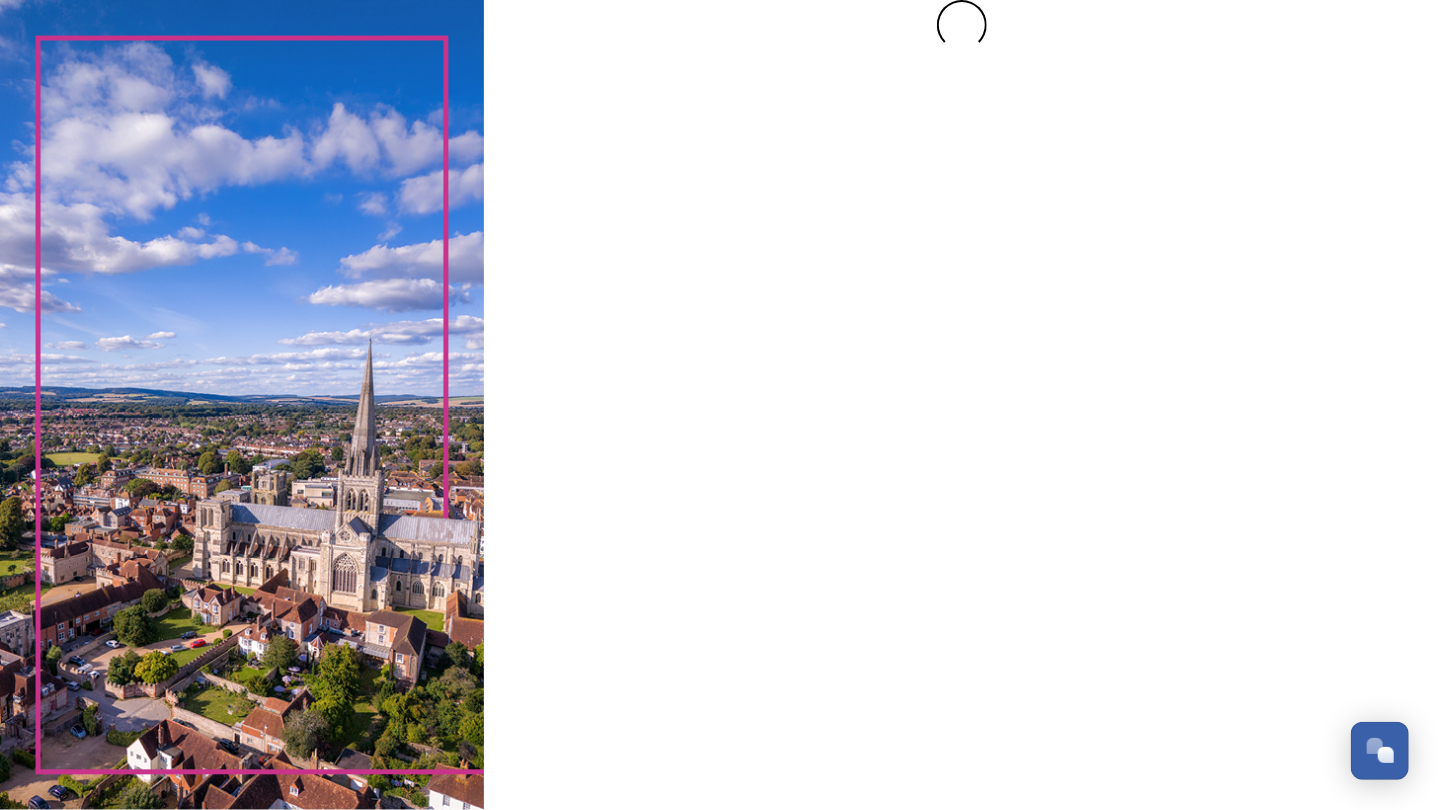 scroll, scrollTop: 0, scrollLeft: 0, axis: both 